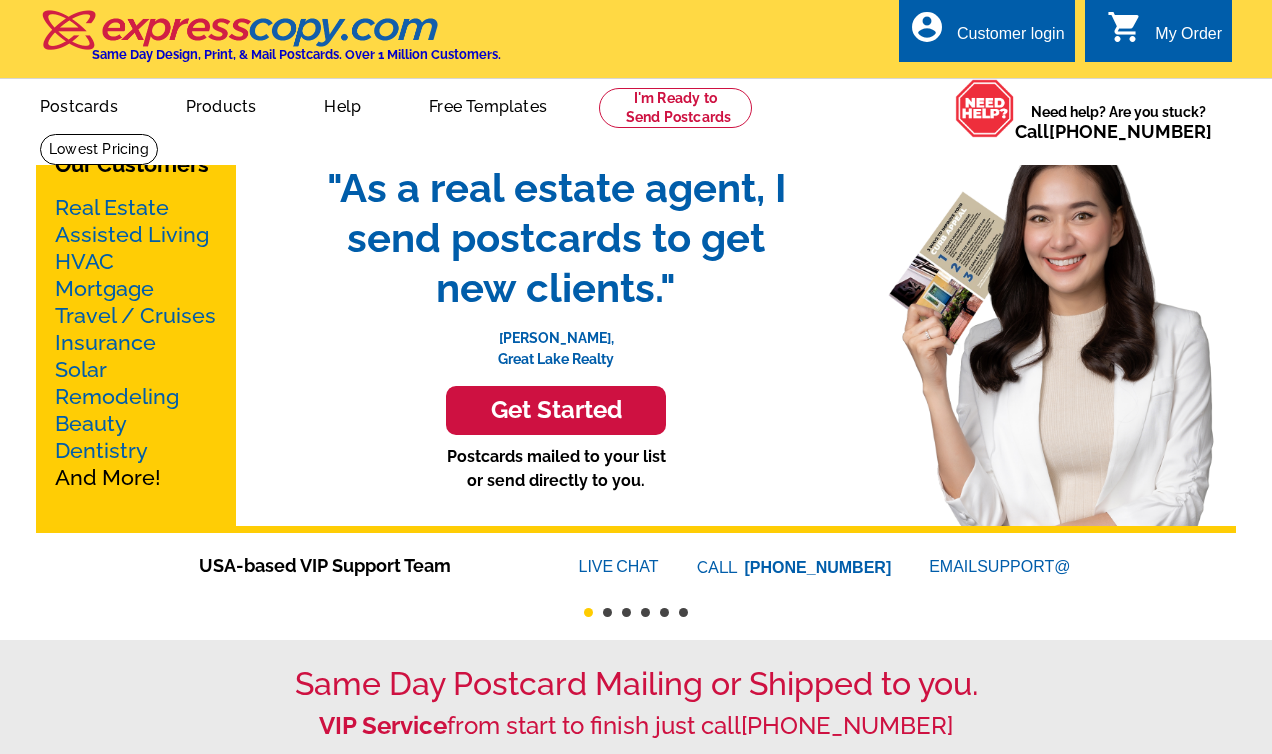 scroll, scrollTop: 0, scrollLeft: 0, axis: both 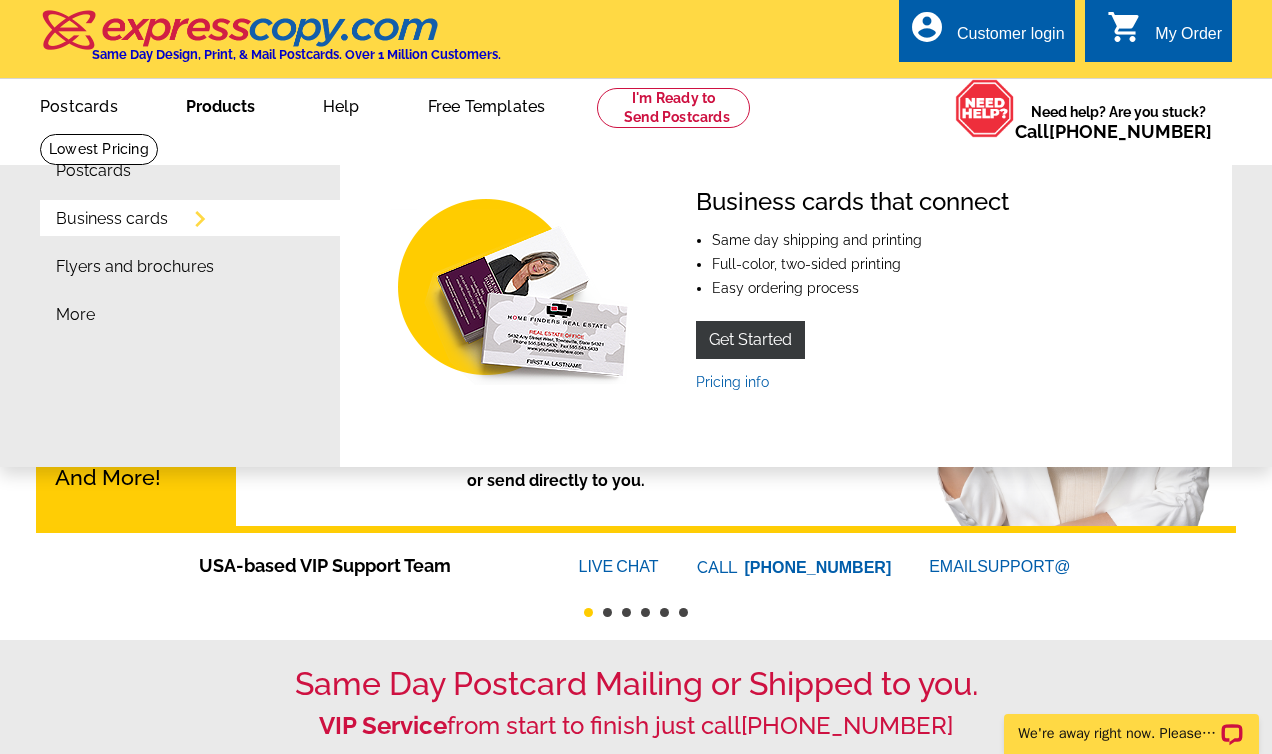 click on "Business cards" at bounding box center [112, 219] 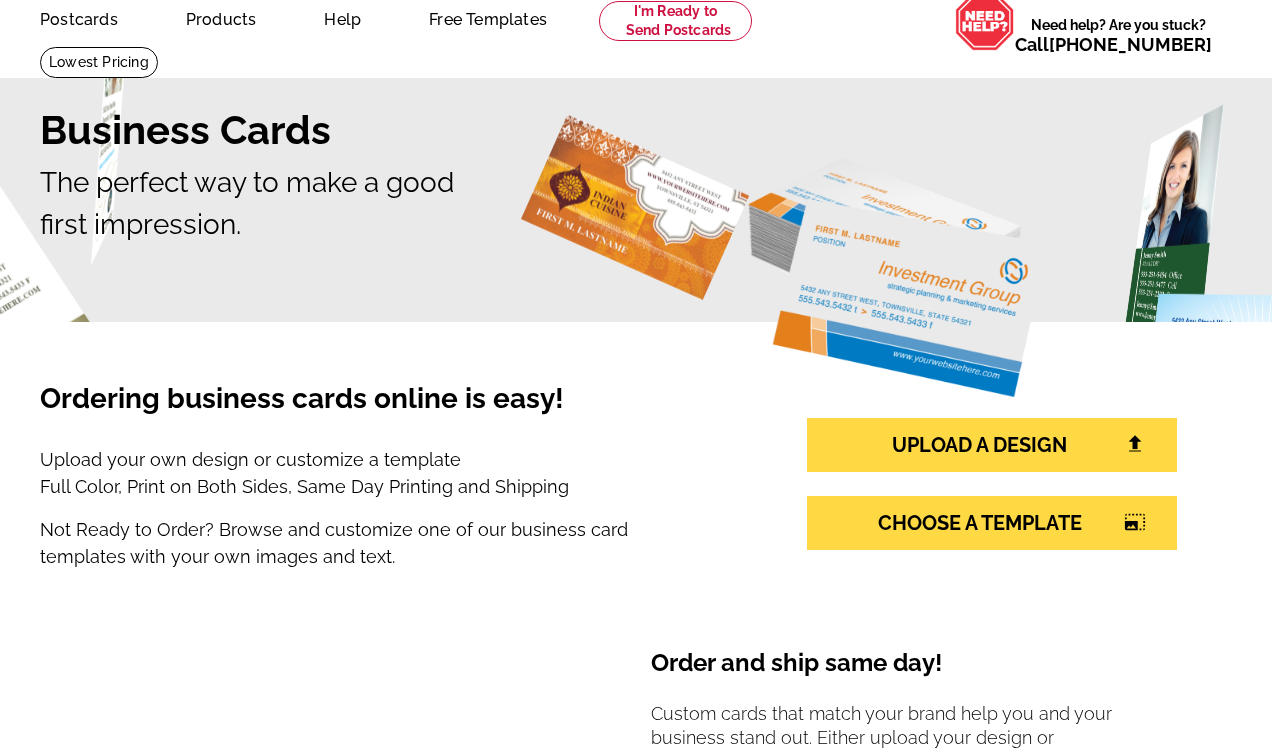 scroll, scrollTop: 137, scrollLeft: 0, axis: vertical 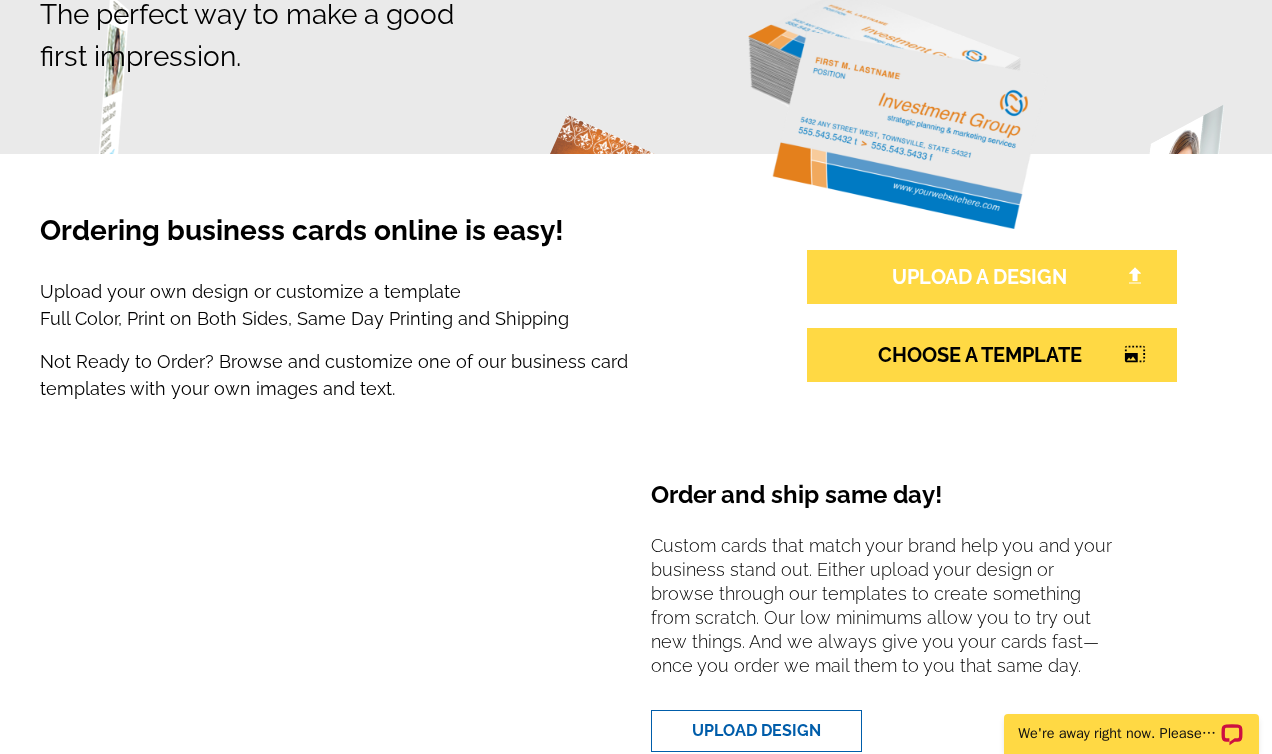 click on "UPLOAD A DESIGN" at bounding box center (992, 277) 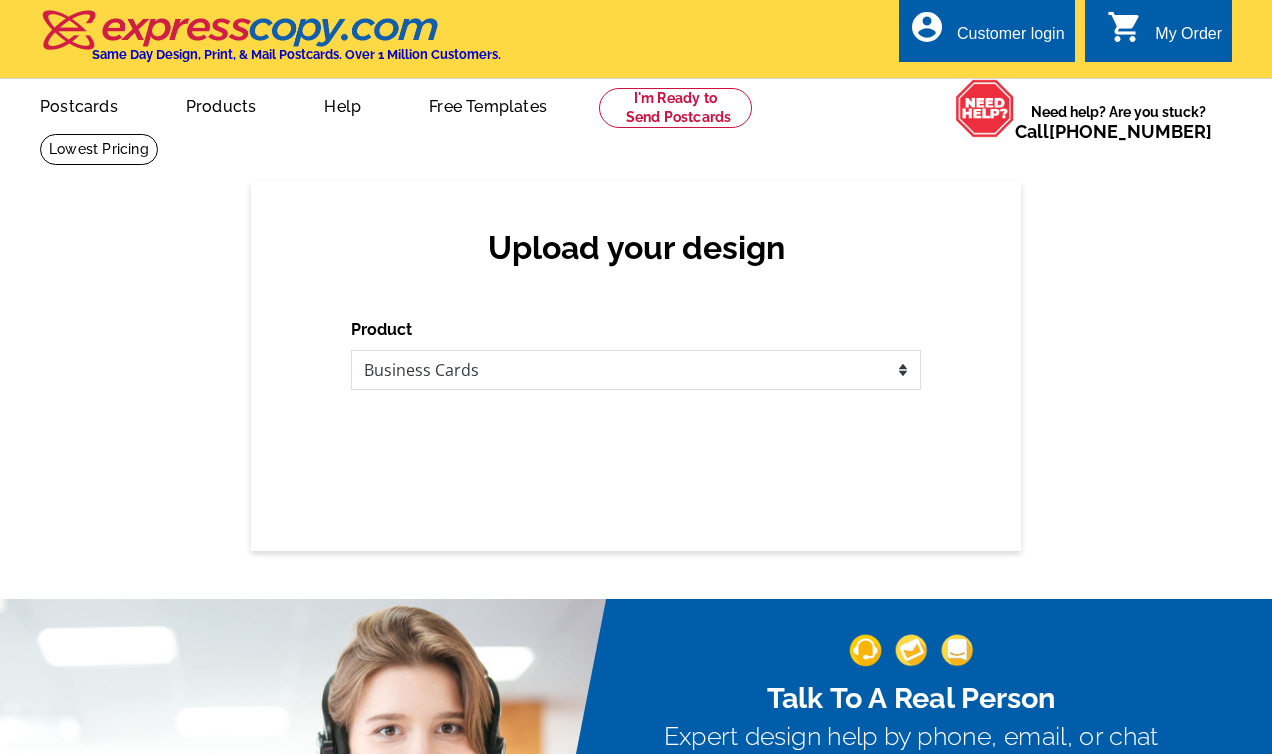 scroll, scrollTop: 0, scrollLeft: 0, axis: both 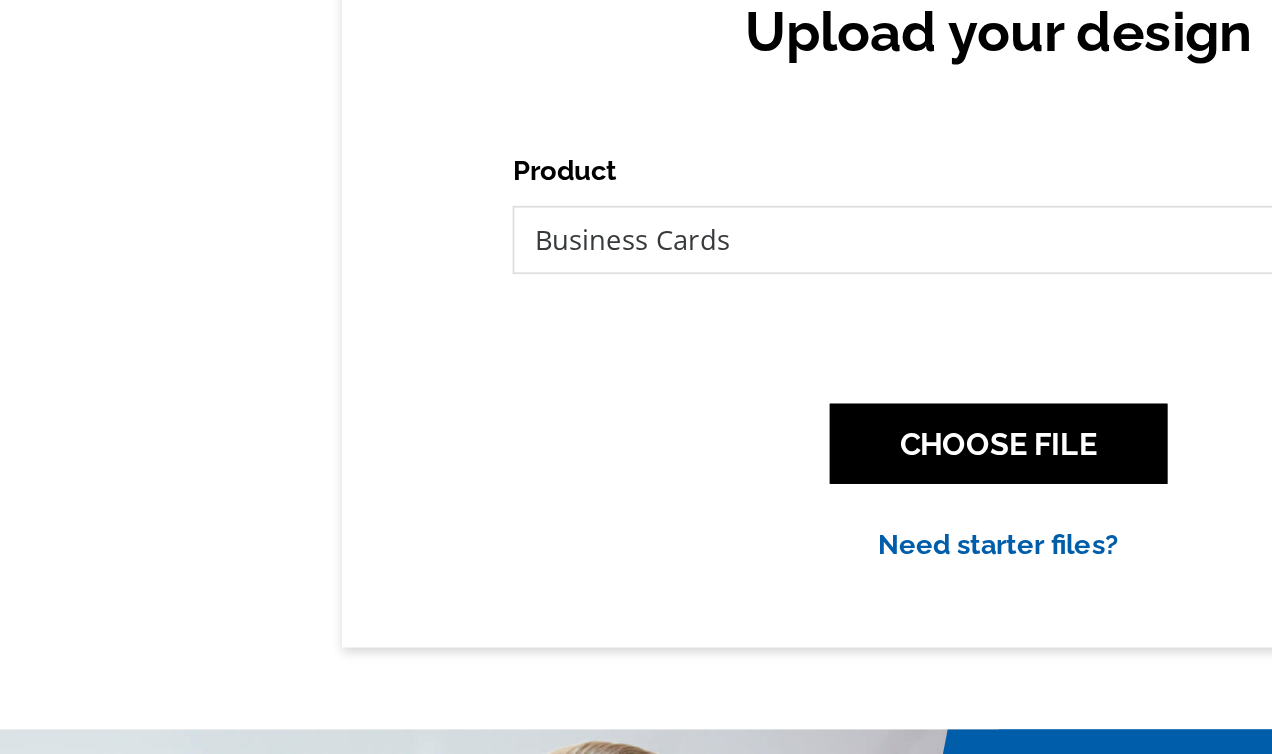 drag, startPoint x: 443, startPoint y: 414, endPoint x: 456, endPoint y: 516, distance: 102.825096 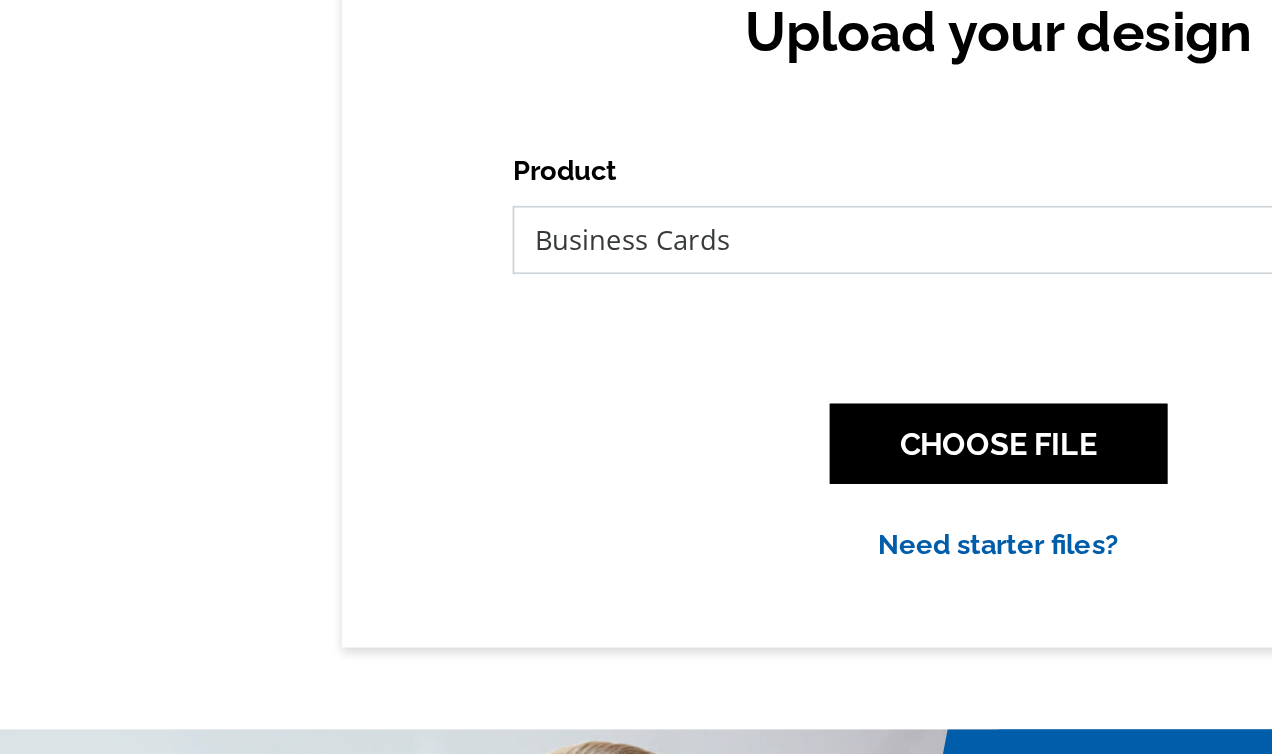 click on "Please select the type of file...
Postcards
Business Cards
Letters and flyers
Greeting Cards
Door Hangers" at bounding box center (636, 370) 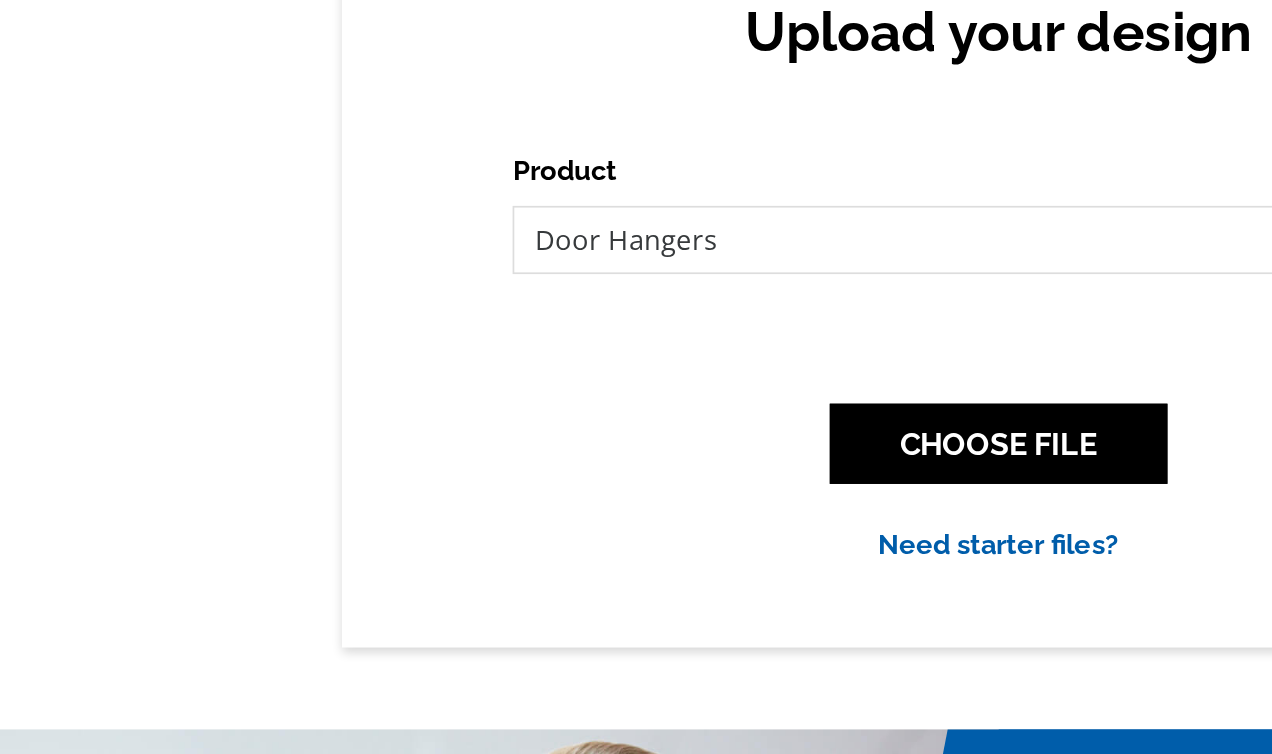 click on "Product
Please select the type of file...
Postcards
Business Cards
Letters and flyers
Greeting Cards" at bounding box center (636, 354) 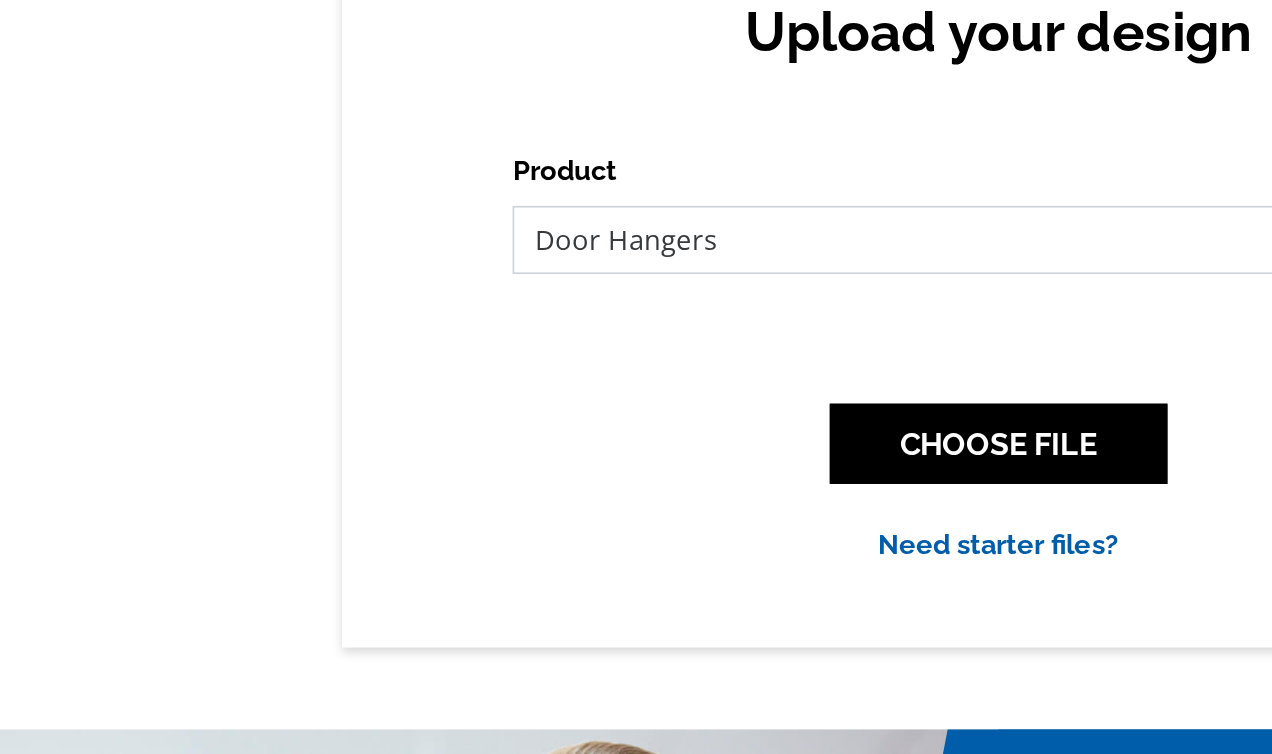 click on "Please select the type of file...
Postcards
Business Cards
Letters and flyers
Greeting Cards
Door Hangers" at bounding box center (636, 370) 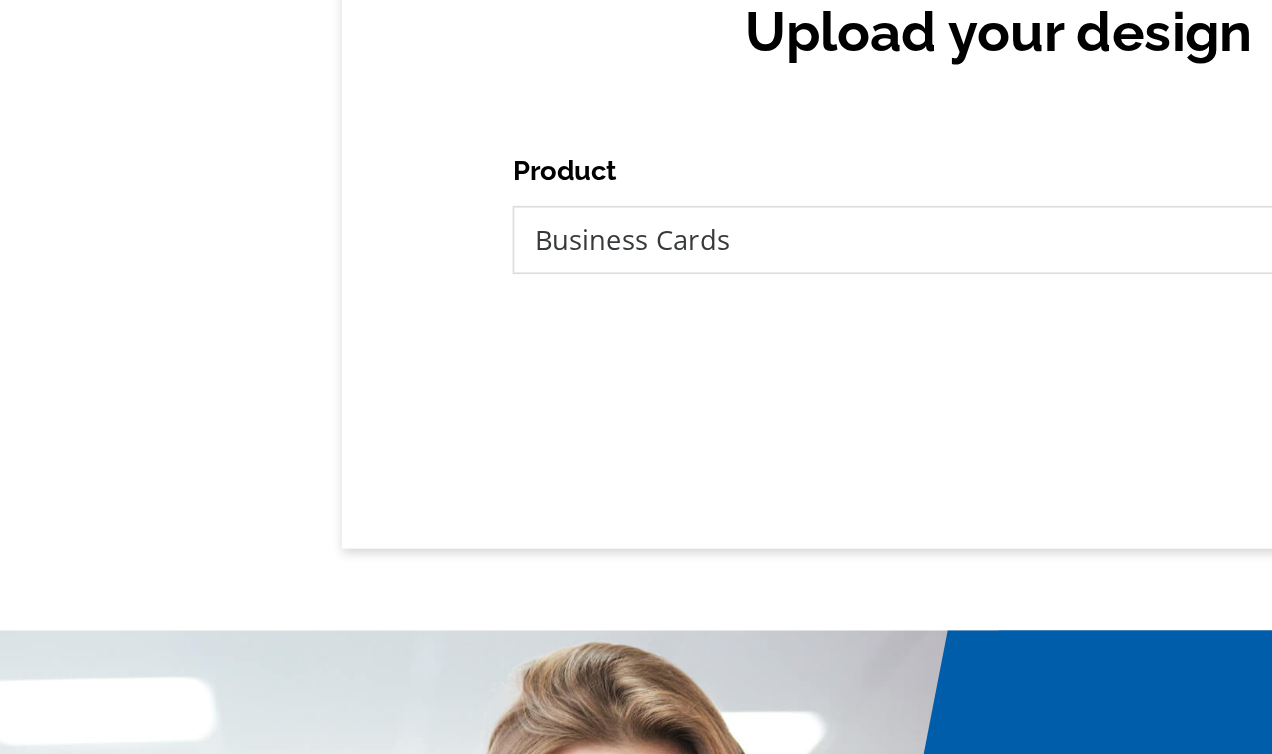 click on "Upload your design
Product
Please select the type of file...
Postcards
Business Cards
Letters and flyers
Greeting Cards" at bounding box center (636, 366) 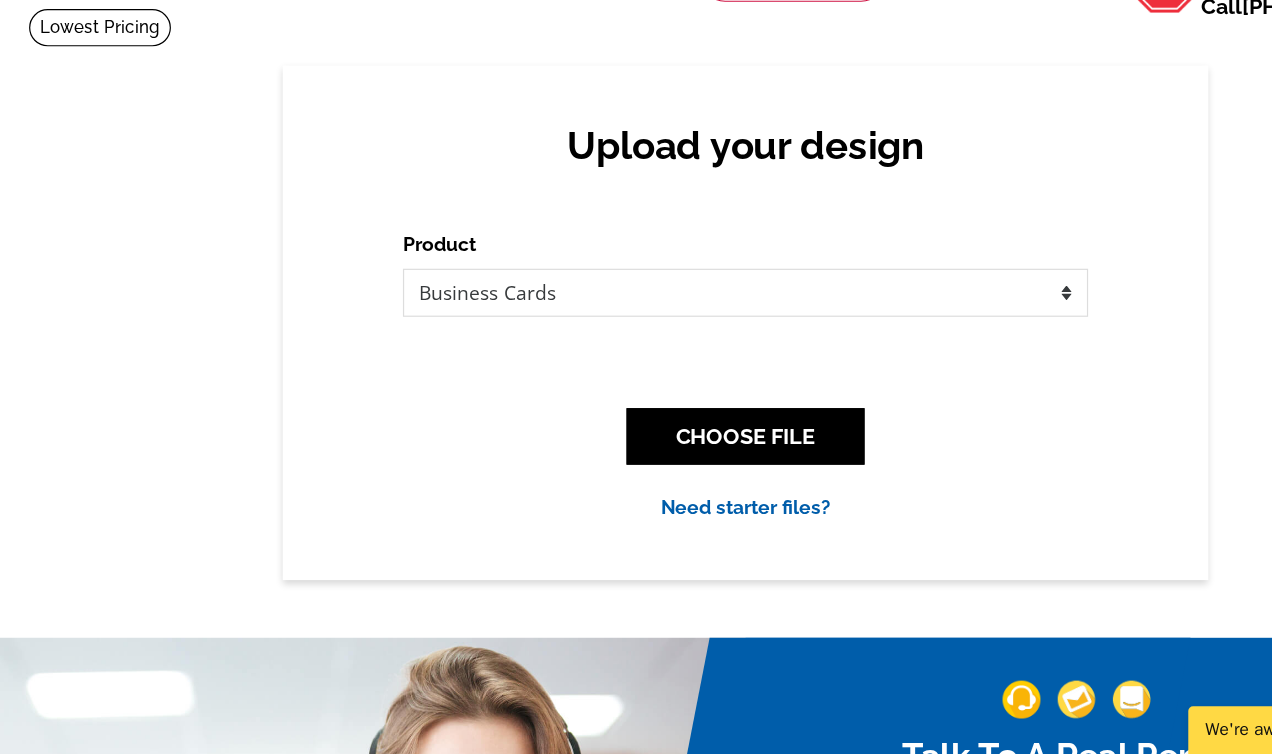 scroll, scrollTop: 0, scrollLeft: 0, axis: both 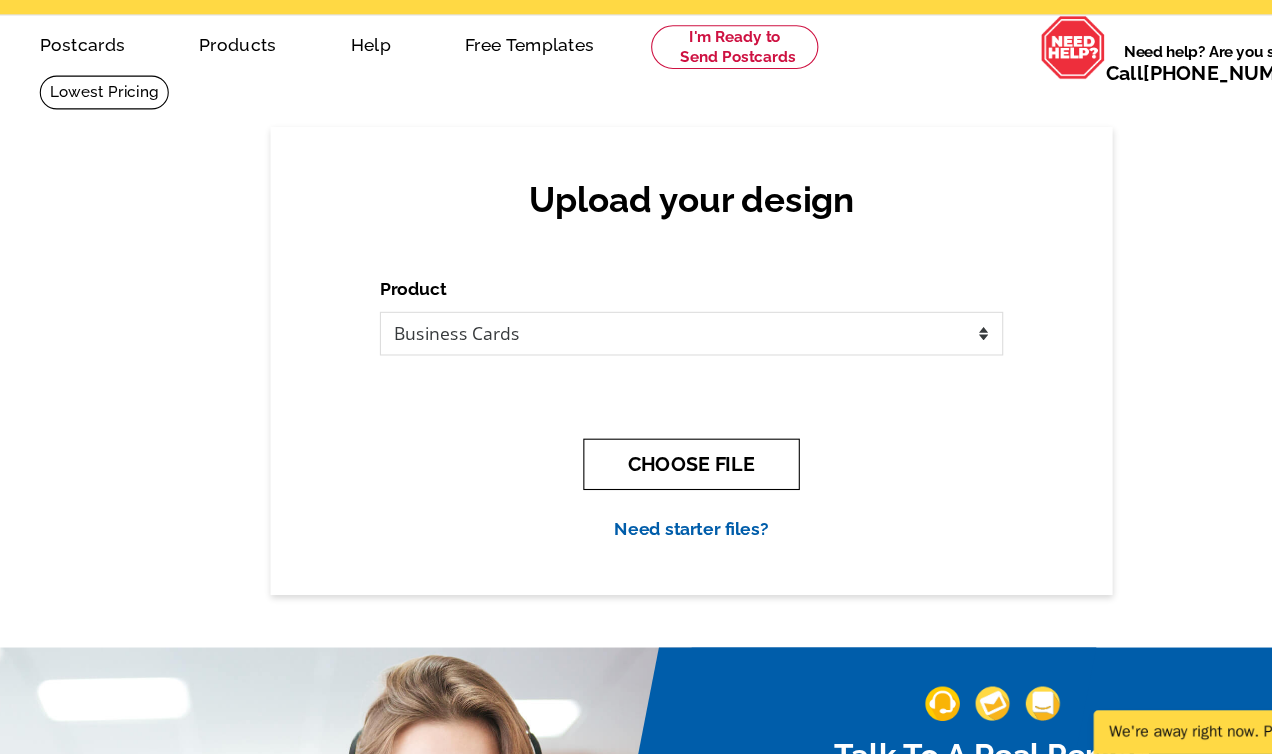 click on "CHOOSE FILE" at bounding box center (636, 489) 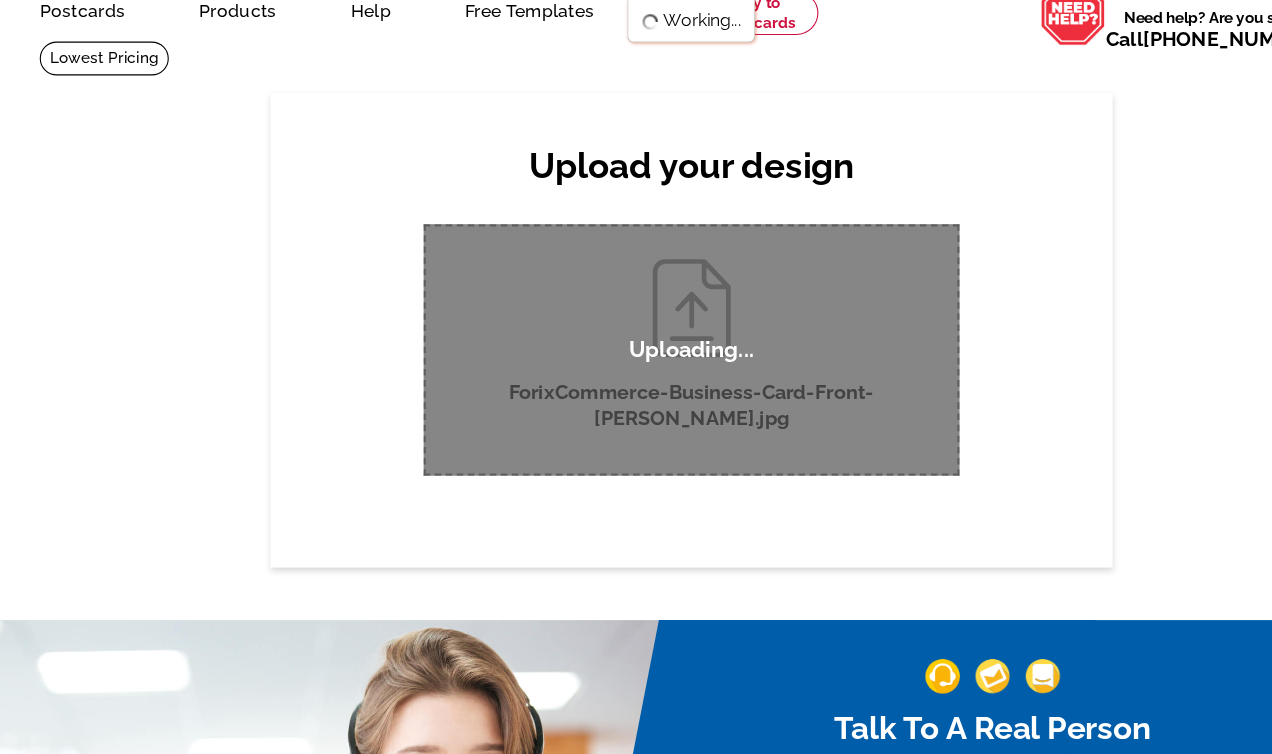 scroll, scrollTop: 0, scrollLeft: 0, axis: both 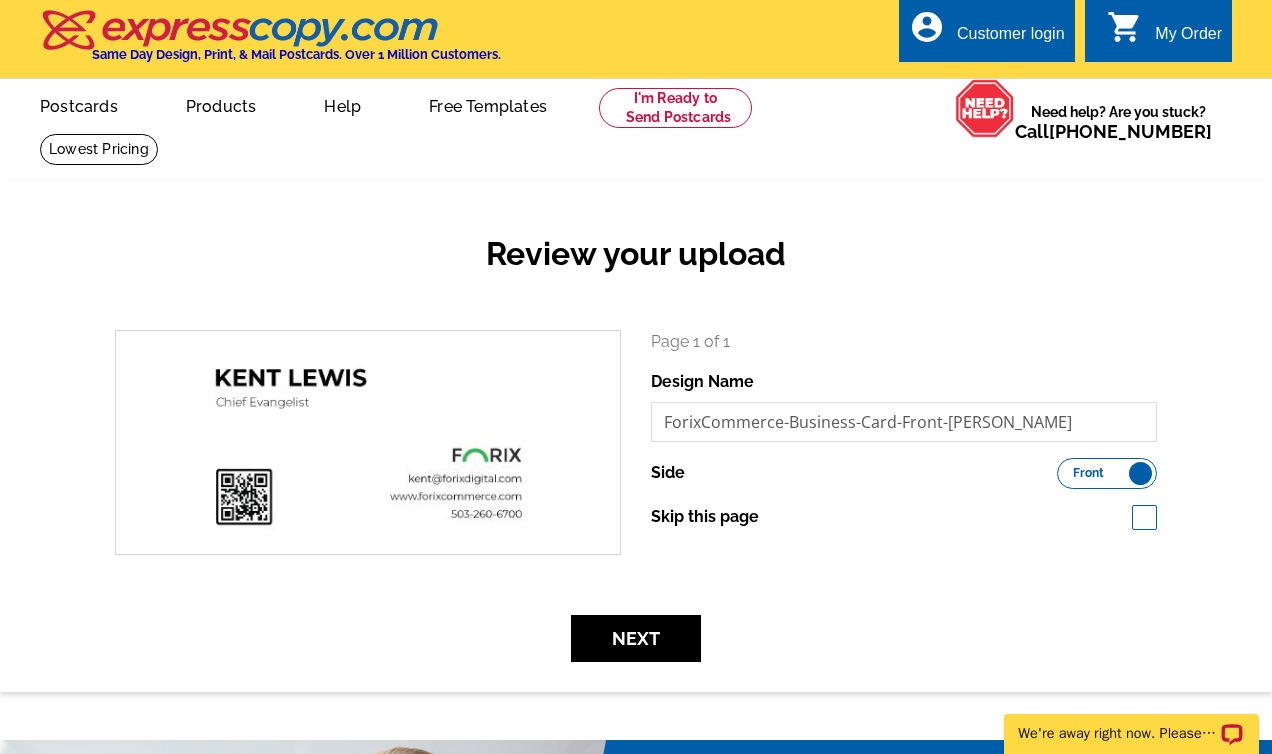 click on "Front
Back" at bounding box center (1107, 473) 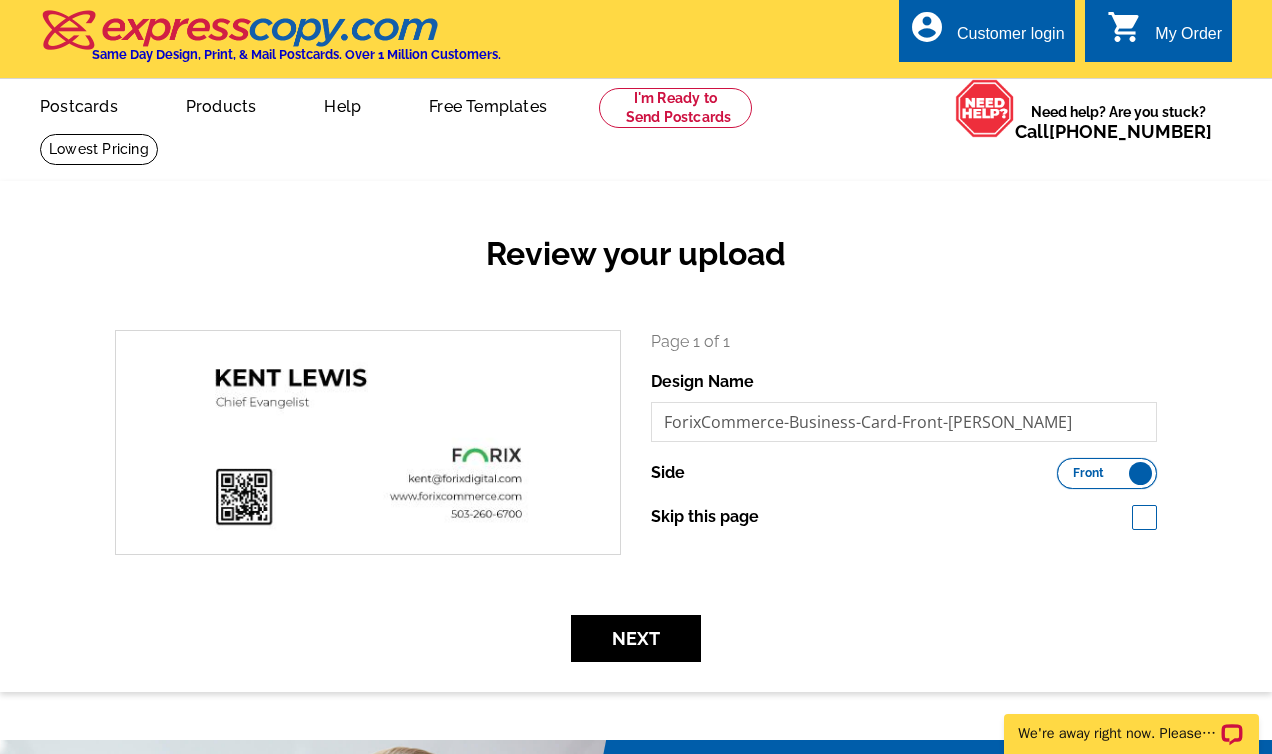 click on "Front
Back" at bounding box center [1067, 468] 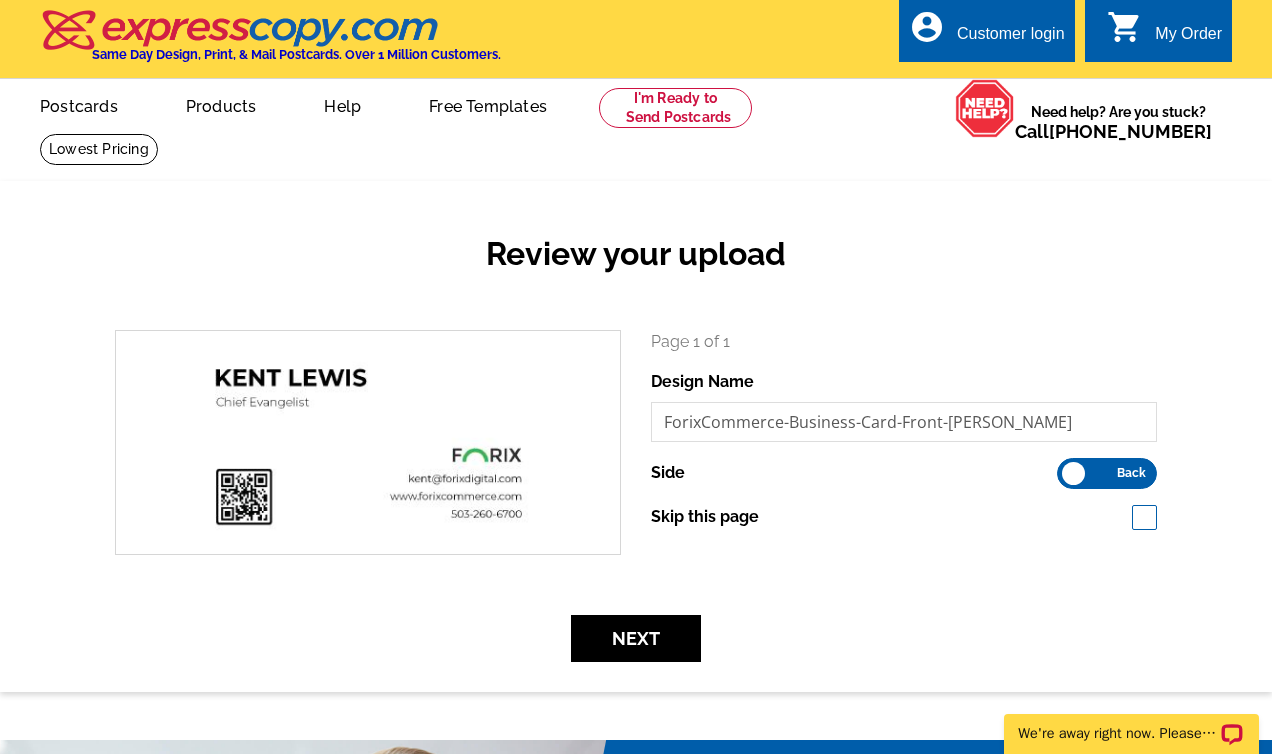 click on "Back" at bounding box center [1131, 473] 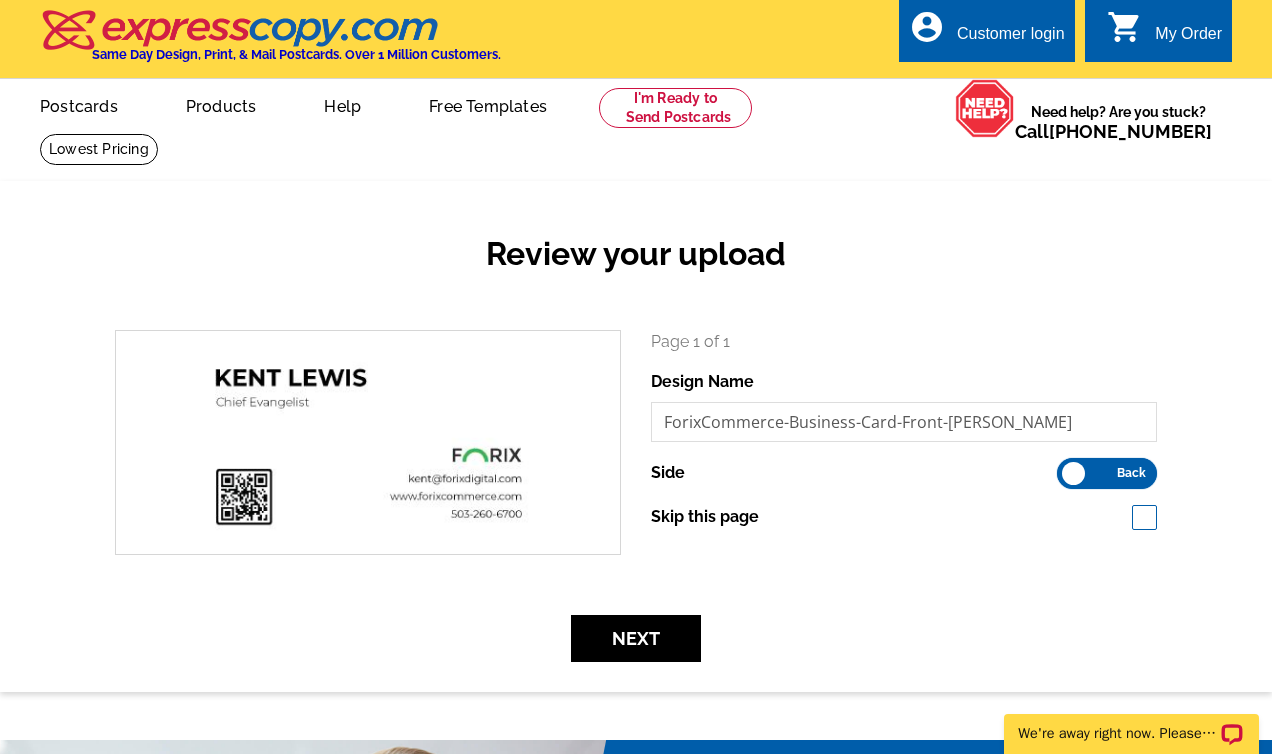 click on "Front
Back" at bounding box center [1067, 468] 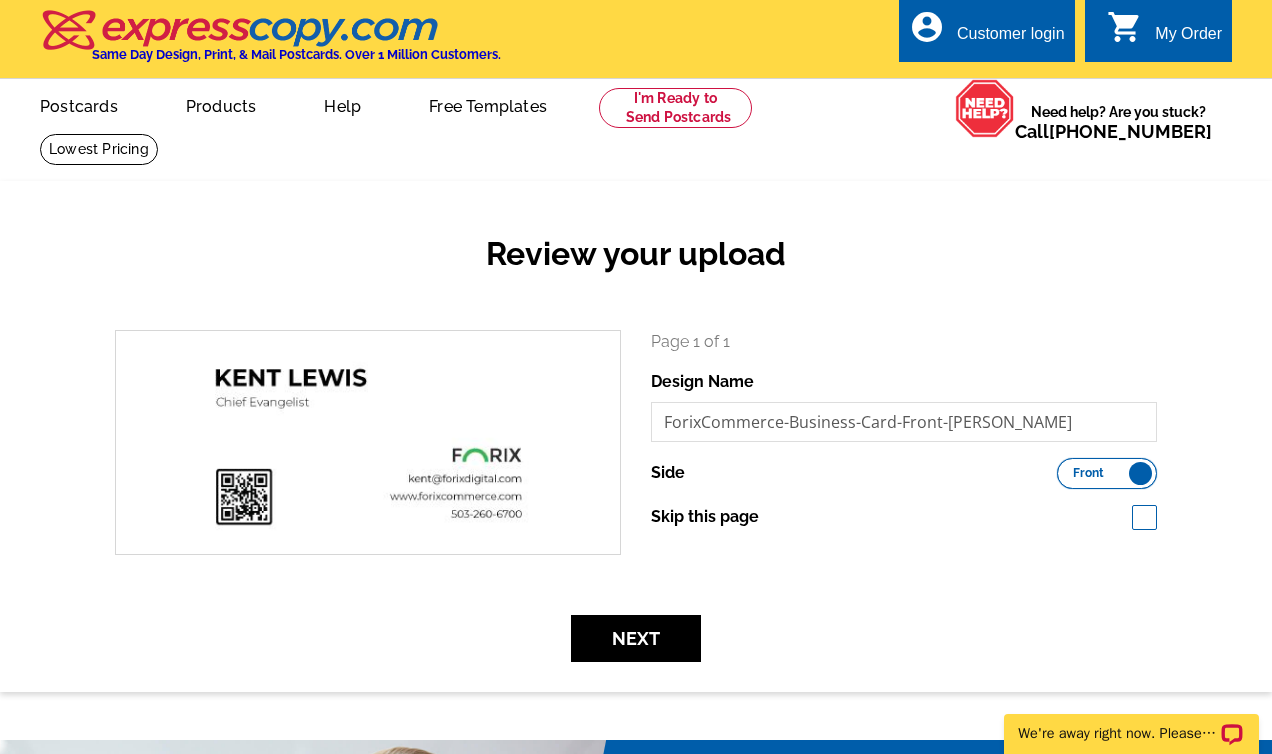 scroll, scrollTop: 12, scrollLeft: 0, axis: vertical 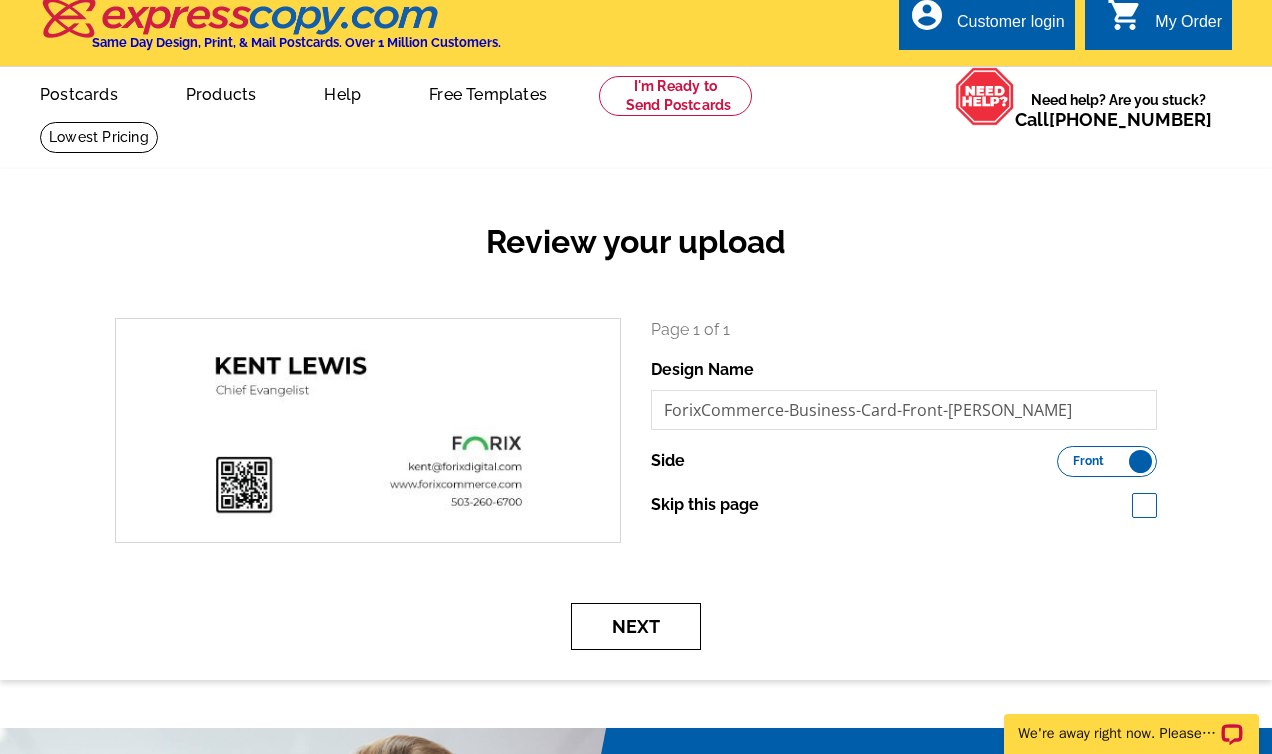 click on "Next" at bounding box center (636, 626) 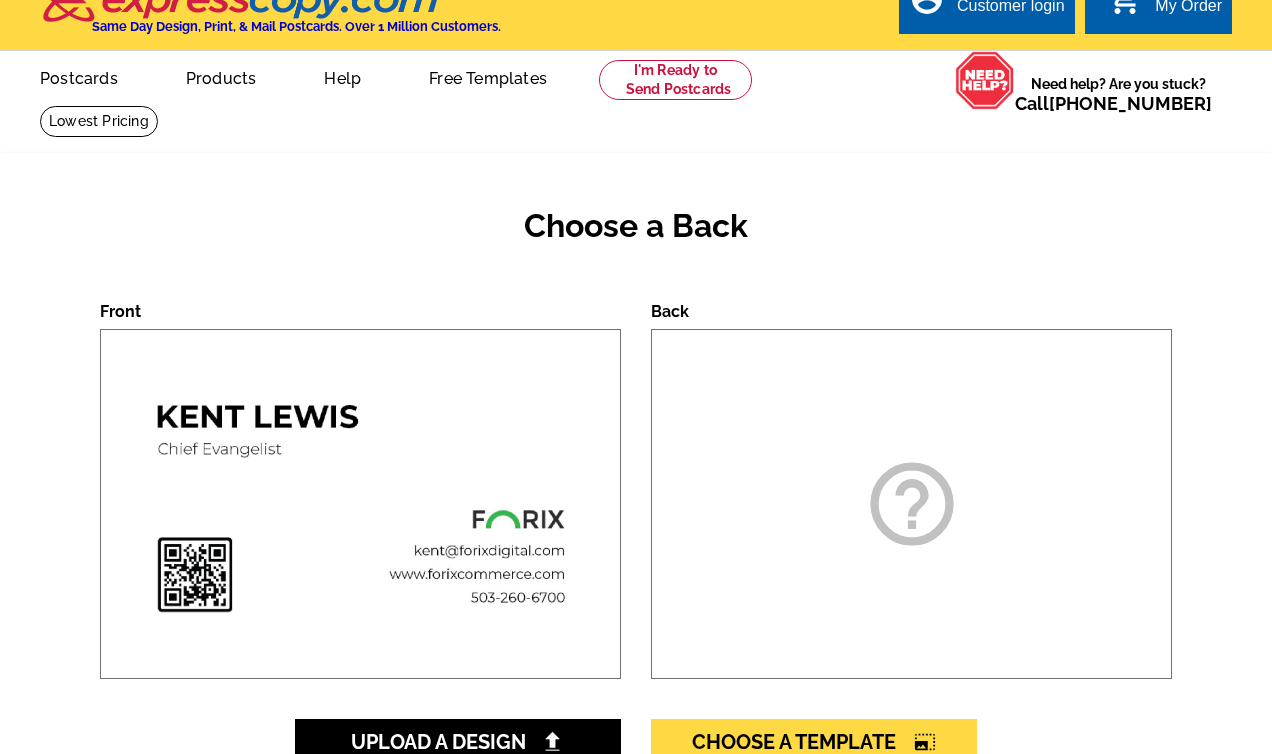 scroll, scrollTop: 81, scrollLeft: 0, axis: vertical 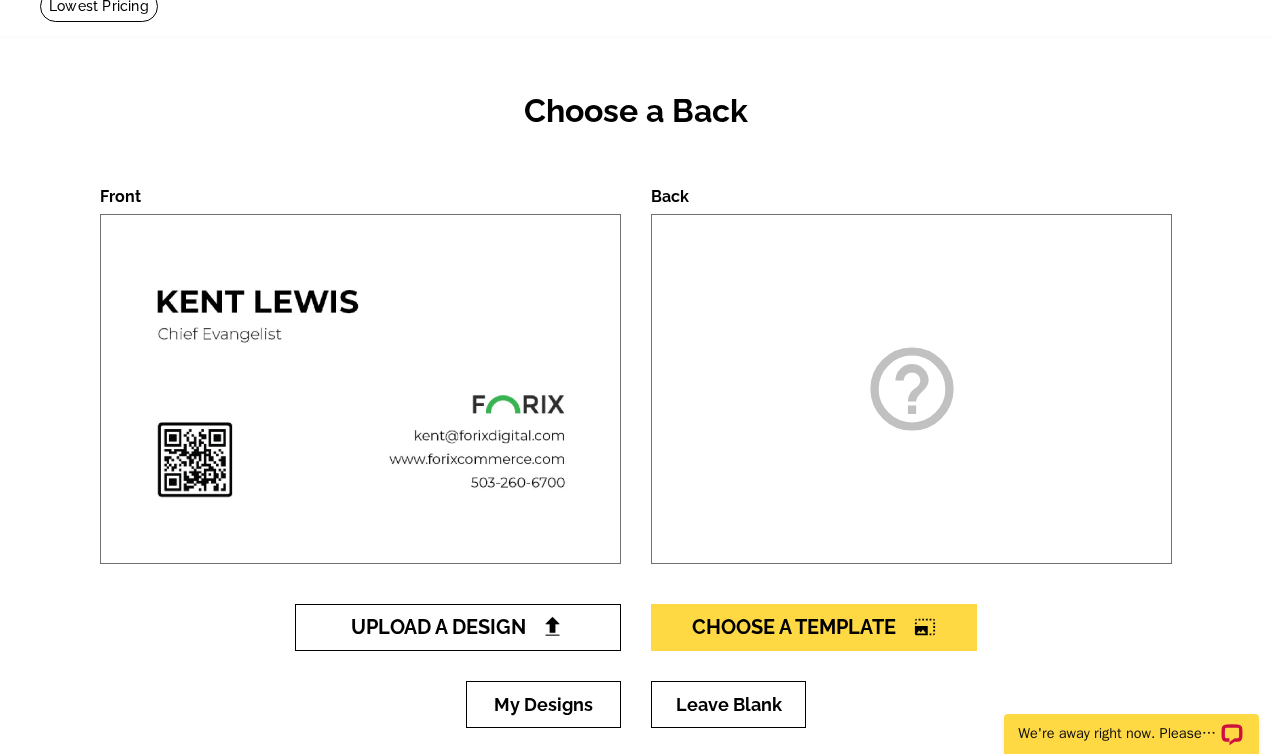 click on "Upload A Design" at bounding box center (458, 627) 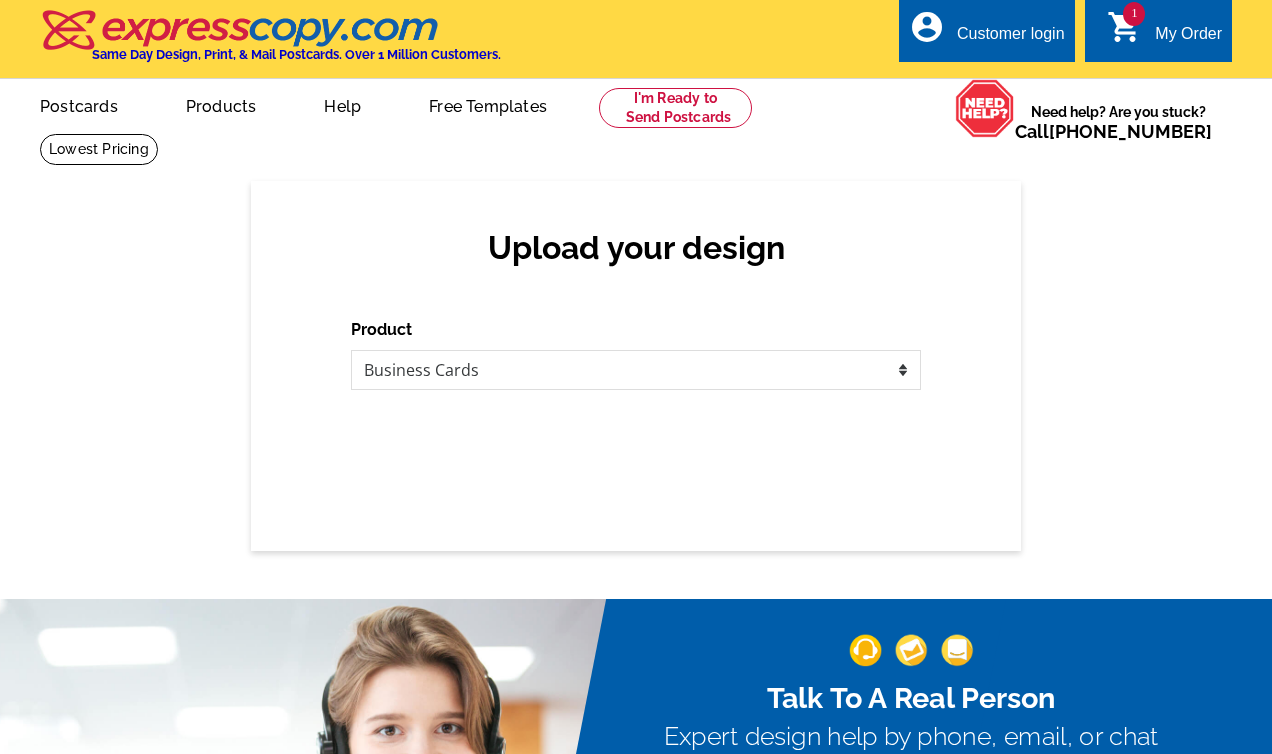 scroll, scrollTop: 0, scrollLeft: 0, axis: both 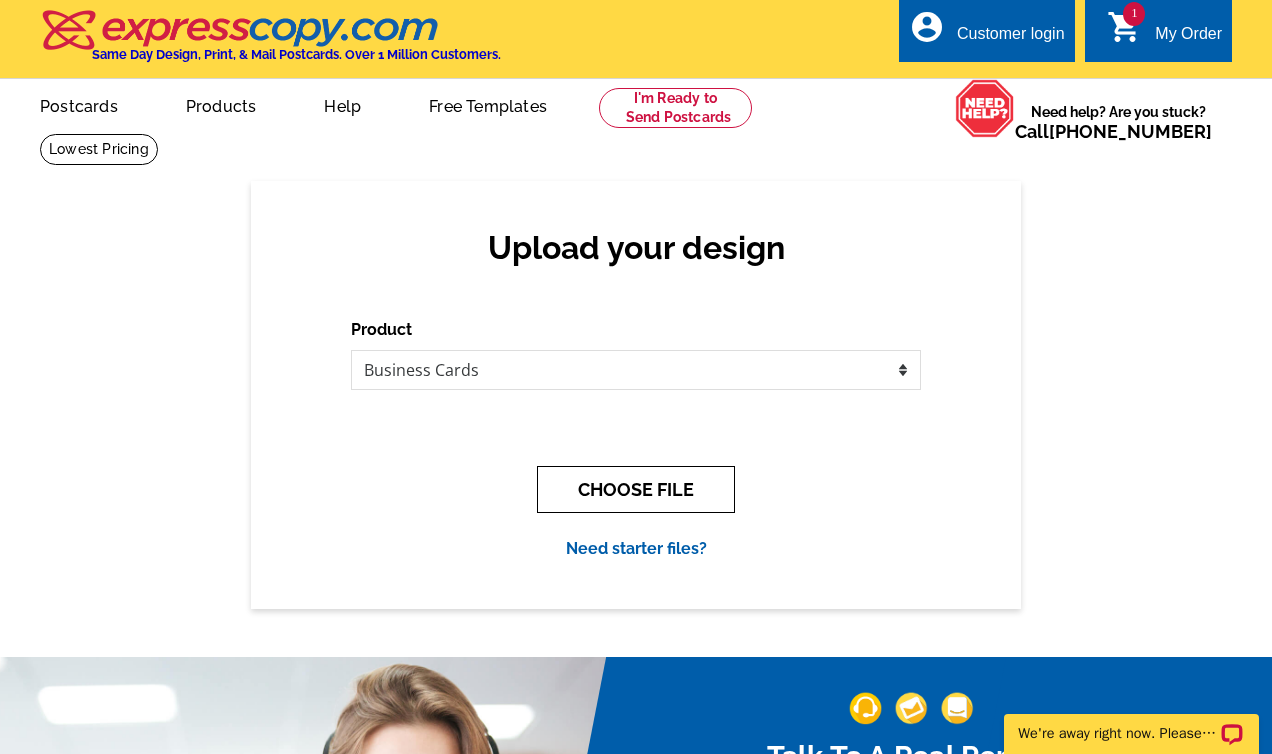 click on "CHOOSE FILE" at bounding box center [636, 489] 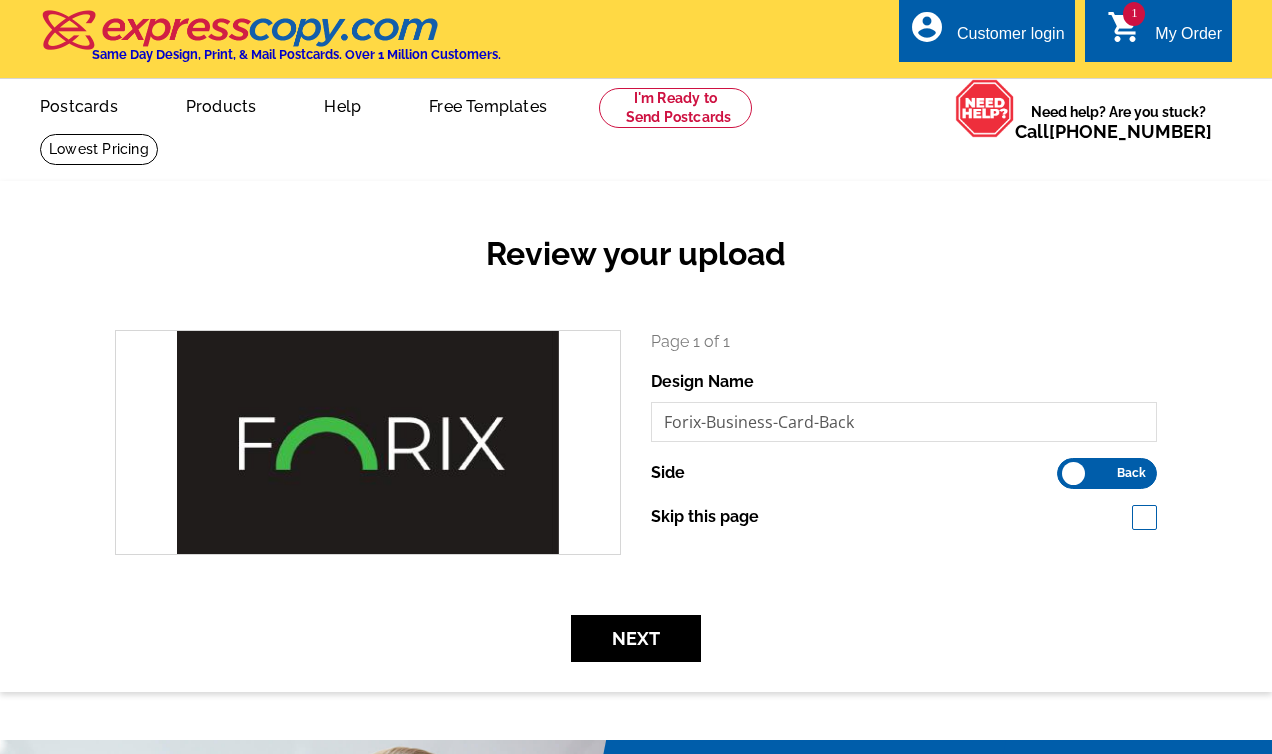 scroll, scrollTop: 0, scrollLeft: 0, axis: both 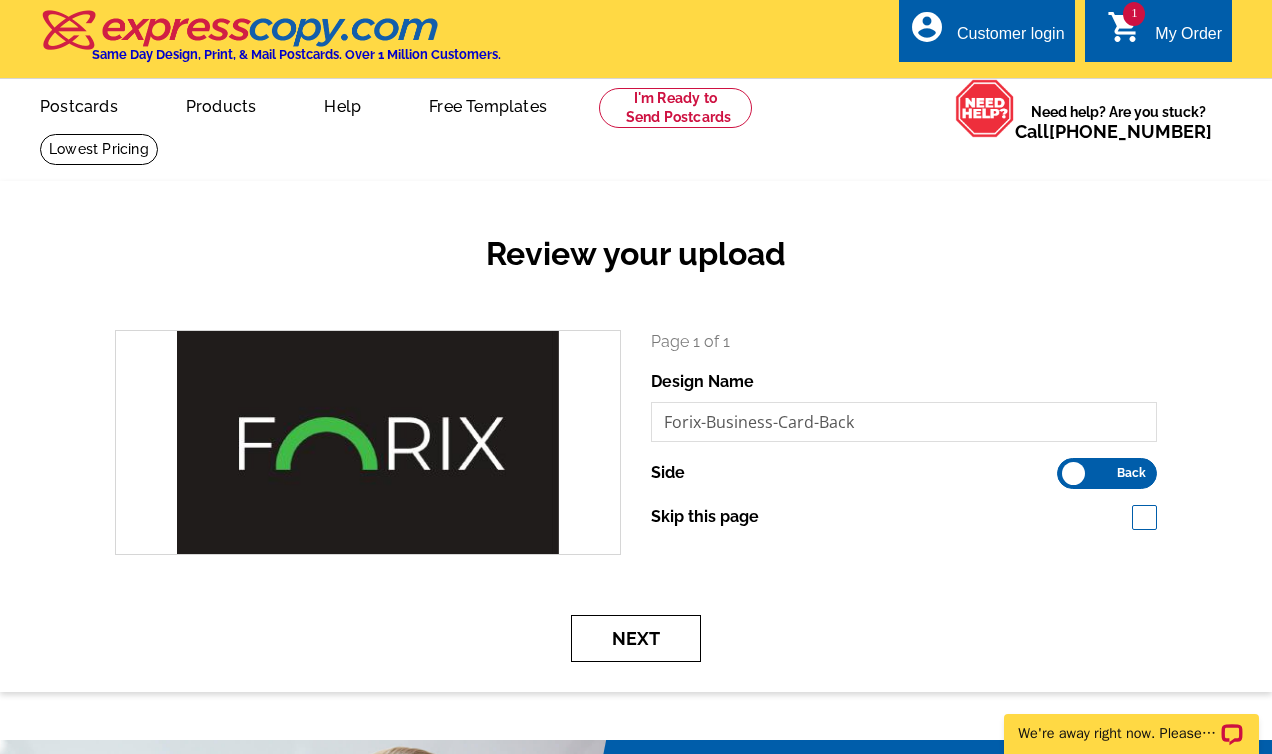click on "Next" at bounding box center [636, 638] 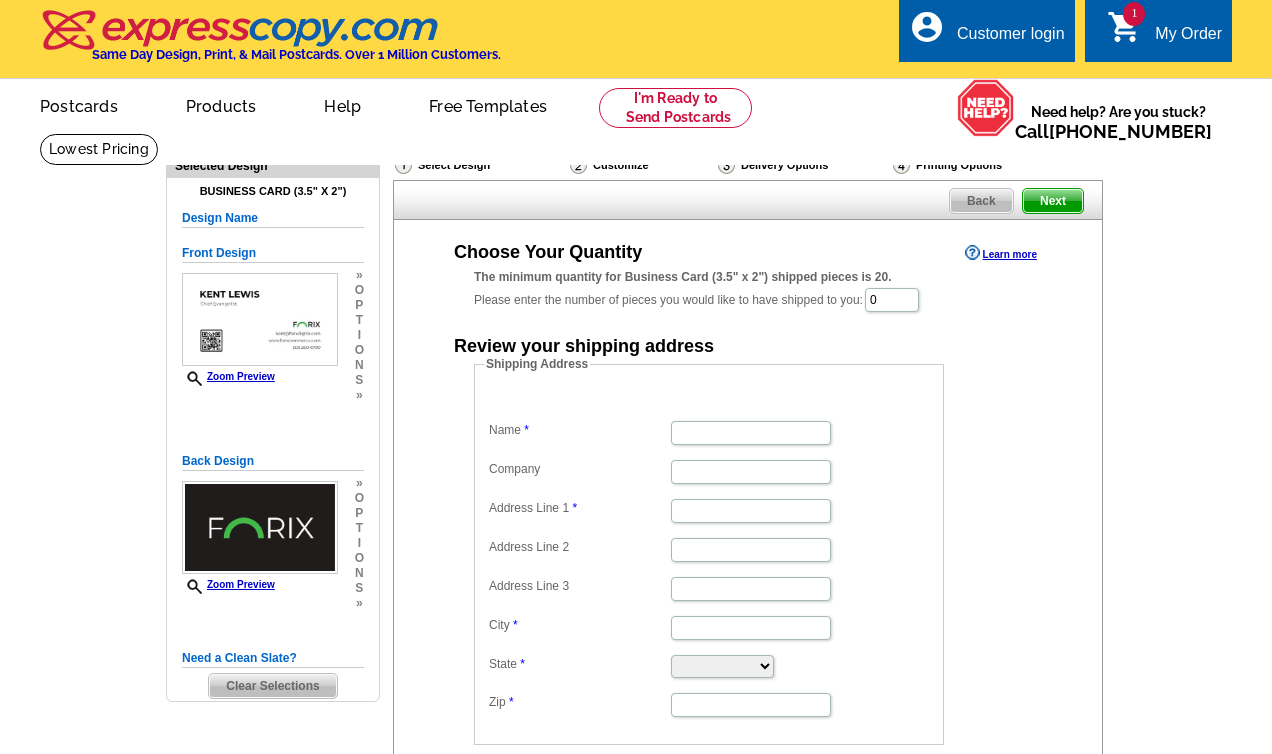 scroll, scrollTop: 0, scrollLeft: 0, axis: both 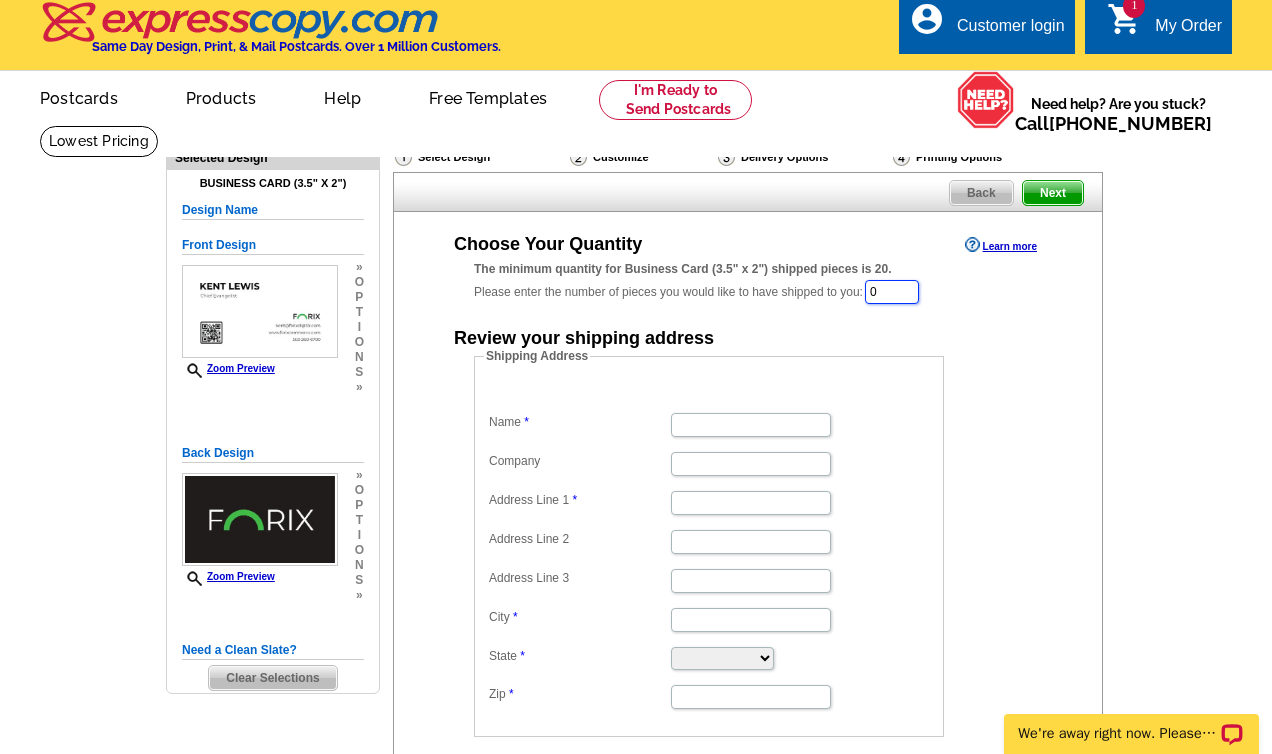 drag, startPoint x: 895, startPoint y: 296, endPoint x: 836, endPoint y: 288, distance: 59.5399 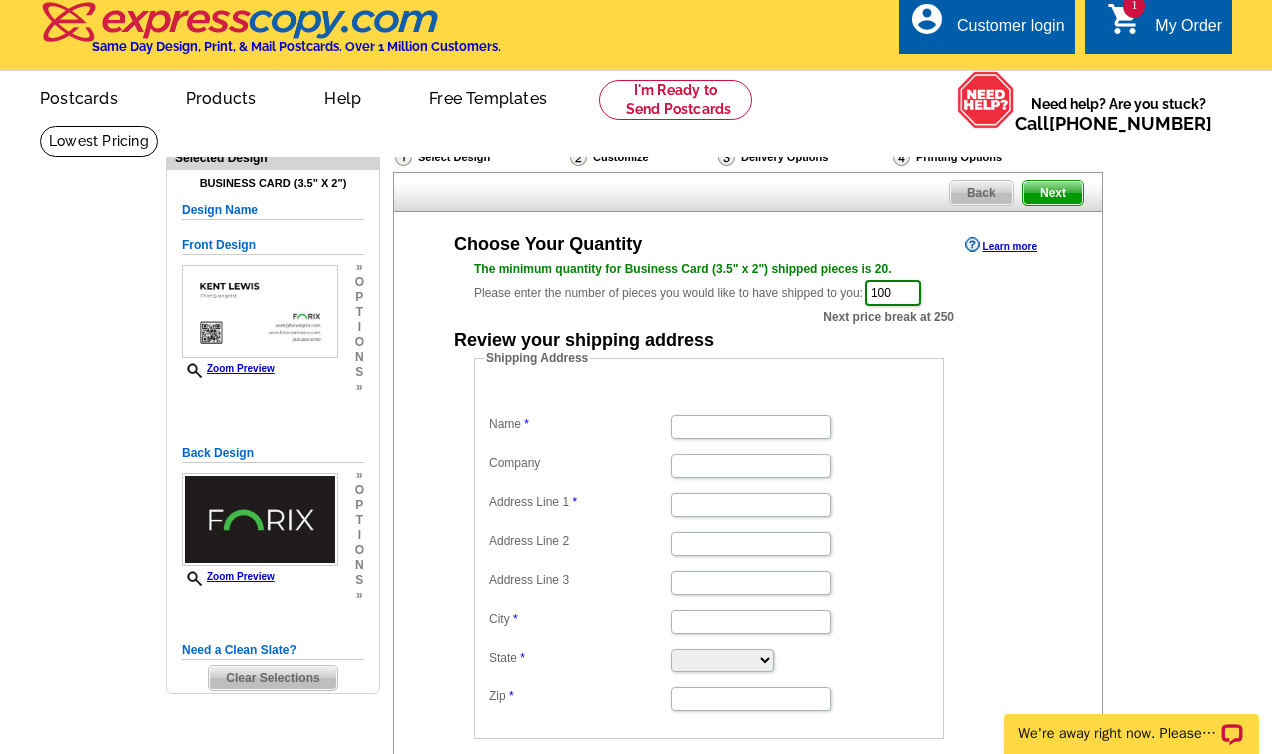 click on "Shipping Address
Name
Company
Address Line 1
Address Line 2
Address Line 3
City
State
Alabama
Alaska
Arizona
Arkansas
California
Colorado
Connecticut
District of Columbia
Delaware
Florida
Georgia
Hawaii
Idaho
Illinois
Indiana
Iowa
Kansas
Kentucky
Louisiana
Maine
Maryland
Massachusetts
Michigan
Minnesota
Mississippi
Missouri
Montana
Nebraska
Nevada
New Hampshire
New Jersey
New Mexico
New York
North Carolina
North Dakota
Ohio
Oklahoma
Oregon
Pennsylvania
Rhode Island
South Carolina
South Dakota
Tennessee
Texas
Utah
Vermont
Virginia
Washington
West Virginia
Wisconsin
Wyoming
Zip" at bounding box center (740, 544) 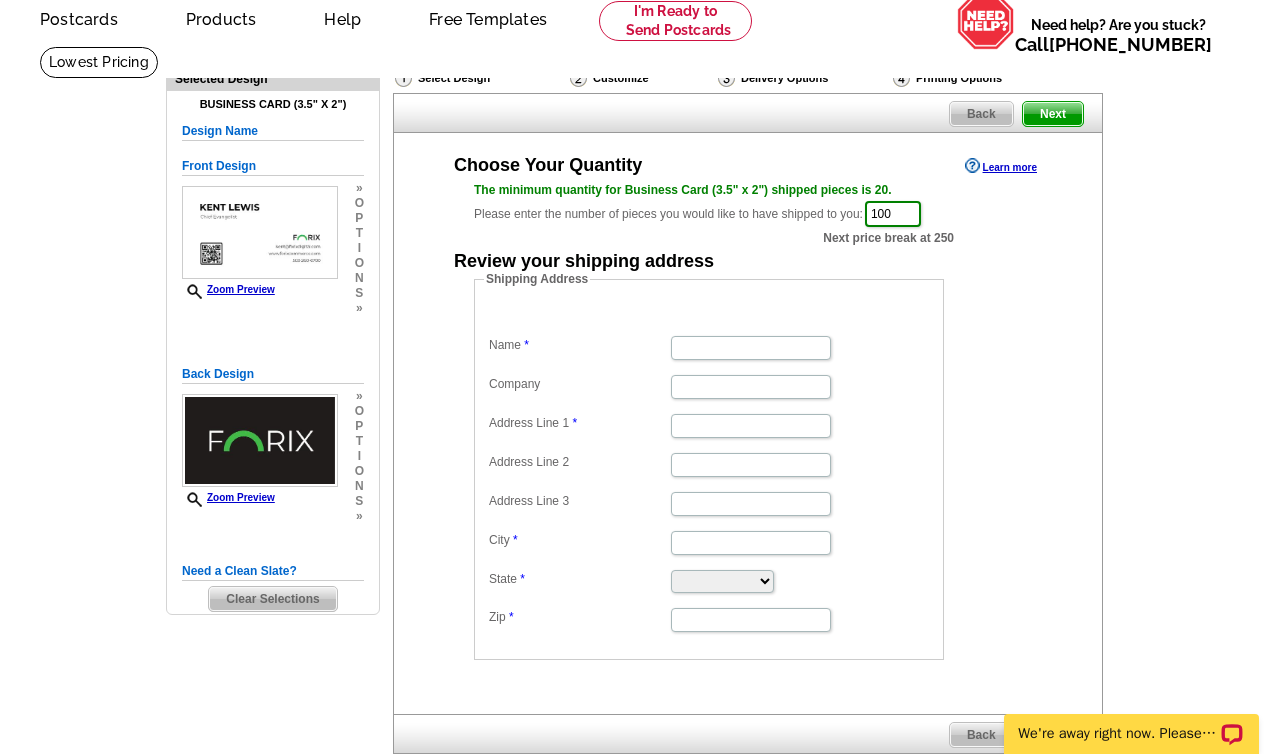 scroll, scrollTop: 31, scrollLeft: 0, axis: vertical 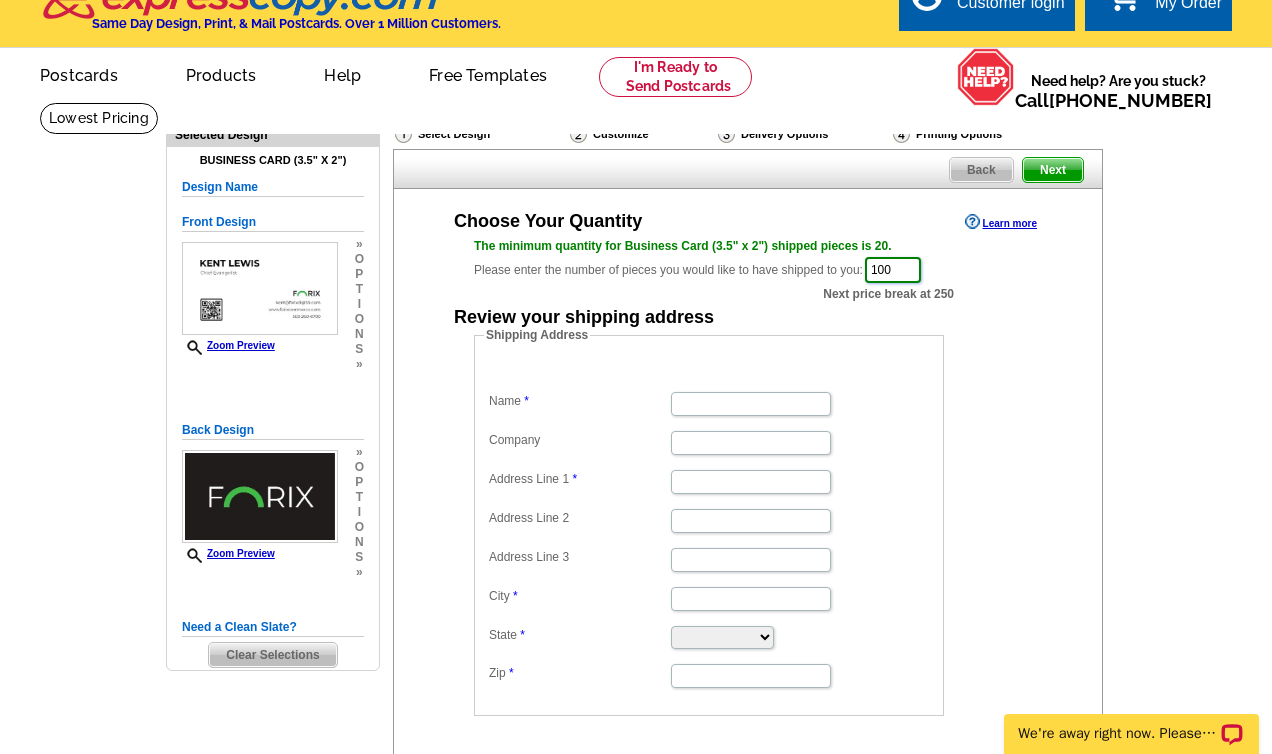 drag, startPoint x: 915, startPoint y: 276, endPoint x: 853, endPoint y: 271, distance: 62.201286 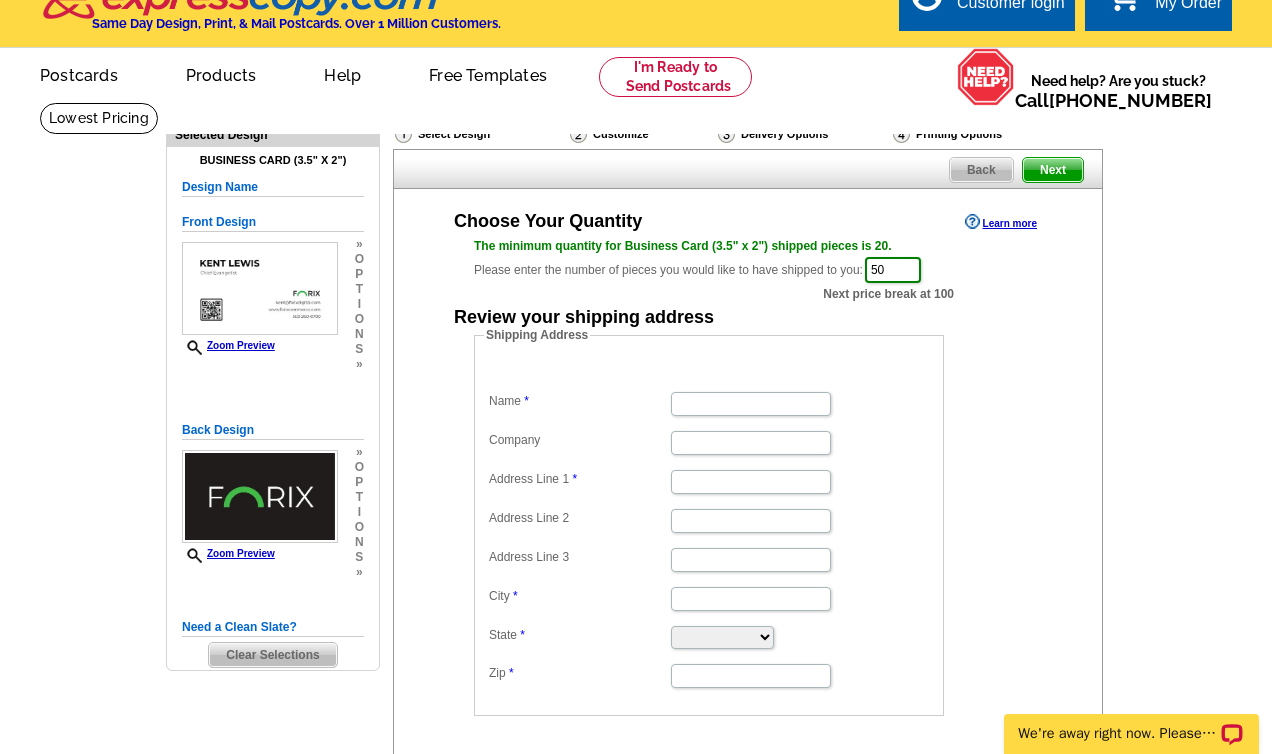 click on "Shipping Address
Name
Company
Address Line 1
Address Line 2
Address Line 3
City
State
Alabama
Alaska
Arizona
Arkansas
California
Colorado
Connecticut
District of Columbia
Delaware
Florida
Georgia
Hawaii
Idaho
Illinois
Indiana
Iowa
Kansas
Kentucky
Louisiana
Maine
Maryland
Massachusetts
Michigan
Minnesota
Mississippi
Missouri
Montana
Nebraska
Nevada
New Hampshire
New Jersey
New Mexico
New York
North Carolina
North Dakota
Ohio
Oklahoma
Oregon
Pennsylvania
Rhode Island
South Carolina
South Dakota
Tennessee
Texas
Utah
Vermont
Virginia
Washington
West Virginia
Wisconsin
Wyoming
Zip" at bounding box center [740, 521] 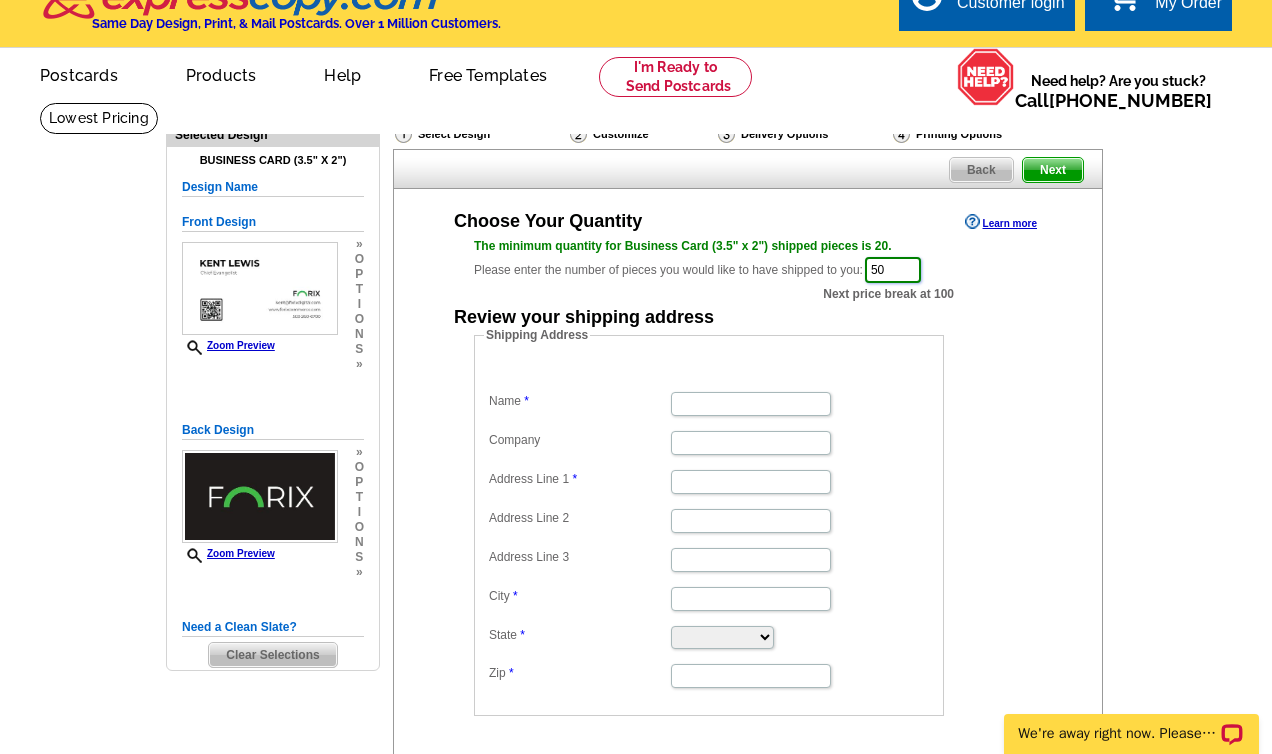 drag, startPoint x: 899, startPoint y: 270, endPoint x: 833, endPoint y: 268, distance: 66.0303 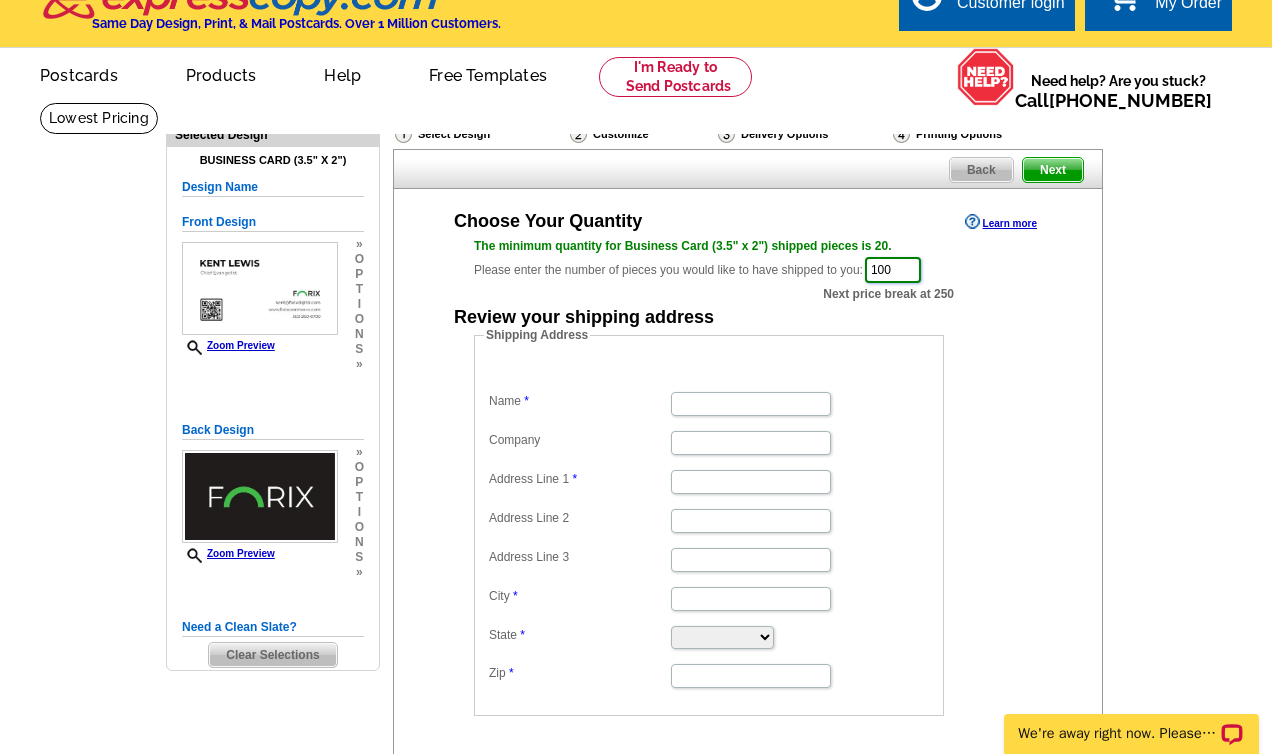 type on "100" 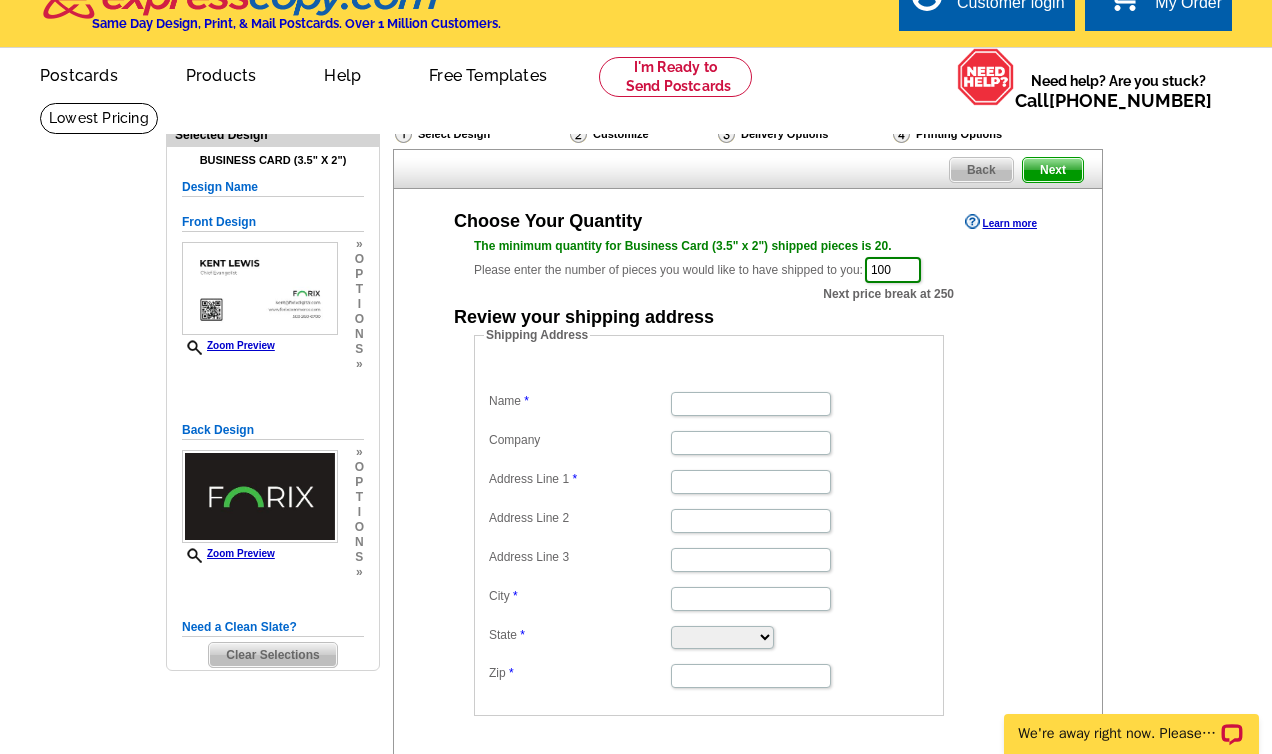 click on "Shipping Address
Name
Company
Address Line 1
Address Line 2
Address Line 3
City
State
Alabama
Alaska
Arizona
Arkansas
California
Colorado
Connecticut
District of Columbia
Delaware
Florida
Georgia
Hawaii
Idaho
Illinois
Indiana
Iowa
Kansas
Kentucky
Louisiana
Maine
Maryland
Massachusetts
Michigan
Minnesota
Mississippi
Missouri
Montana
Nebraska
Nevada
New Hampshire
New Jersey
New Mexico
New York
North Carolina
North Dakota
Ohio
Oklahoma
Oregon
Pennsylvania
Rhode Island
South Carolina
South Dakota
Tennessee
Texas
Utah
Vermont
Virginia
Washington
West Virginia
Wisconsin
Wyoming
Zip" at bounding box center (740, 521) 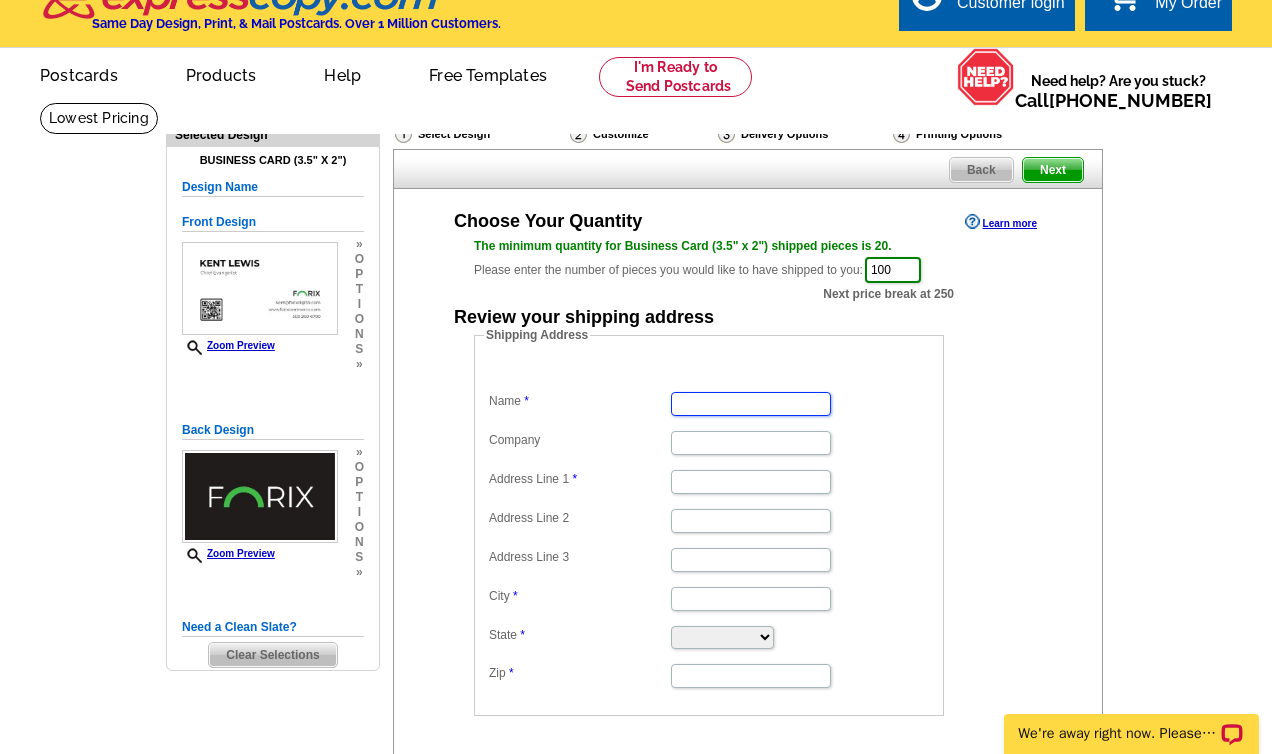 click on "Name" at bounding box center [751, 404] 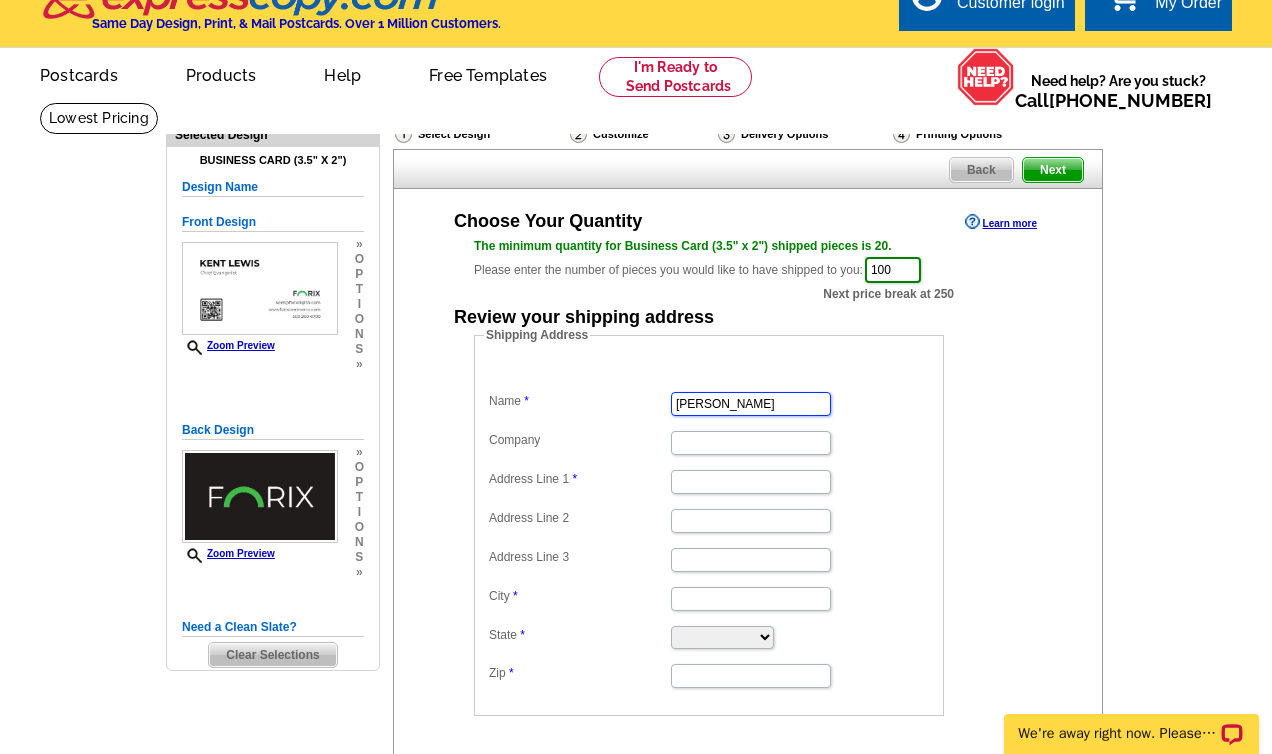 type on "Kent Lewis" 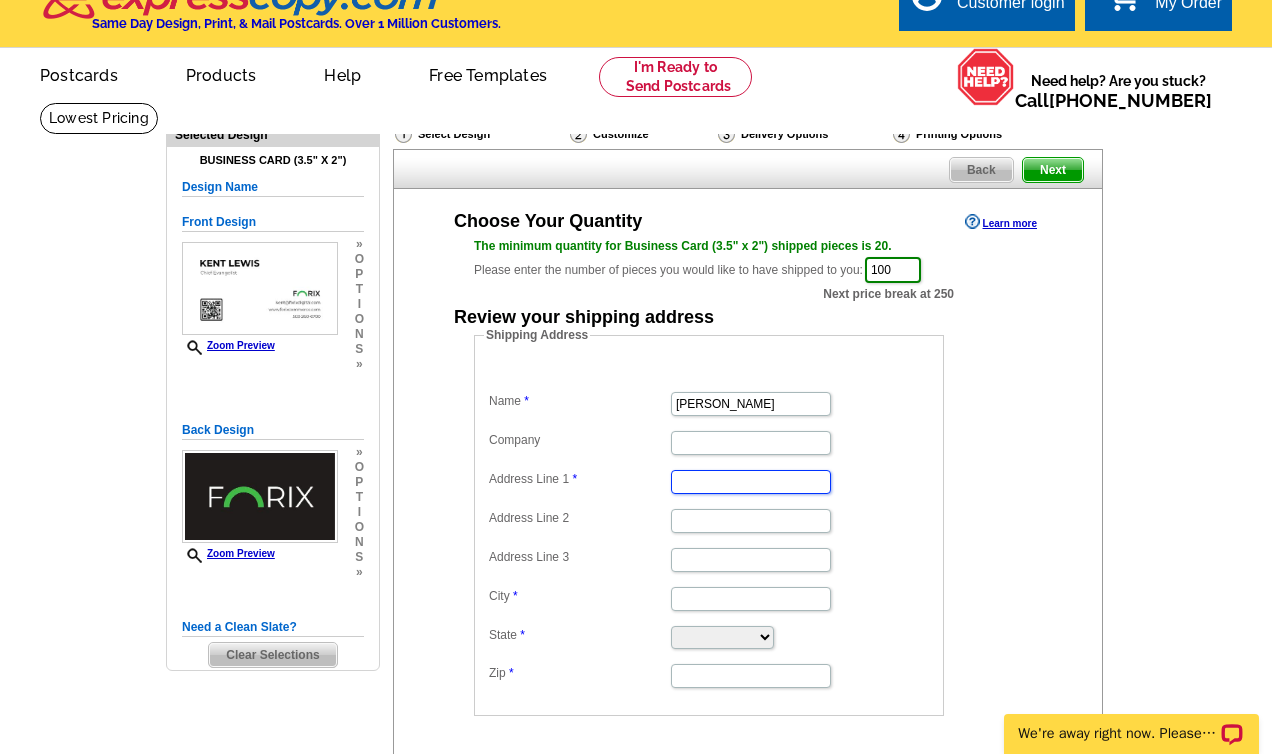 click on "Address Line 1" at bounding box center (751, 482) 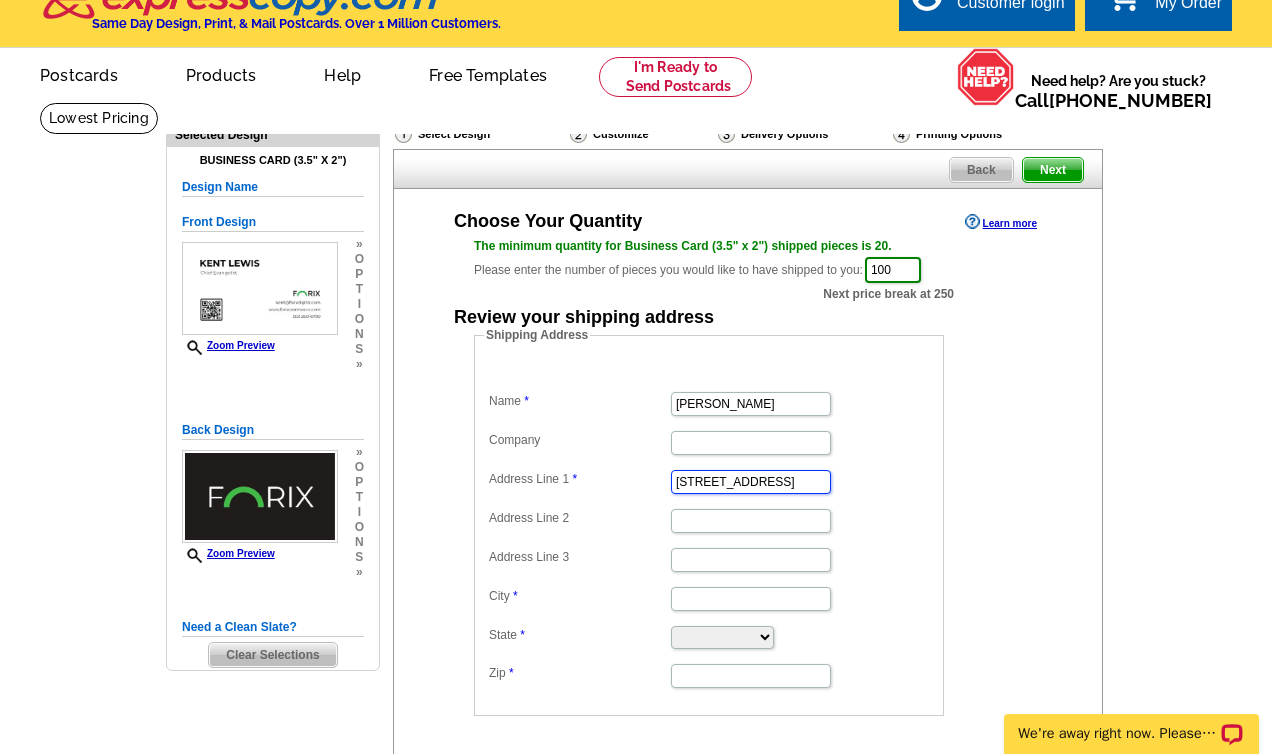scroll, scrollTop: 0, scrollLeft: 81, axis: horizontal 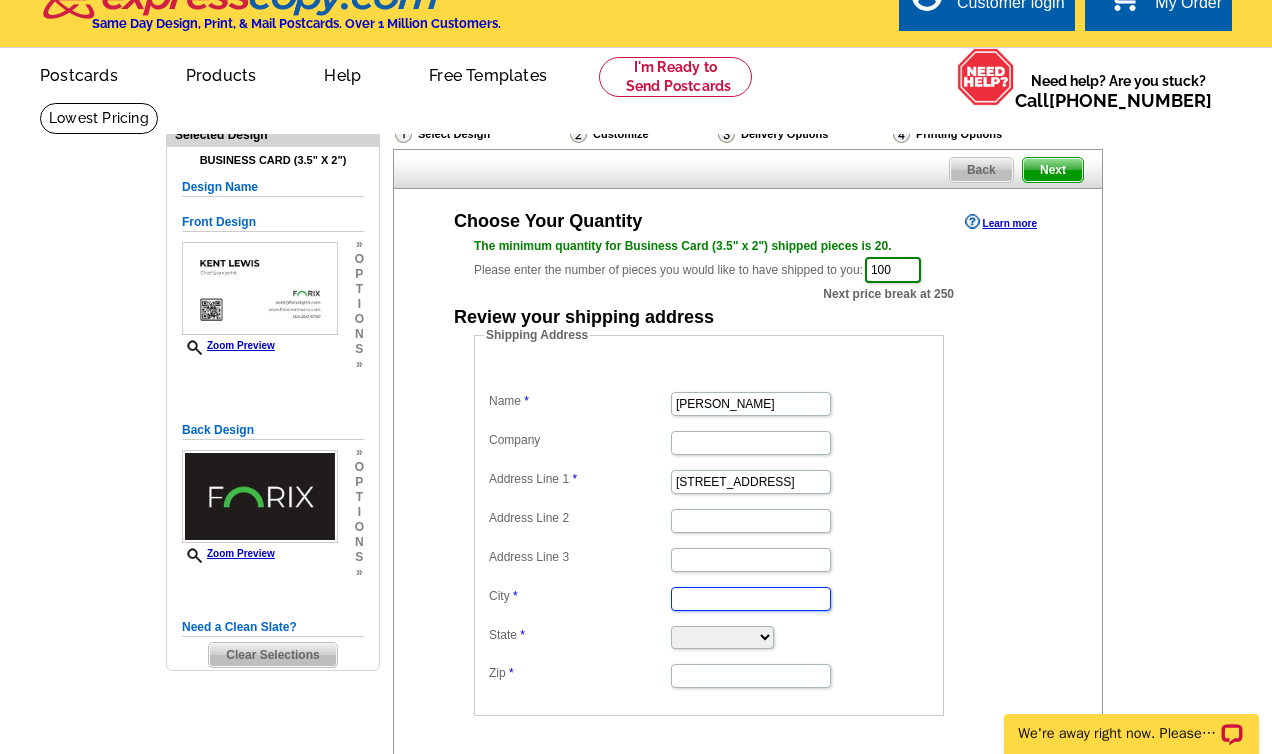 click on "City" at bounding box center [751, 599] 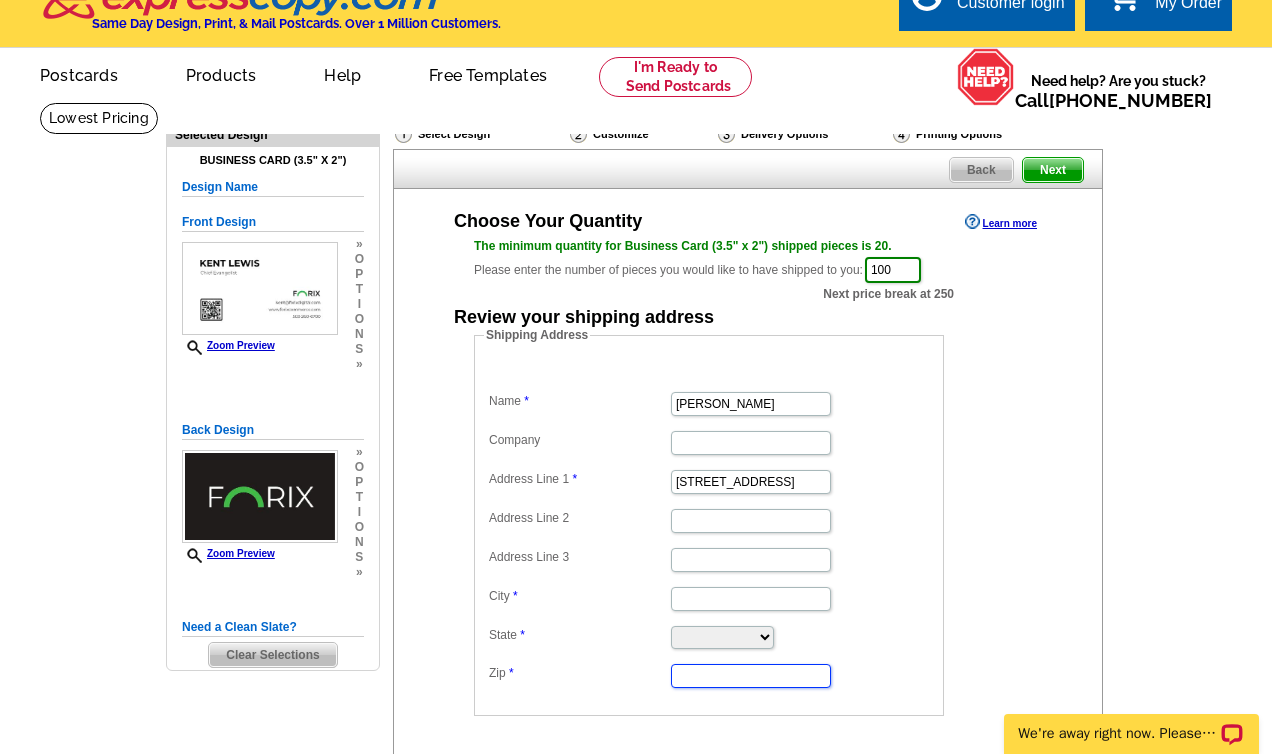 click on "Zip" at bounding box center [751, 676] 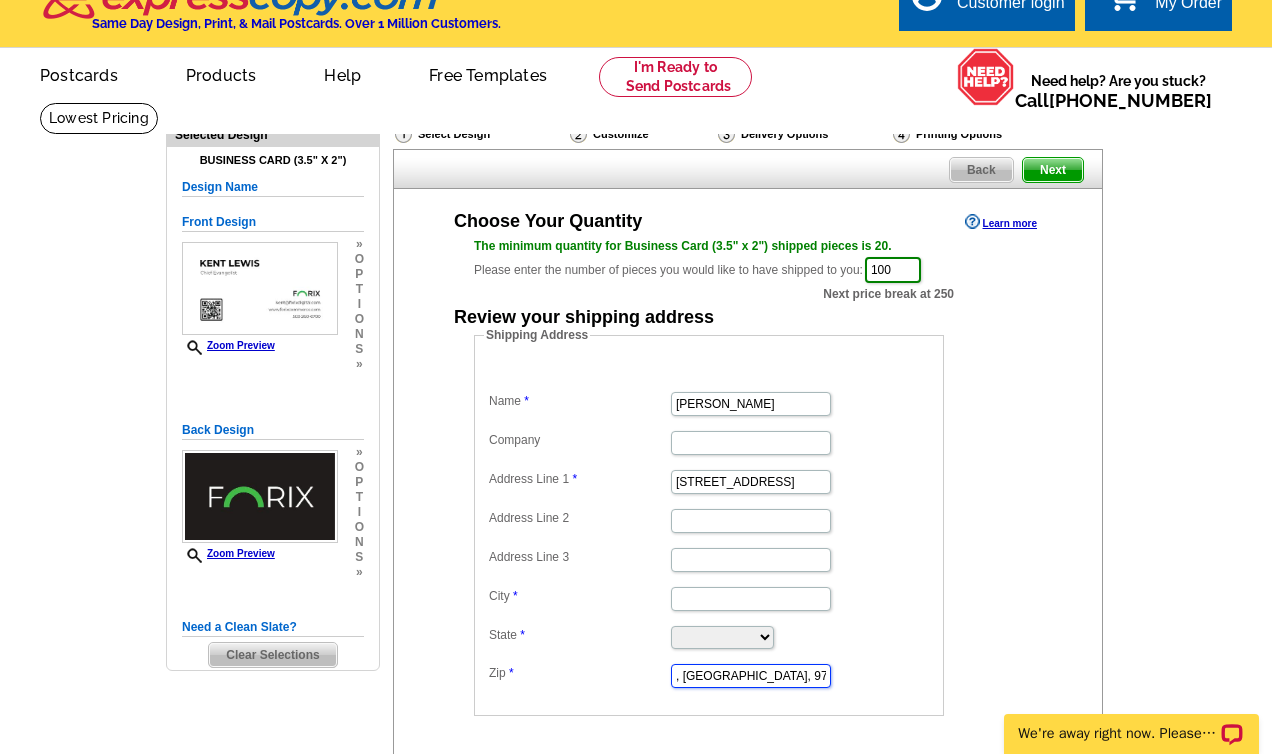drag, startPoint x: 732, startPoint y: 676, endPoint x: 631, endPoint y: 679, distance: 101.04455 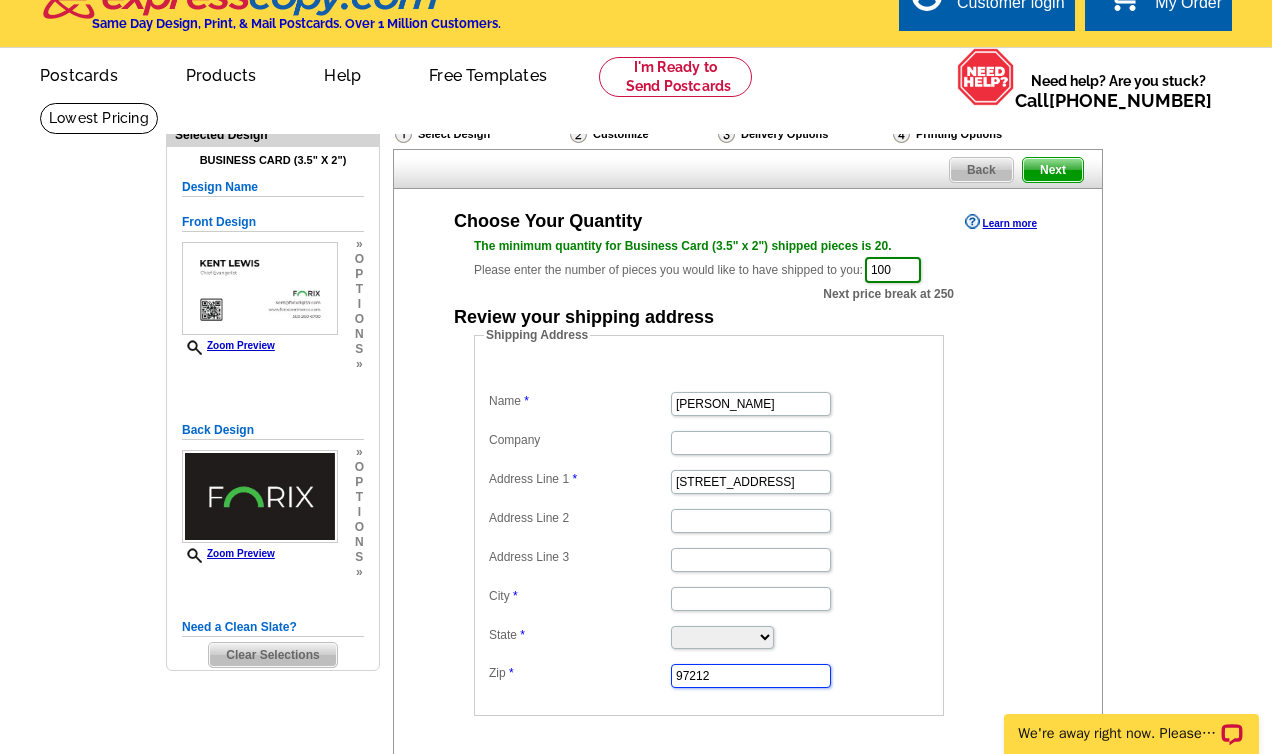 type on "97212" 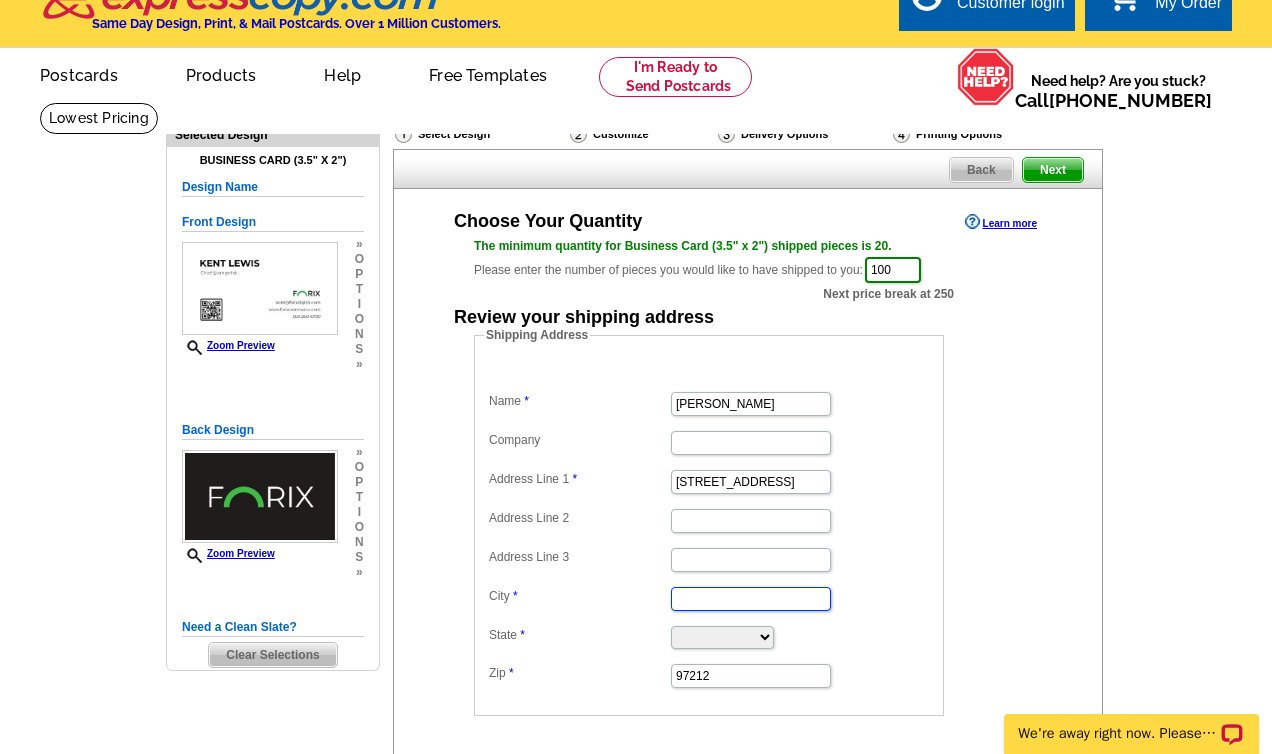 click on "City" at bounding box center [751, 599] 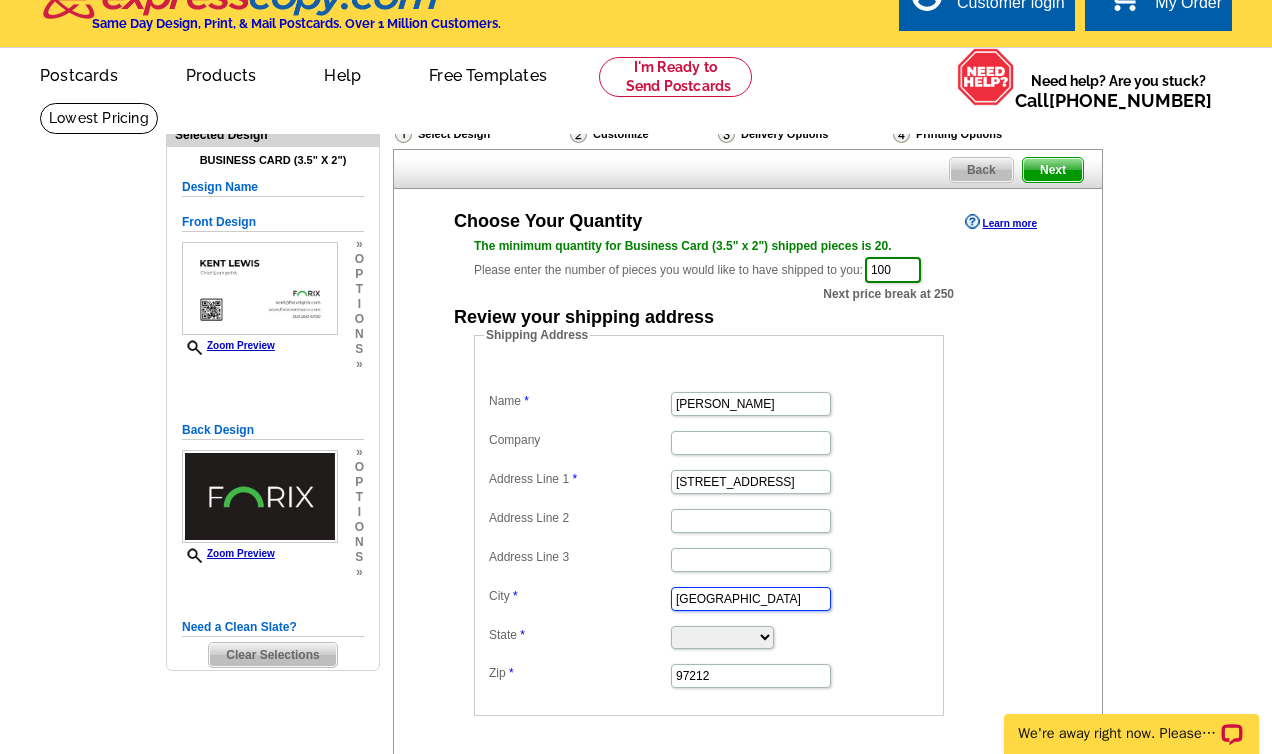 type on "Portland" 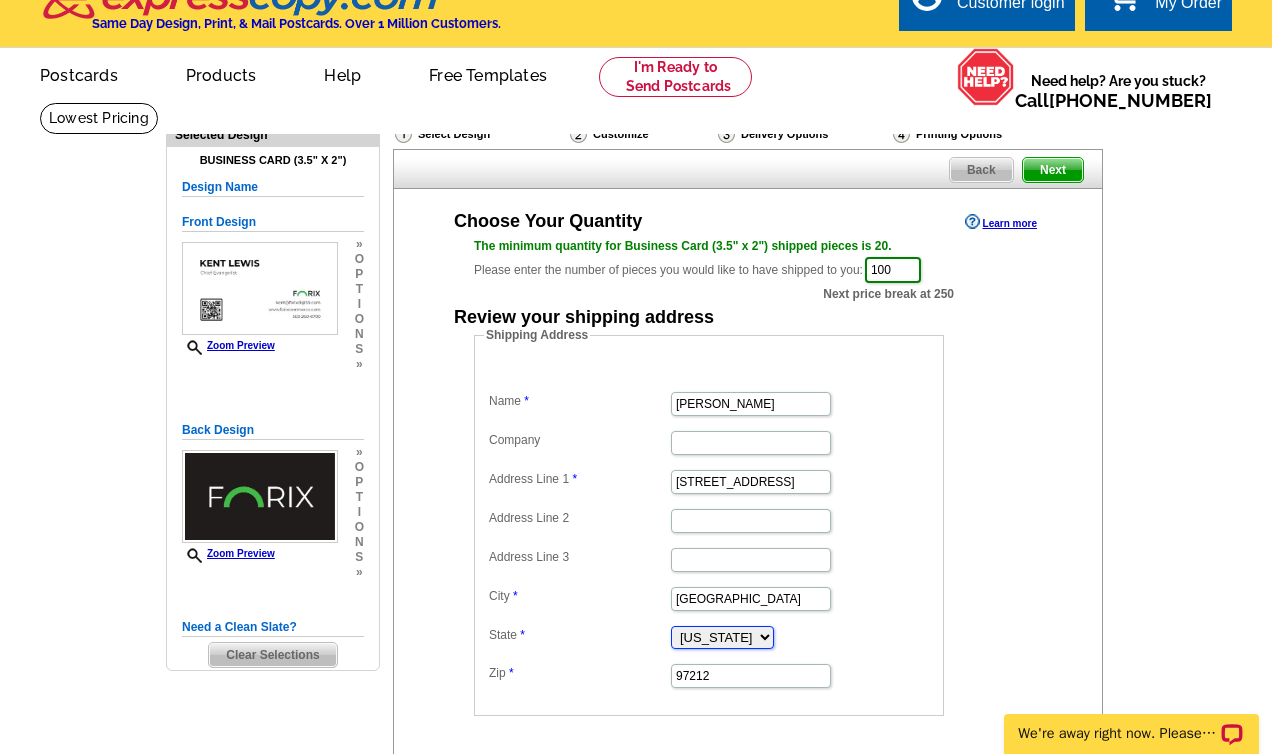 select on "OR" 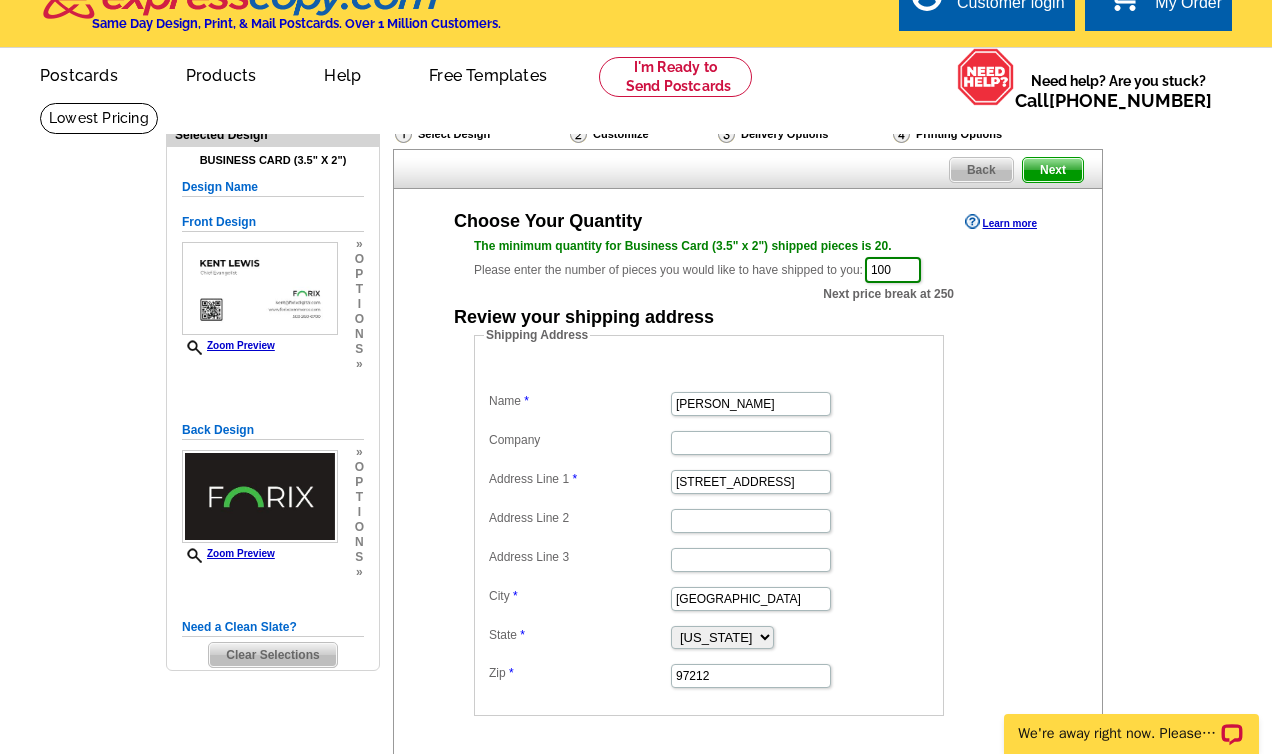 click on "Portland" at bounding box center (709, 597) 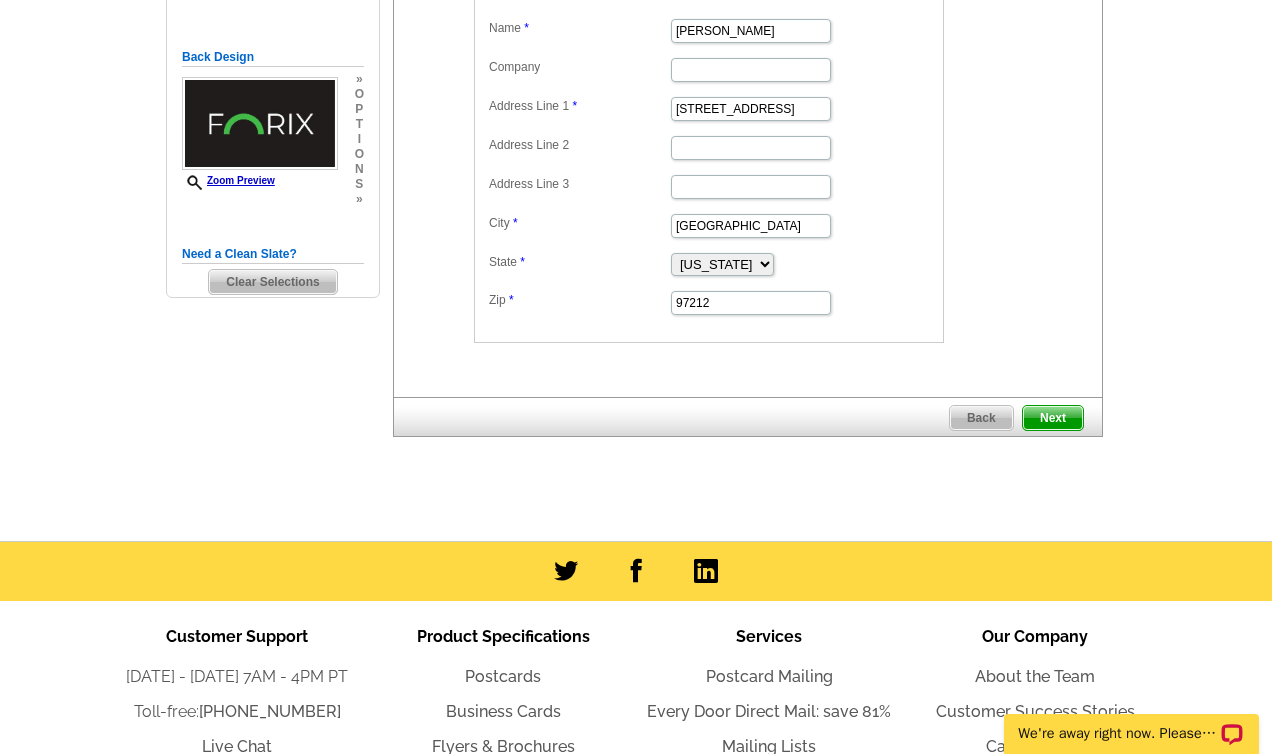 scroll, scrollTop: 407, scrollLeft: 0, axis: vertical 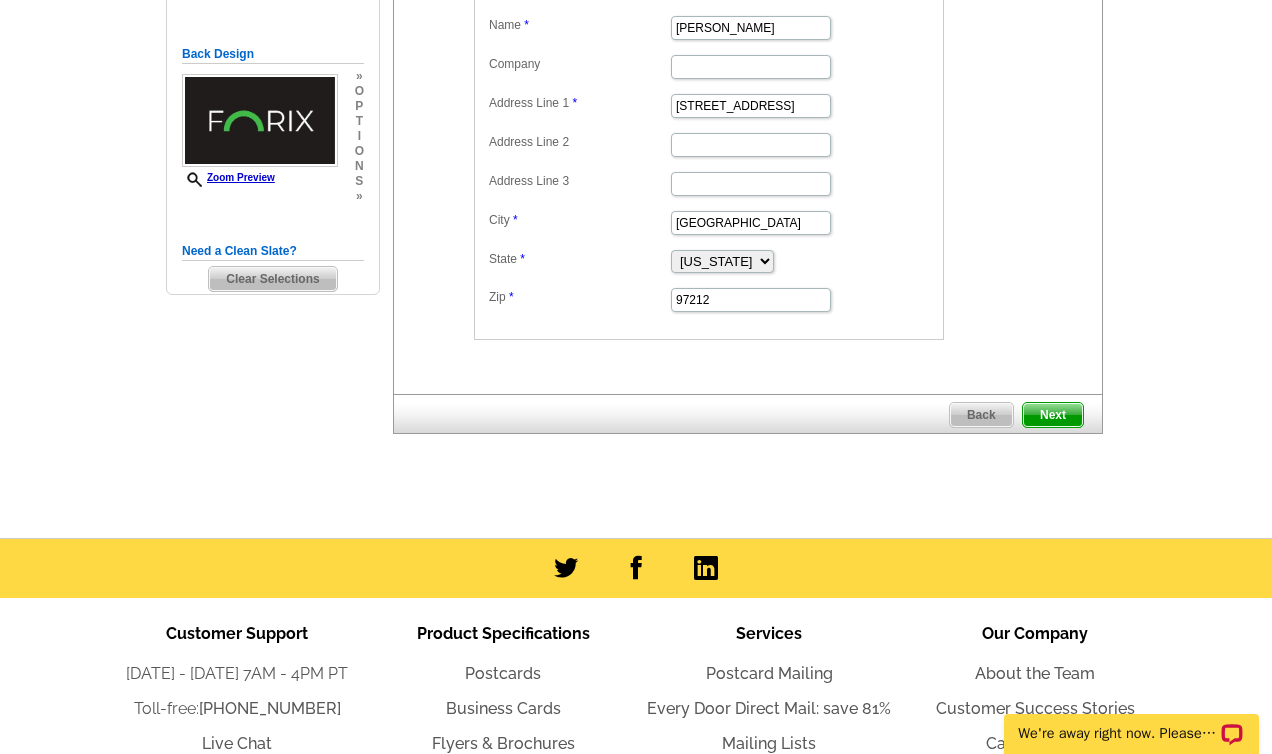 click on "Next" at bounding box center [1053, 415] 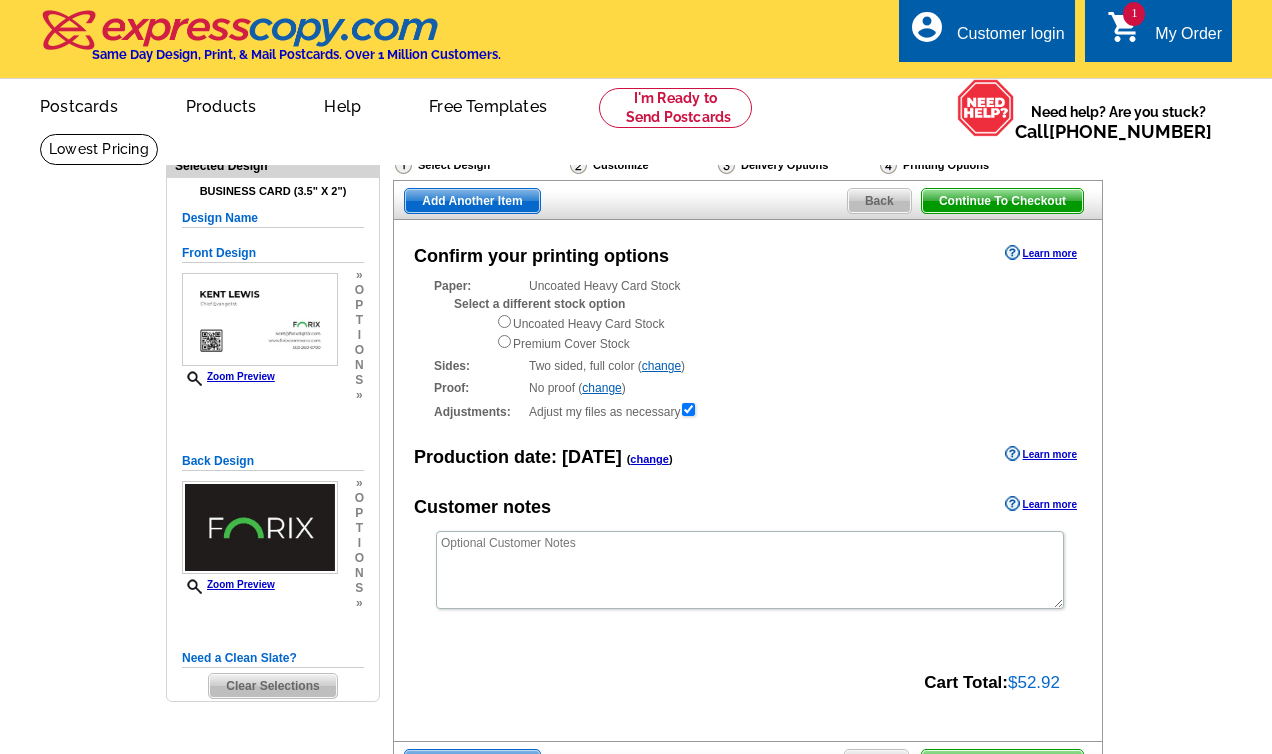 scroll, scrollTop: 0, scrollLeft: 0, axis: both 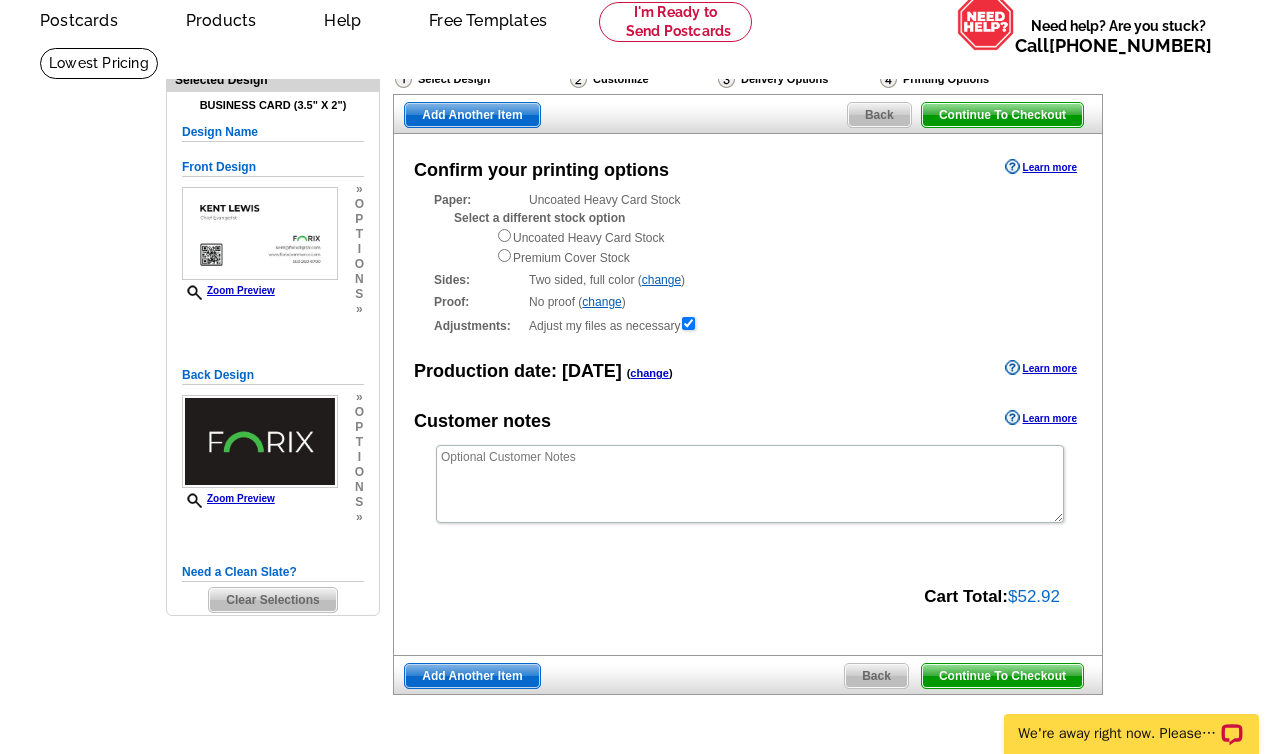 click on "Add Another Item" at bounding box center [472, 676] 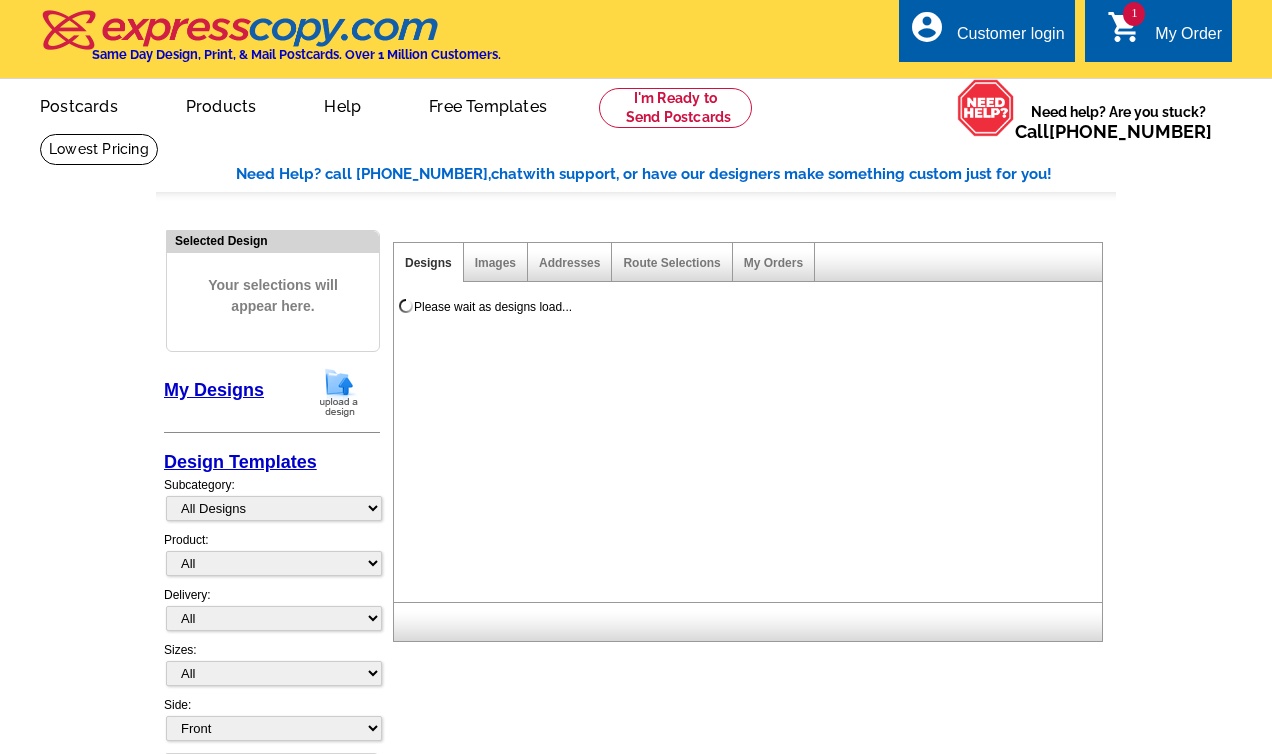 scroll, scrollTop: 55, scrollLeft: 0, axis: vertical 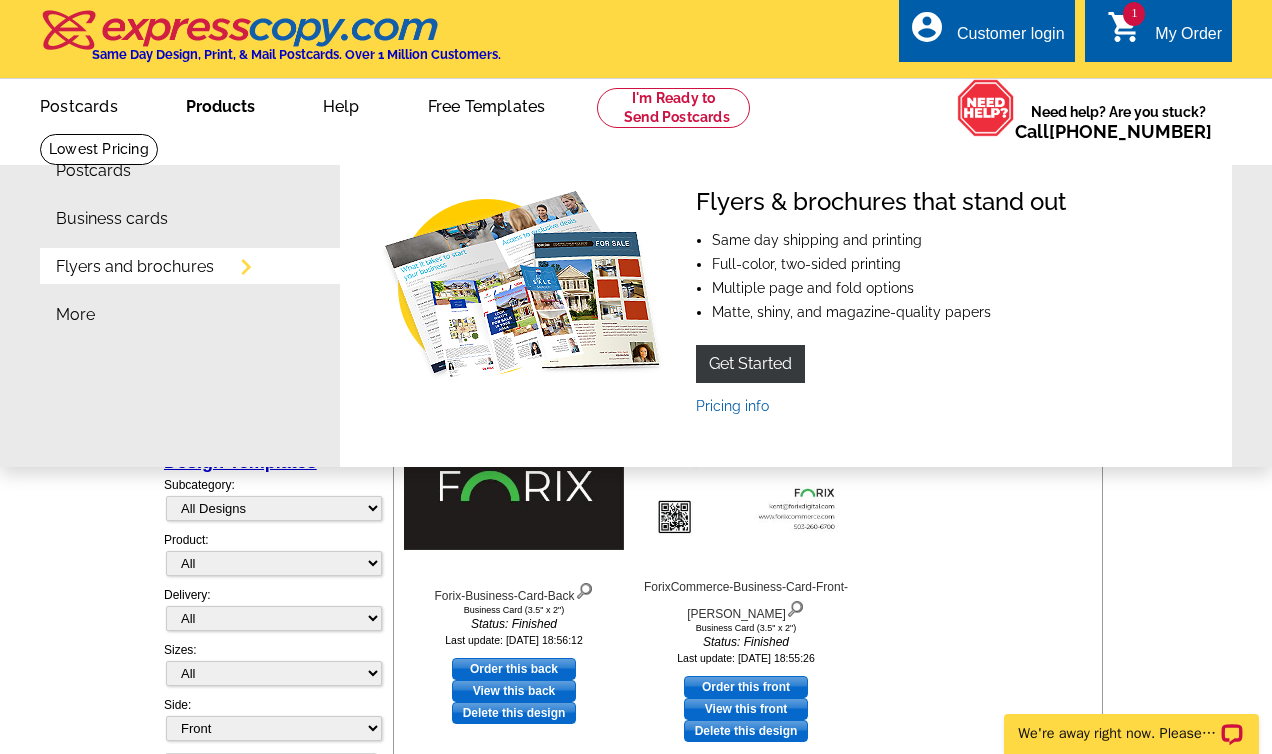 click on "Flyers and brochures" at bounding box center [135, 267] 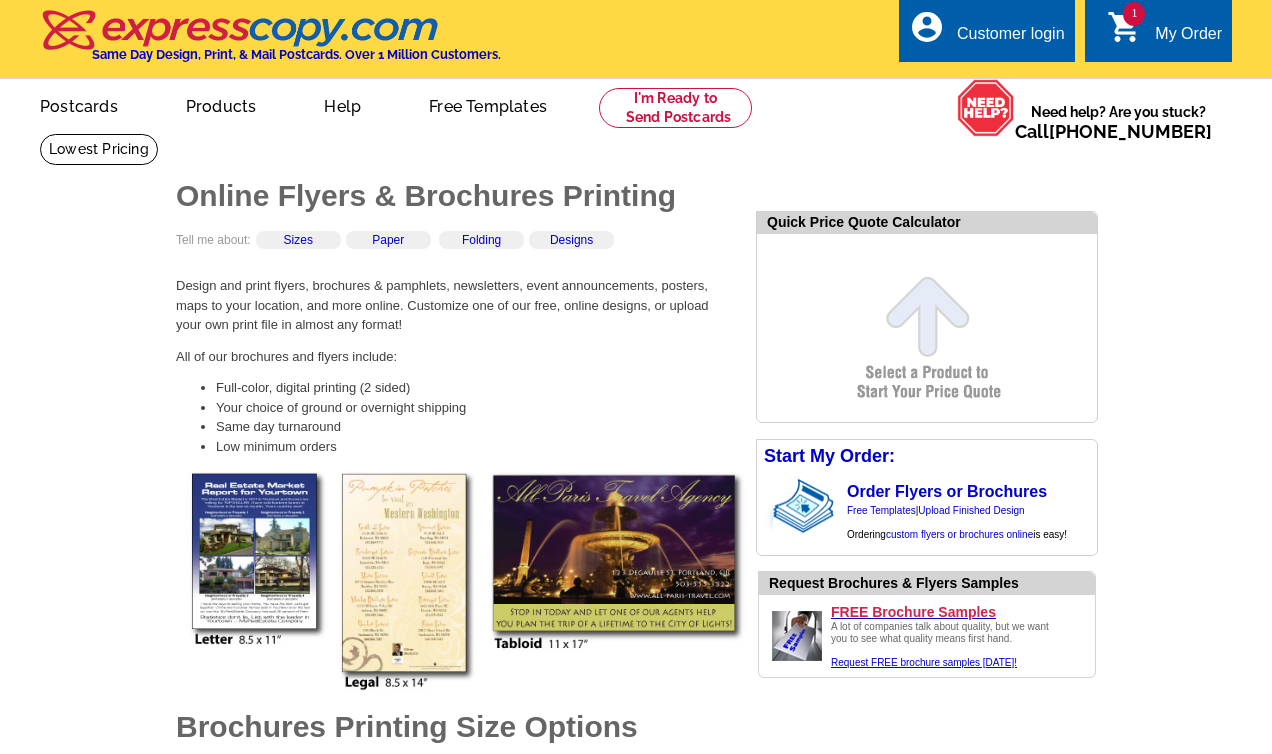 scroll, scrollTop: 0, scrollLeft: 0, axis: both 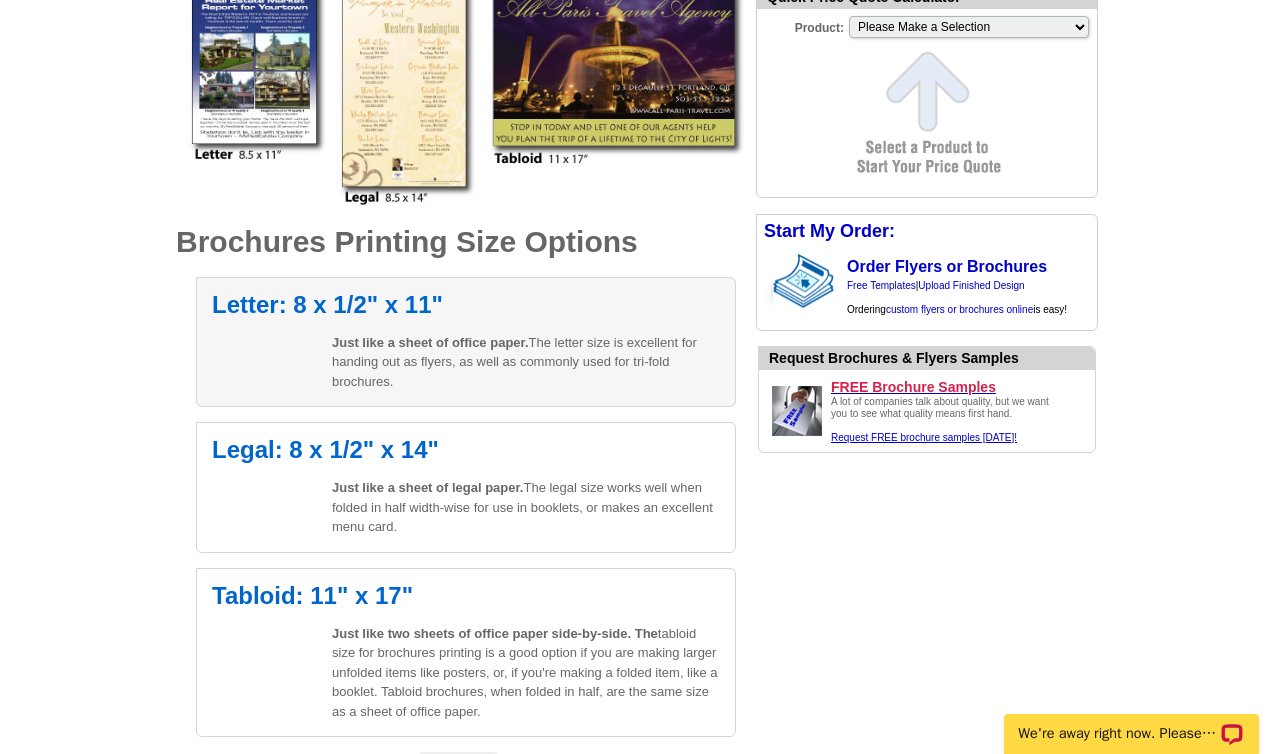 click on "Just like a sheet of office paper." at bounding box center (430, 342) 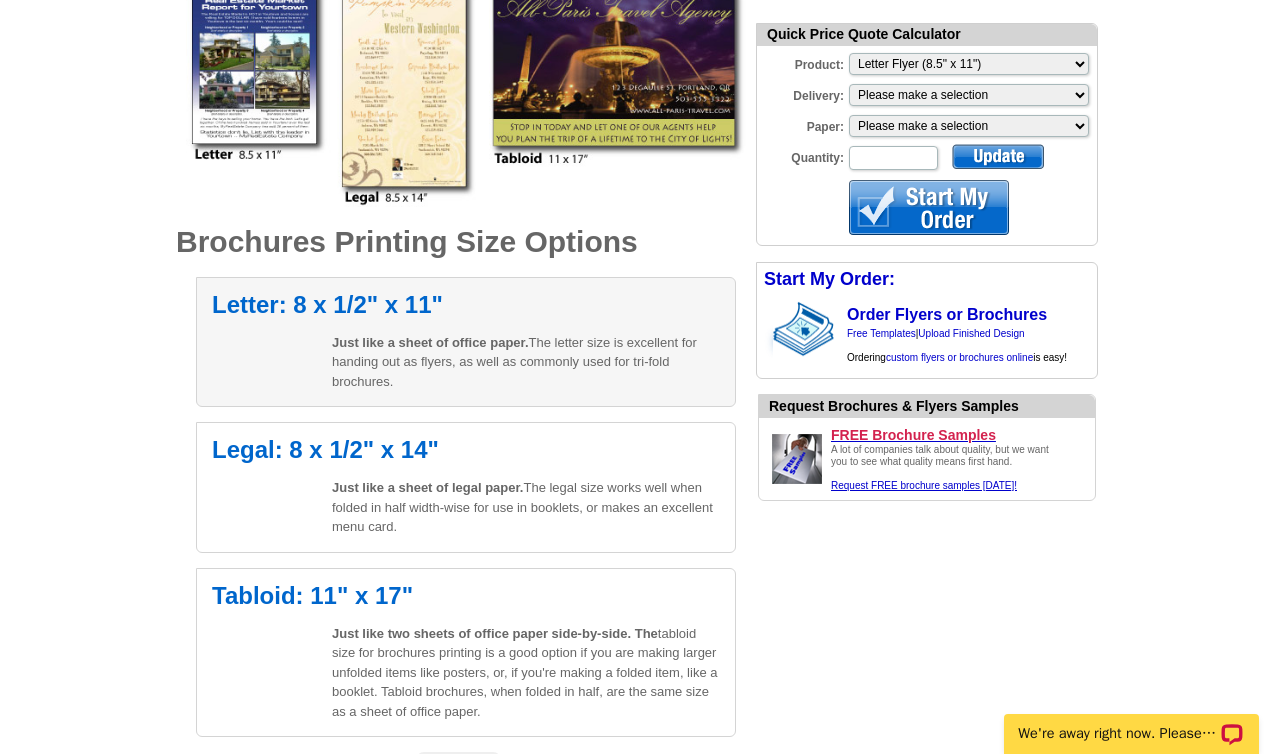click on "Just like a sheet of office paper.  The letter size is excellent for handing out as flyers, as well as commonly used for tri-fold brochures." at bounding box center (526, 362) 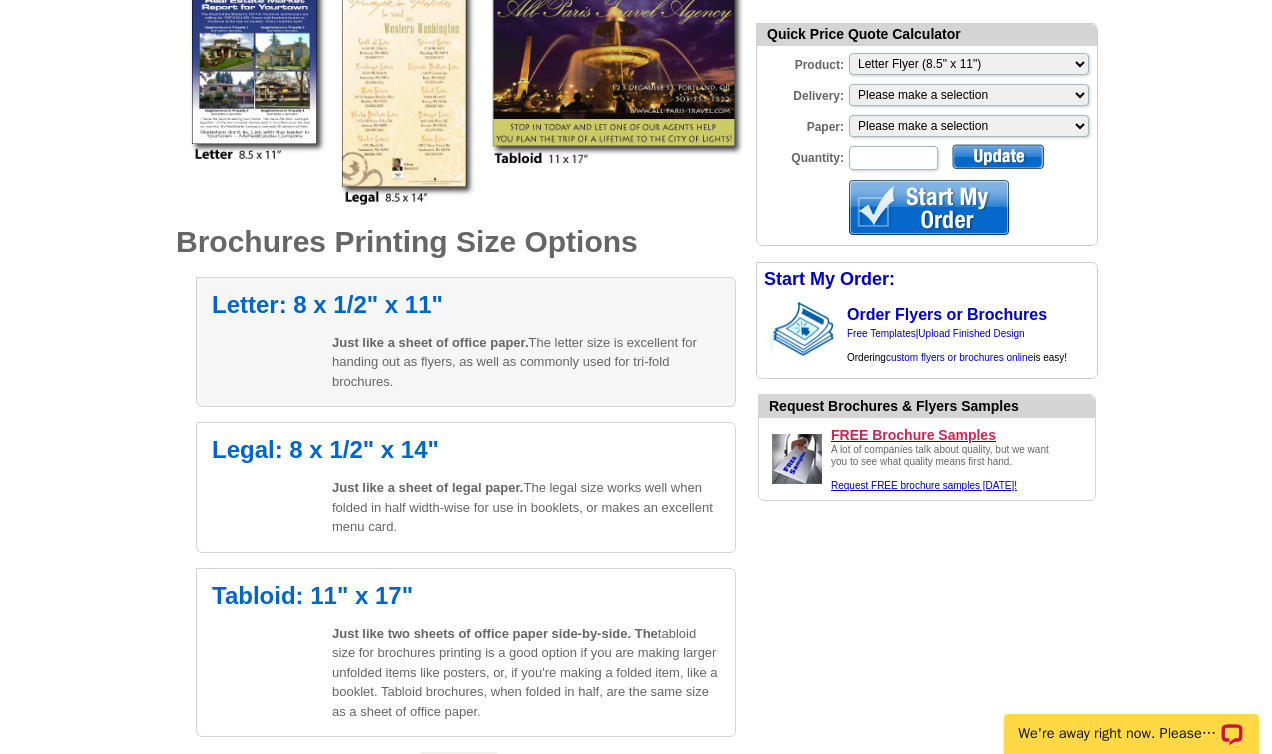 click on "Letter: 8 x 1/2" x 11"
Just like a sheet of office paper.  The letter size is excellent for handing out as flyers, as well as commonly used for tri-fold brochures." at bounding box center (466, 342) 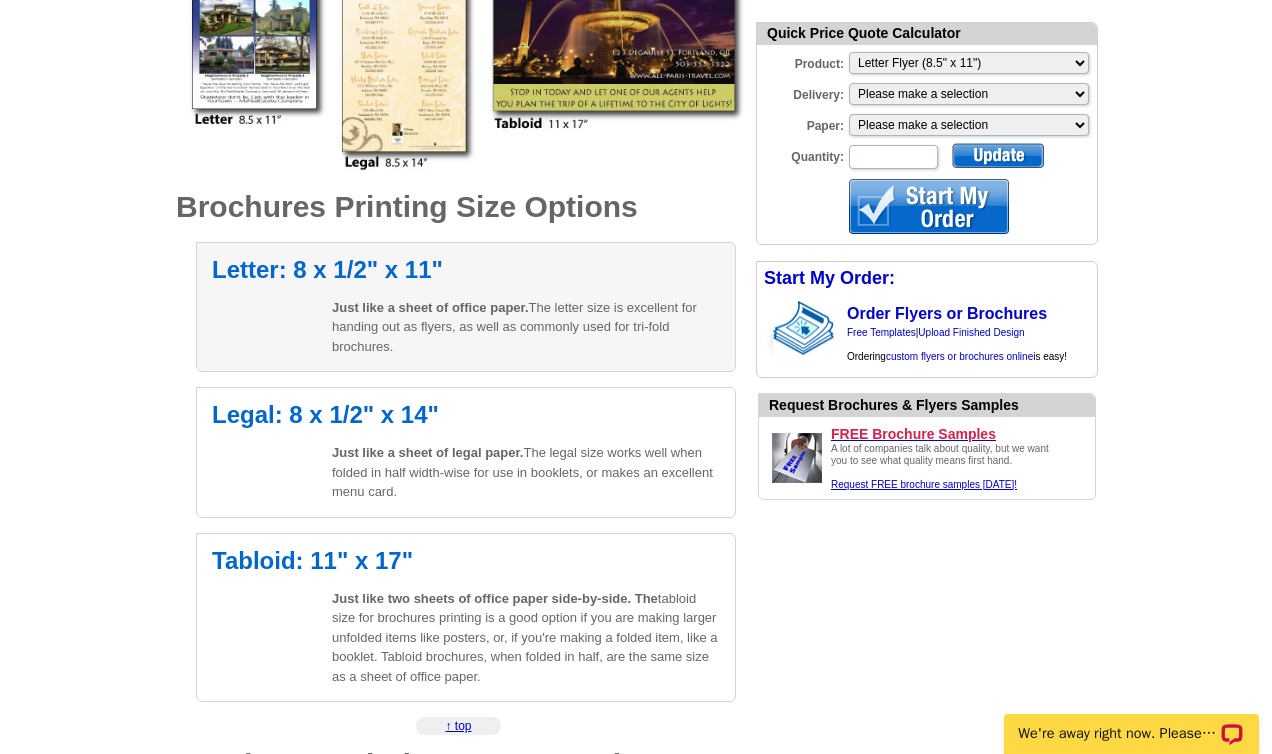 click on "Just like a sheet of office paper.  The letter size is excellent for handing out as flyers, as well as commonly used for tri-fold brochures." at bounding box center (526, 327) 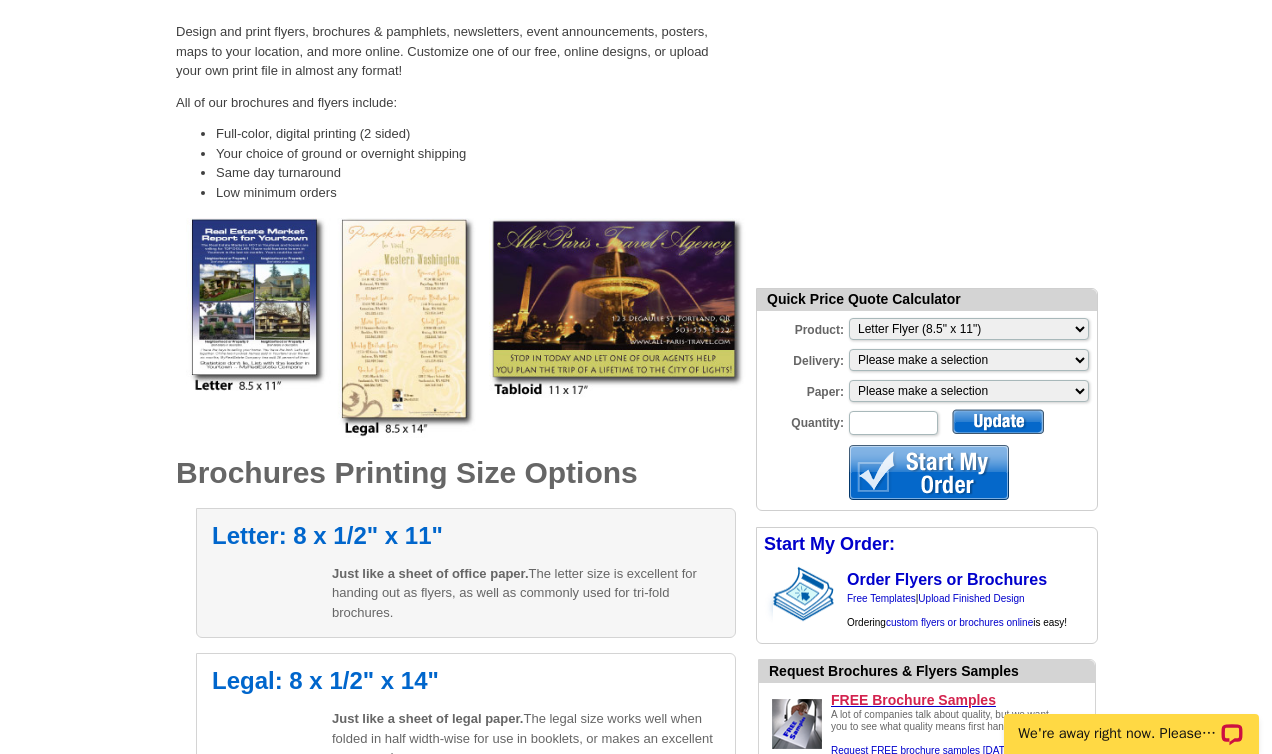 scroll, scrollTop: 231, scrollLeft: 0, axis: vertical 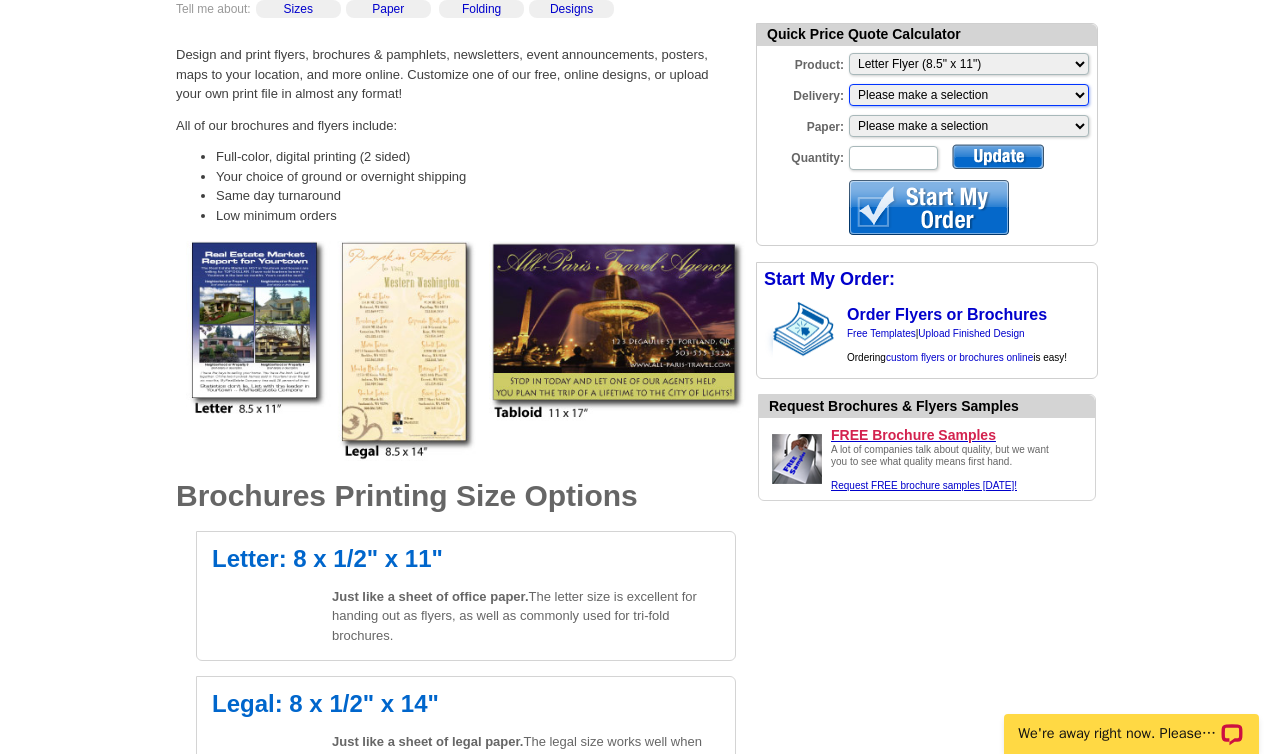 click on "Please make a selection Print + Address+USPS First Class Print-Only+Shipped To You" at bounding box center [969, 95] 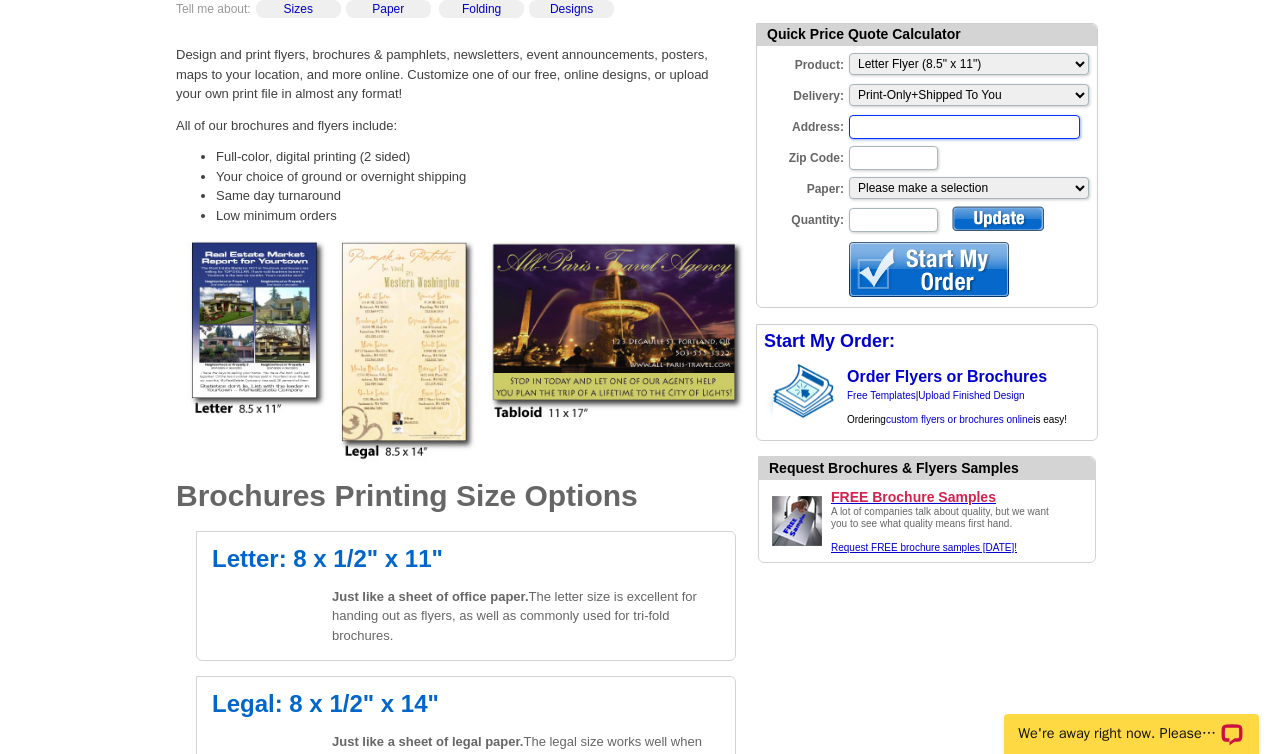click on "Address:" at bounding box center [964, 127] 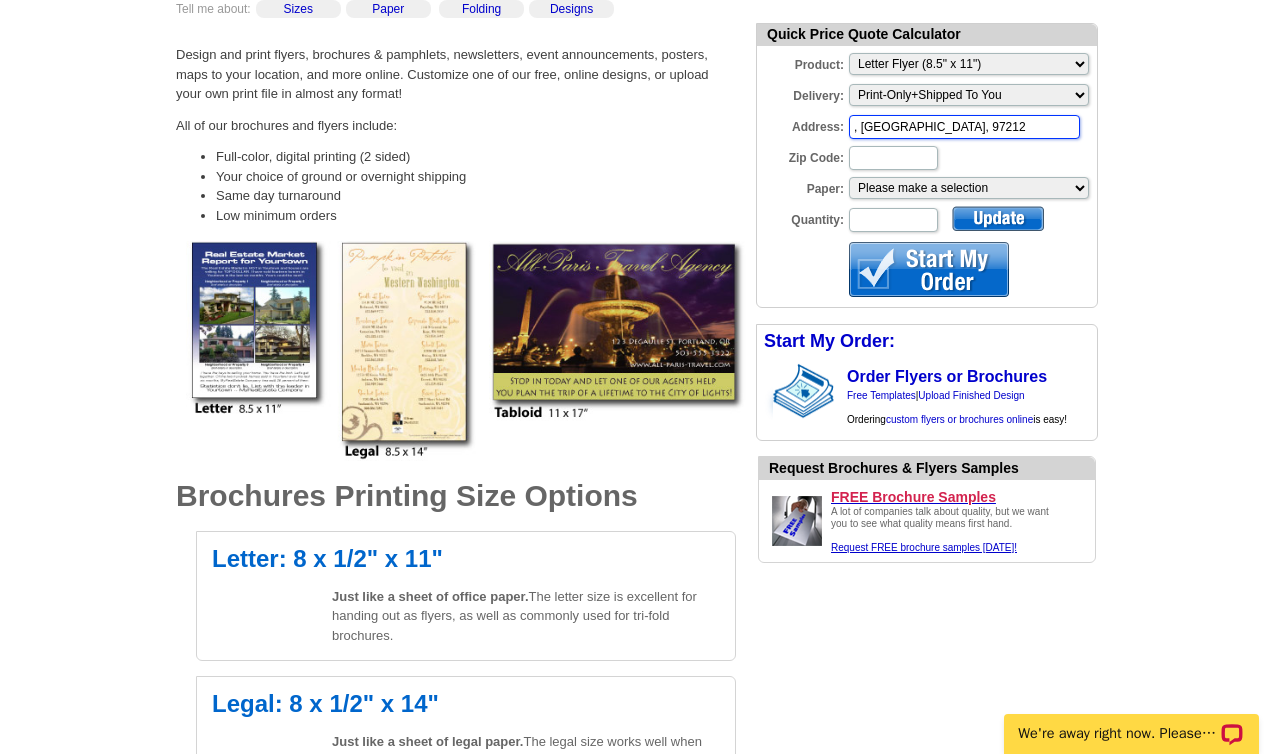 type on ", Portland, 97212" 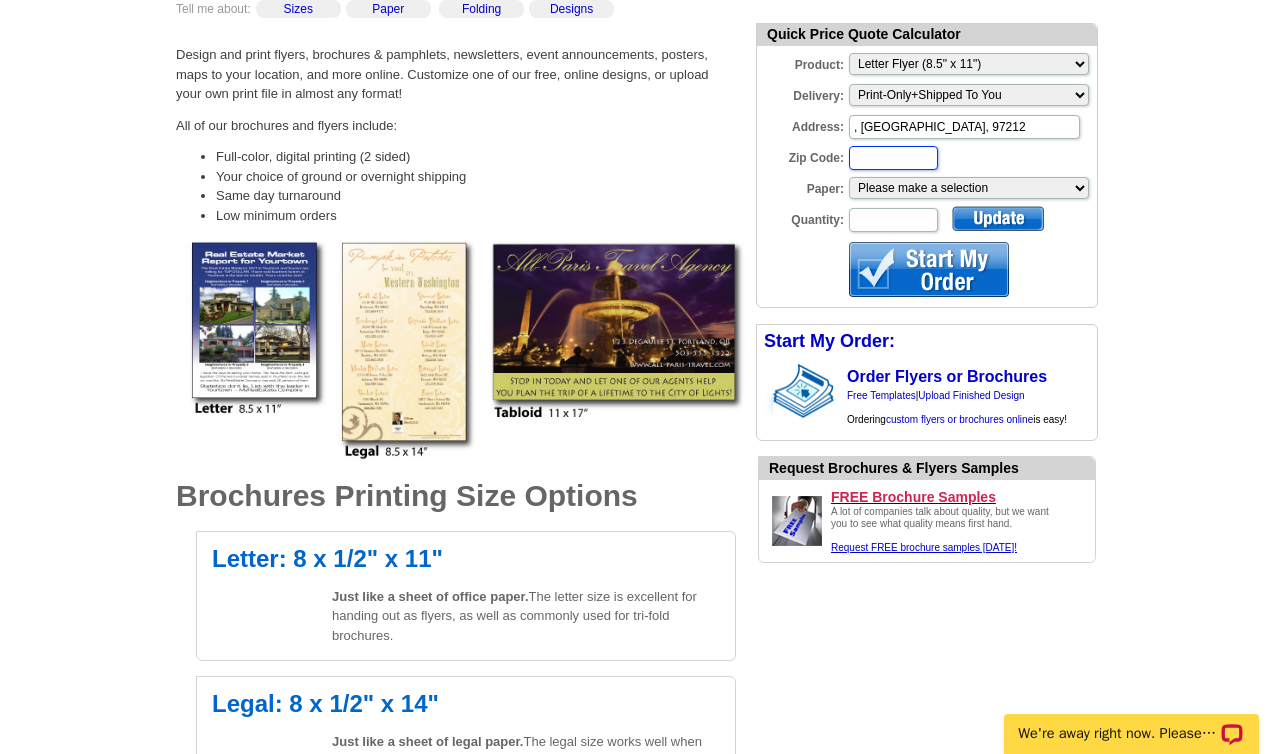 click on "Zip Code:" at bounding box center (893, 158) 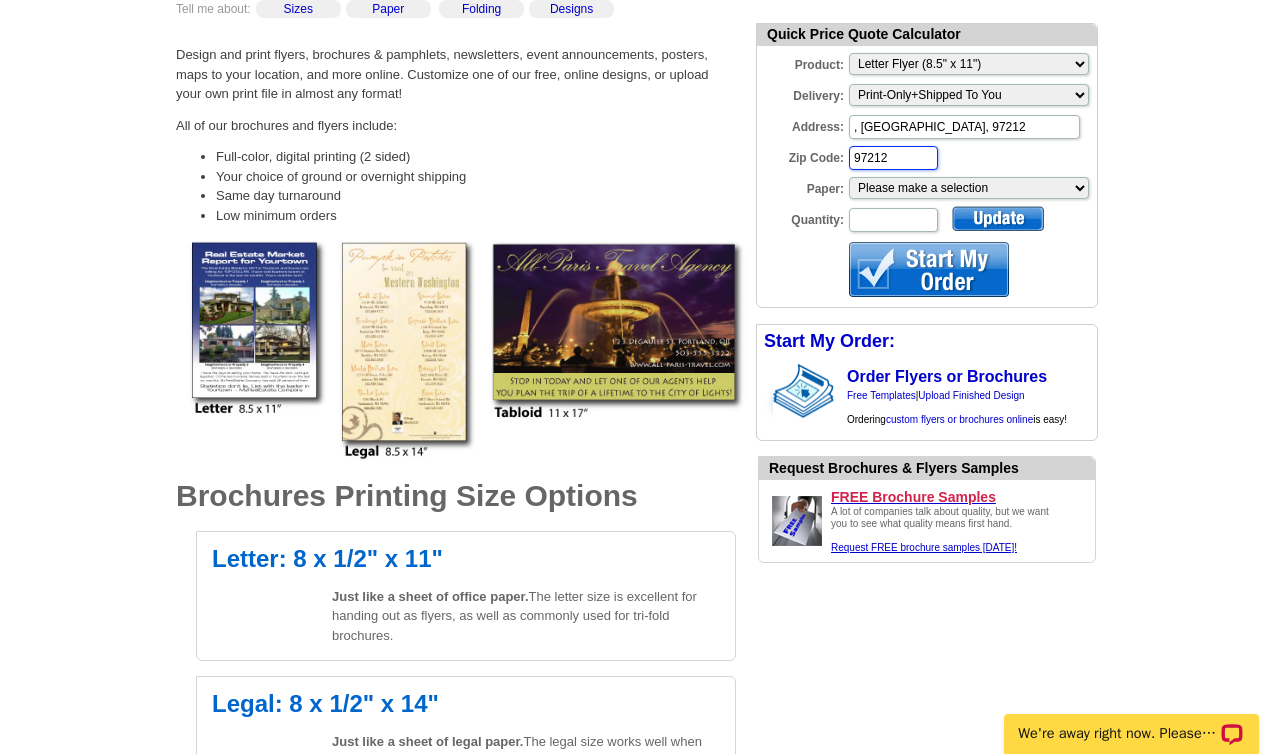 type on "97212" 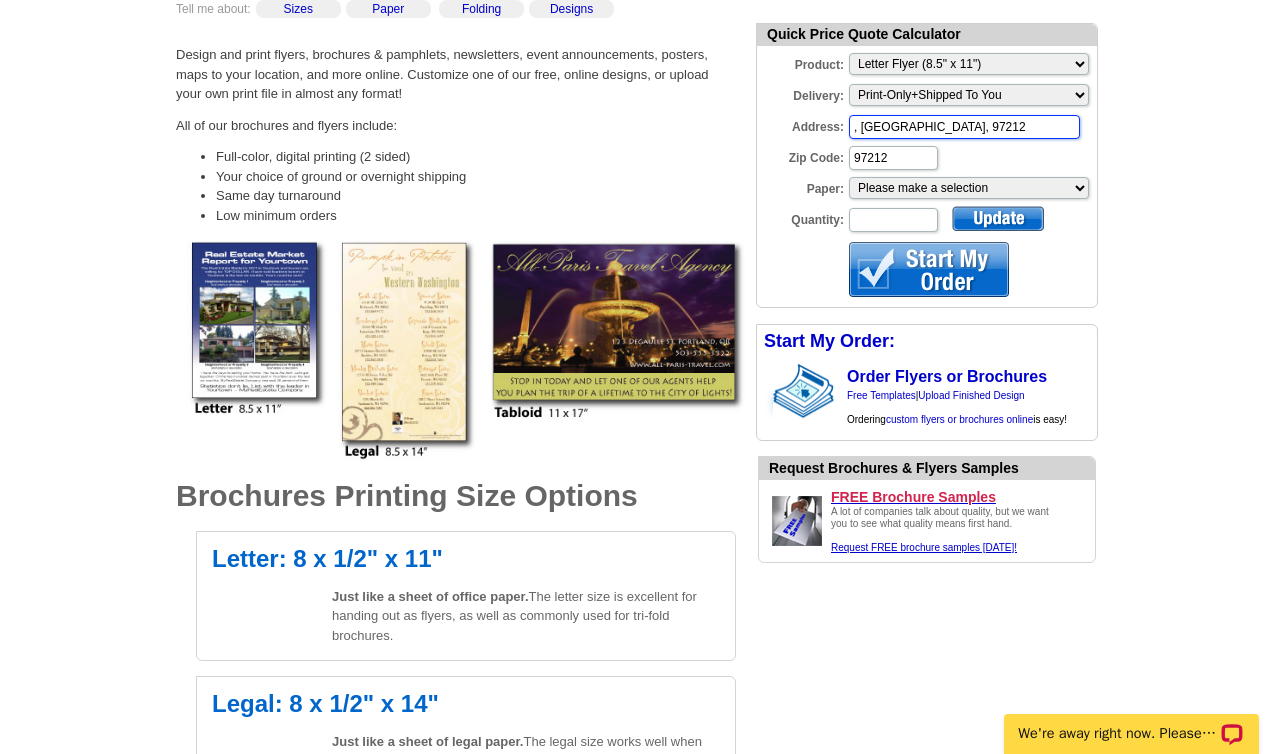 click on ", Portland, 97212" at bounding box center (964, 127) 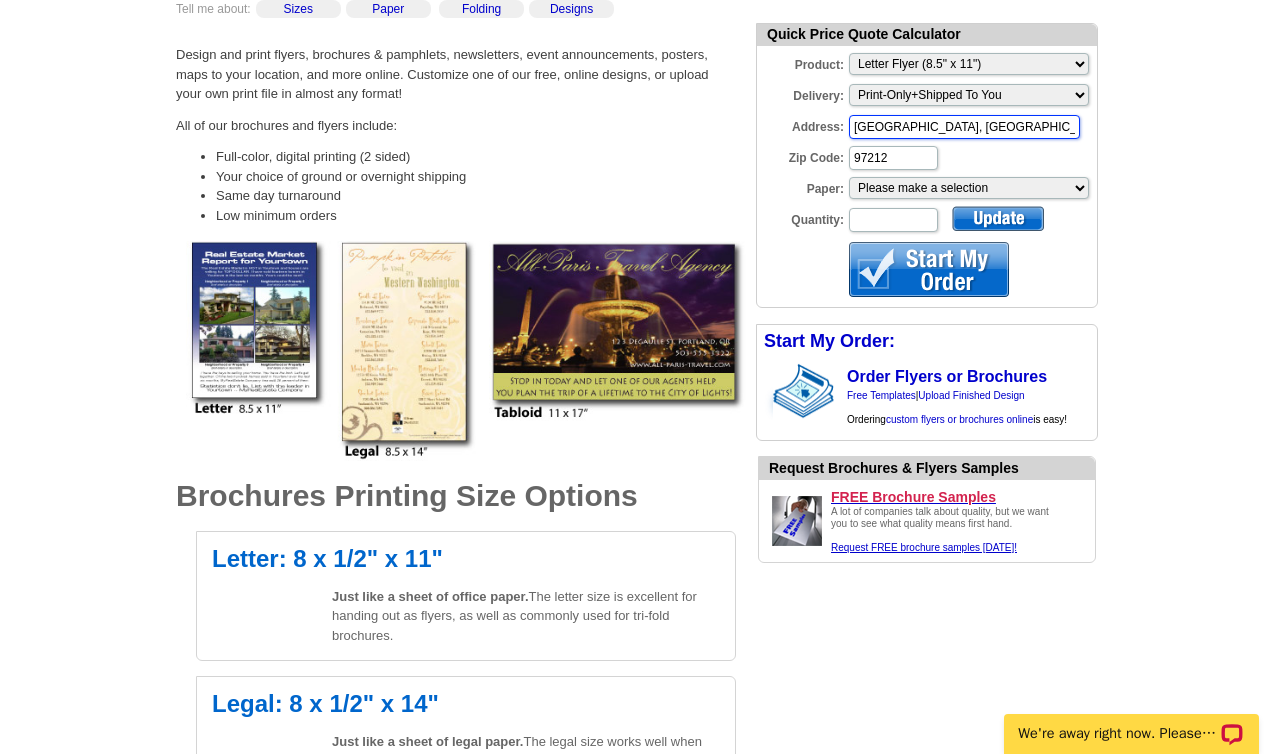 paste on "2843 NE Alameda St., Portland, 97212" 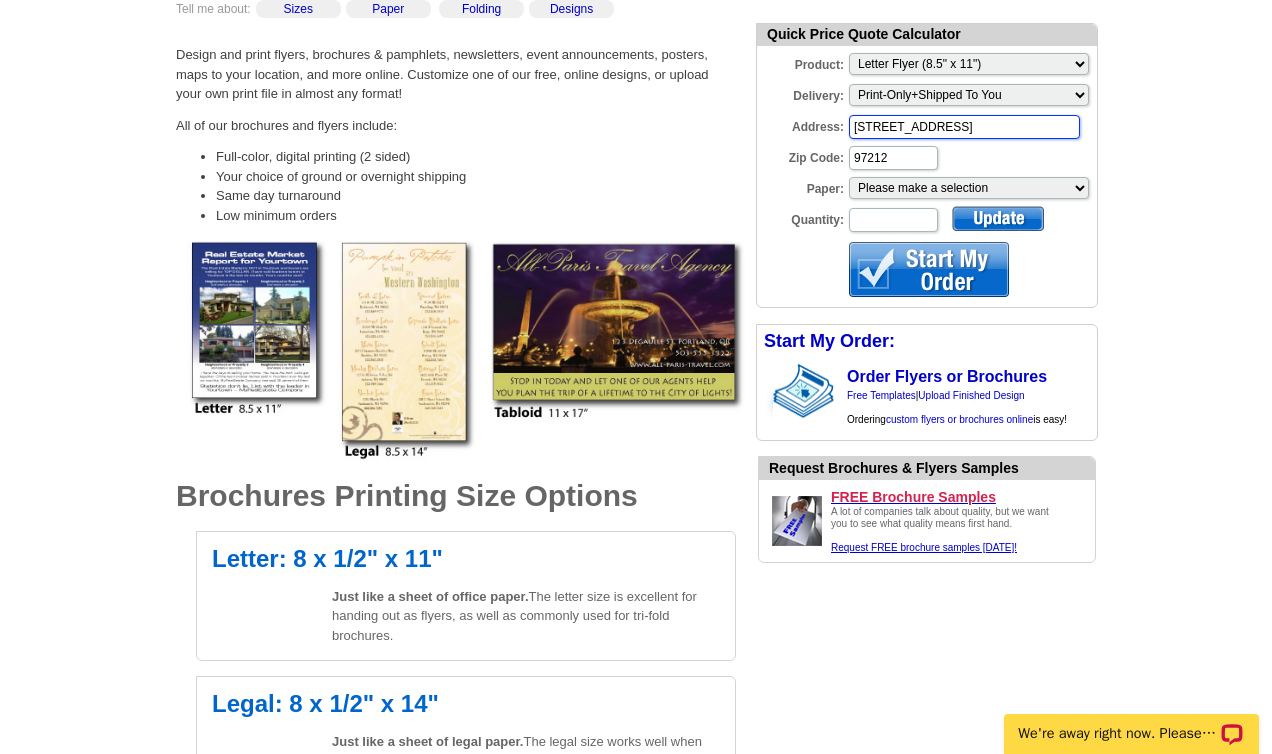 scroll, scrollTop: 0, scrollLeft: 21, axis: horizontal 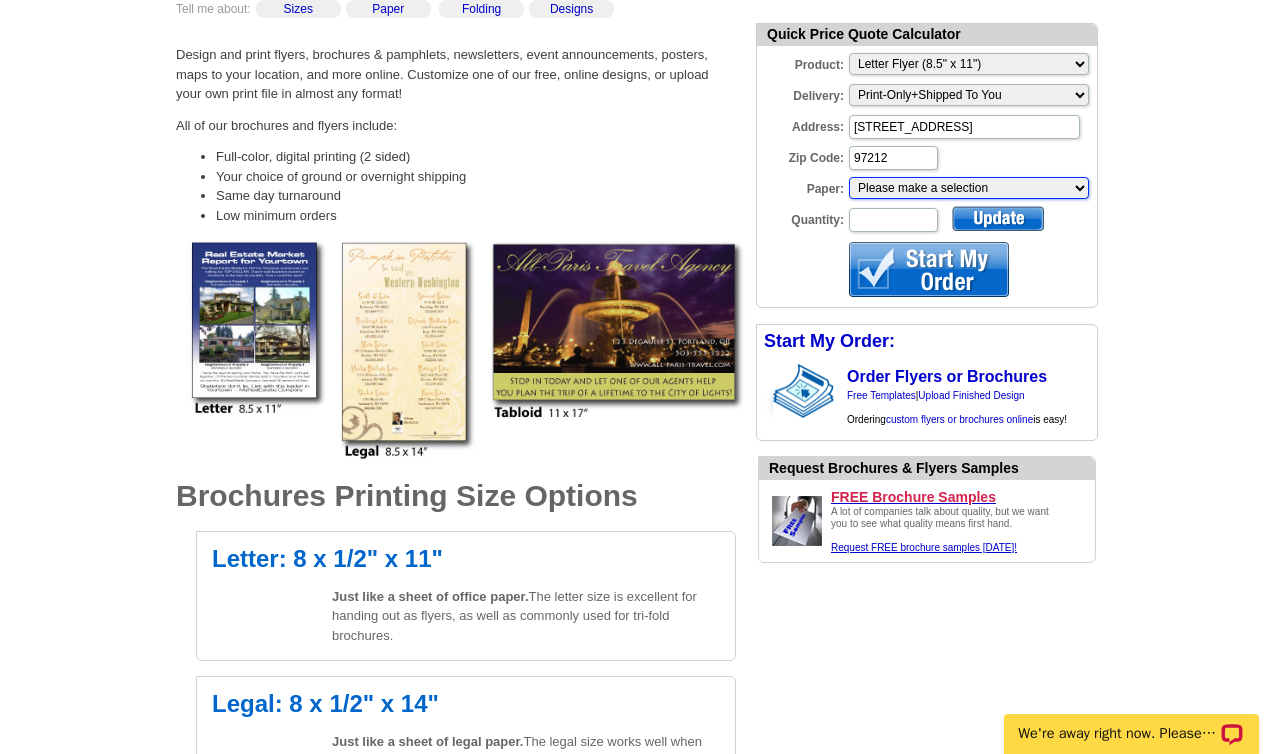 click on "Please make a selection Uncoated Heavy Card Stock Uncoated Cover Stock Regular Bond Paper Gloss Cover" at bounding box center [969, 188] 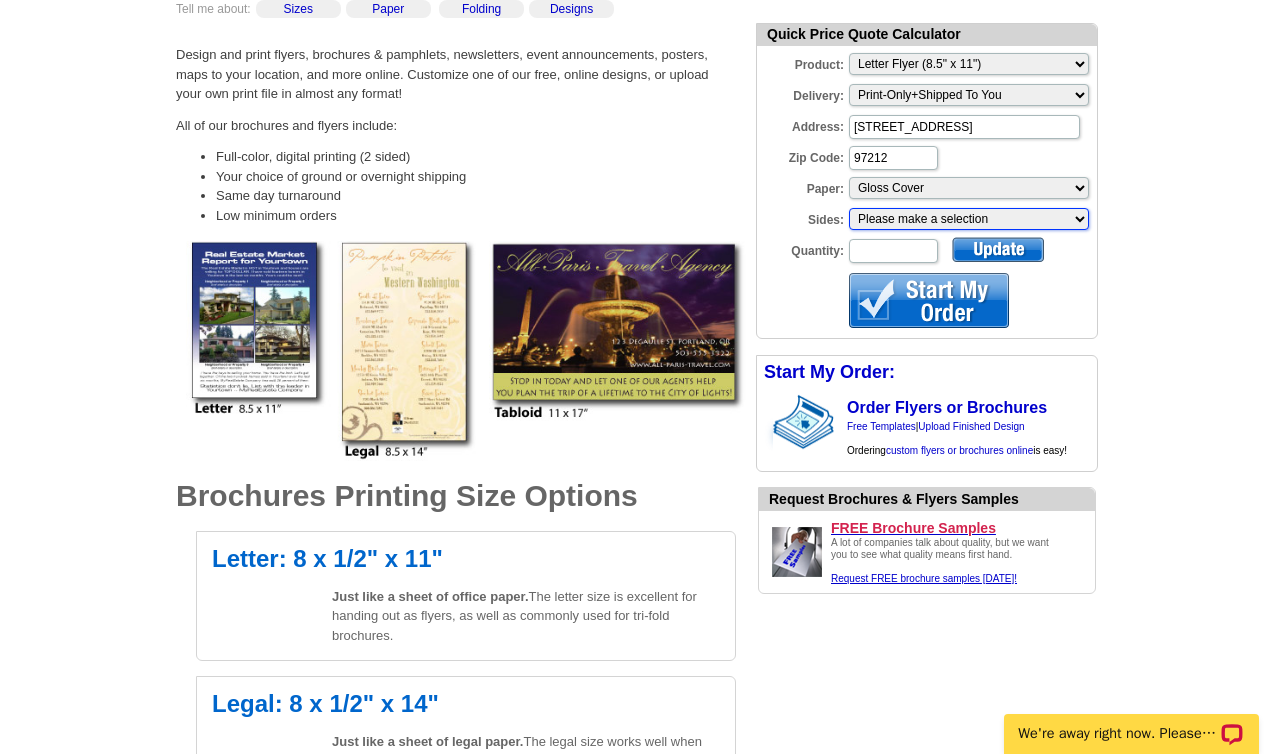 click on "Please make a selection One sided, color Two sided, color + B/W Two sided, full color" at bounding box center [969, 219] 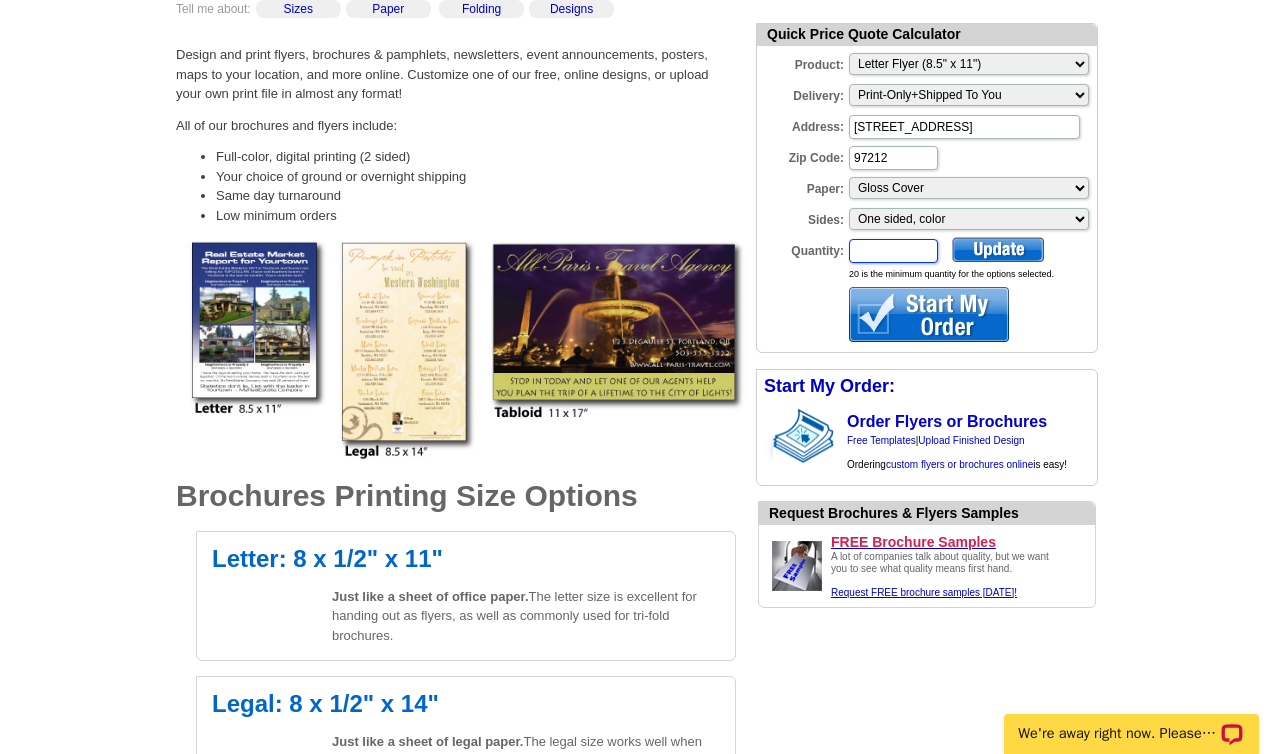 click on "Quantity:" at bounding box center (893, 251) 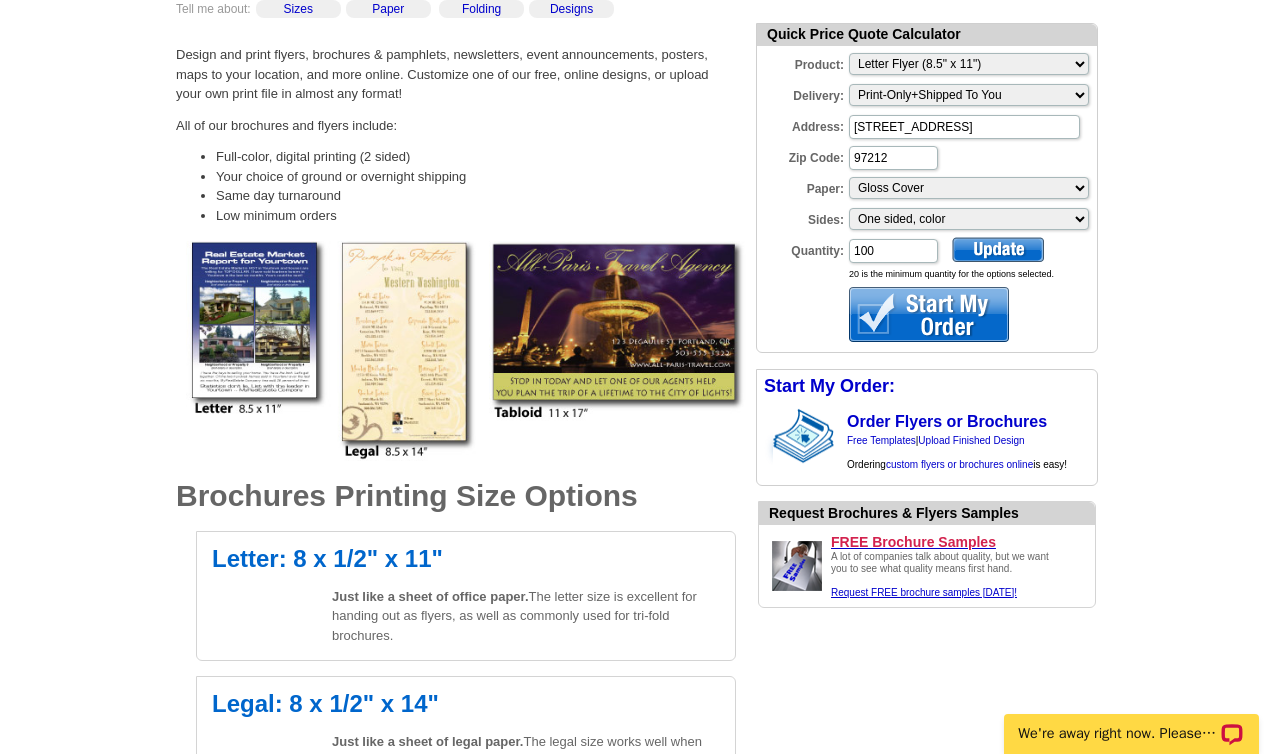 click on "Quick Price Quote Calculator
Product: Please Make a Selection Jumbo Postcard (5.5" x 8.5") Regular Postcard (4.25" x 5.6") Panoramic Postcard (5.75" x 11.25") Giant Postcard (8.5" x 11") EDDM Postcard (6.125" x 8.25") Business Card (3.5" x 2") Letter Flyer (8.5" x 11") Tabloid Flyer (11" x 17") Greeting Card (4.5" x 6") Greeting Card - Large (8.5" x 5.5") Door Hanger (4" x 11")
Delivery: Please make a selection Print + Address+USPS First Class Print-Only+Shipped To You
Address:    2843 NE Alameda St. Portland, OR
Zip Code:    97212
Paper: Please make a selection Uncoated Heavy Card Stock Uncoated Cover Stock Regular Bond Paper Gloss Cover
Sides: Please make a selection One sided, color Two sided, color + B/W Two sided, full color
Quantity:   100
20 is the minimum quantity for the options selected." at bounding box center [927, 188] 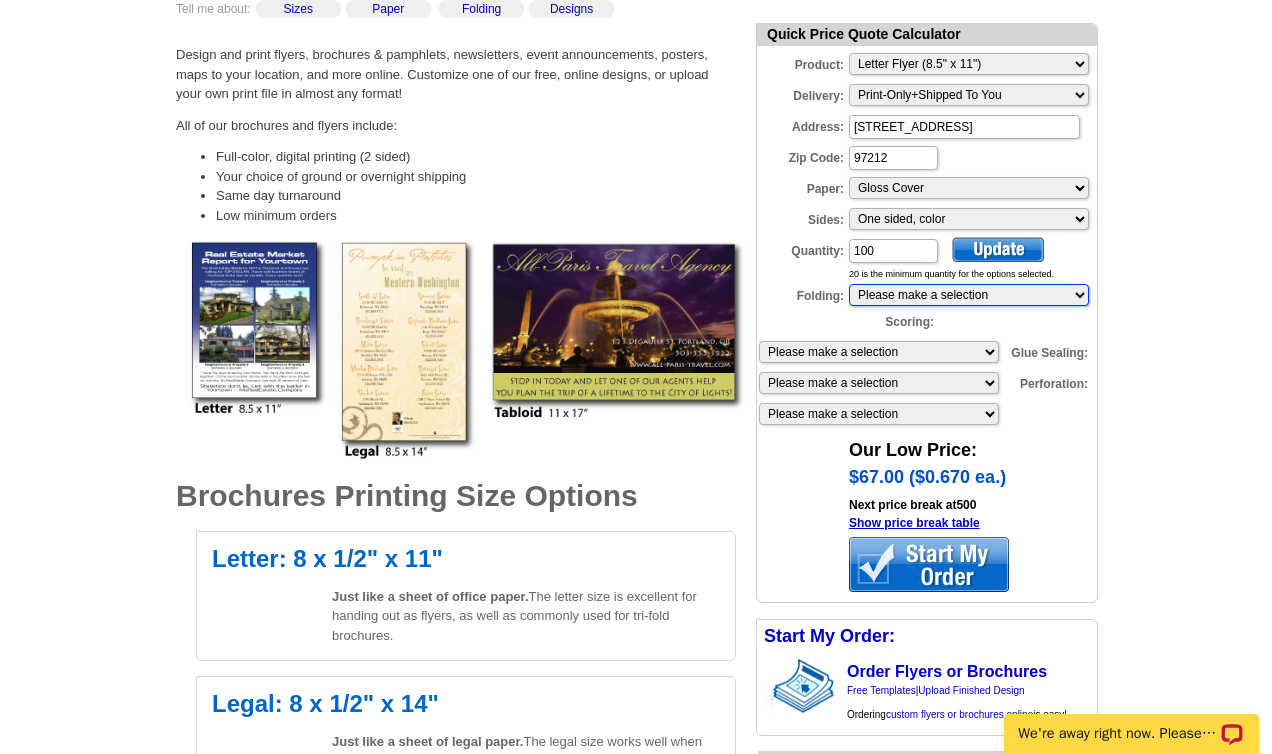 click on "Please make a selection 1 fold (bi-fold) 2 folds (tri-fold)" at bounding box center (969, 295) 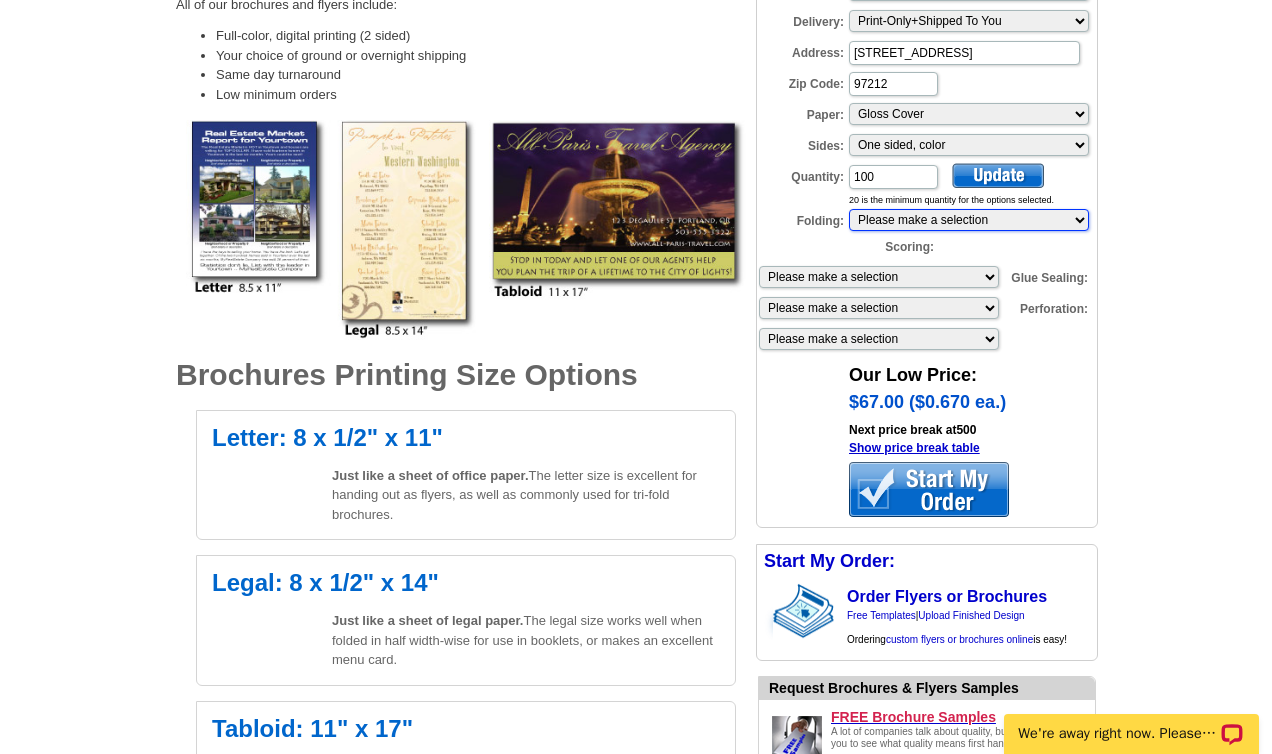 scroll, scrollTop: 354, scrollLeft: 0, axis: vertical 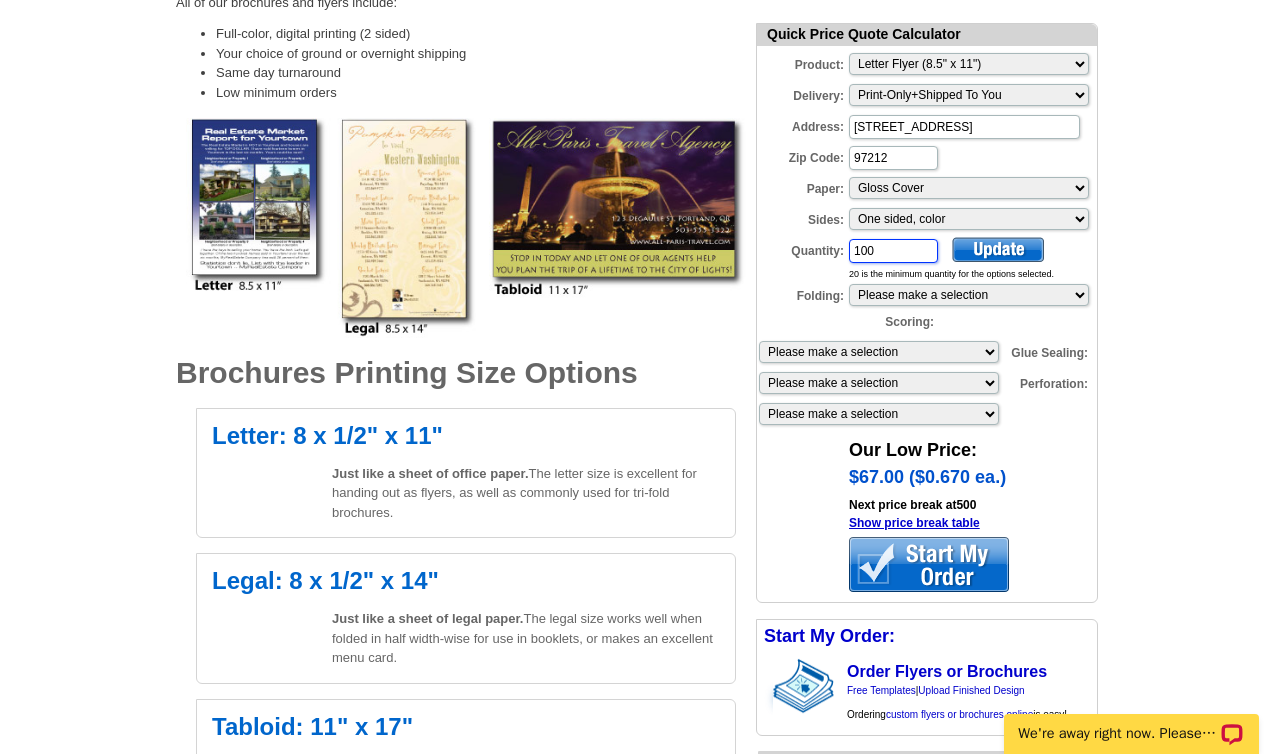 drag, startPoint x: 885, startPoint y: 249, endPoint x: 820, endPoint y: 251, distance: 65.03076 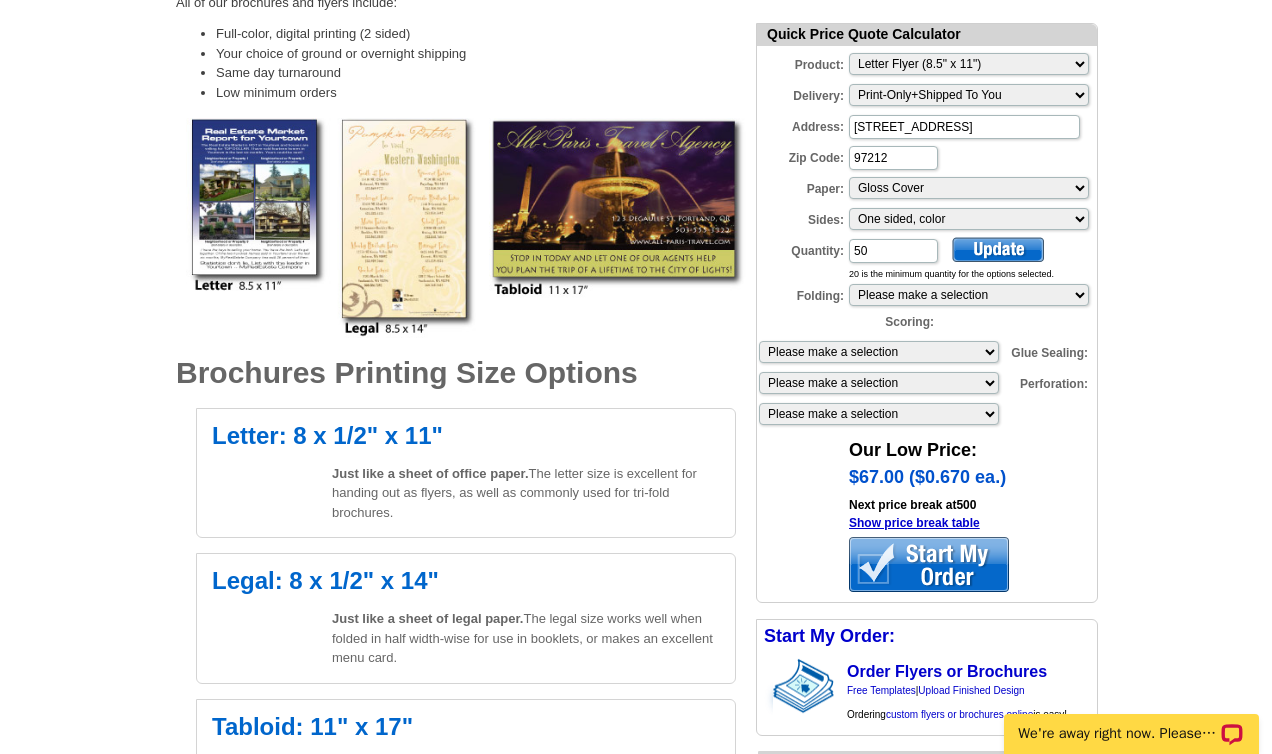 click on "Quick Price Quote Calculator
Product: Please Make a Selection Jumbo Postcard (5.5" x 8.5") Regular Postcard (4.25" x 5.6") Panoramic Postcard (5.75" x 11.25") Giant Postcard (8.5" x 11") EDDM Postcard (6.125" x 8.25") Business Card (3.5" x 2") Letter Flyer (8.5" x 11") Tabloid Flyer (11" x 17") Greeting Card (4.5" x 6") Greeting Card - Large (8.5" x 5.5") Door Hanger (4" x 11")
Delivery: Please make a selection Print + Address+USPS First Class Print-Only+Shipped To You
Address:    2843 NE Alameda St. Portland, OR
Zip Code:    97212
Paper: Please make a selection Uncoated Heavy Card Stock Uncoated Cover Stock Regular Bond Paper Gloss Cover
Sides: Please make a selection One sided, color Two sided, color + B/W Two sided, full color
Quantity:   50
20 is the minimum quantity for the options selected.
Folding:   1 fold (bi-fold)" at bounding box center [926, 436] 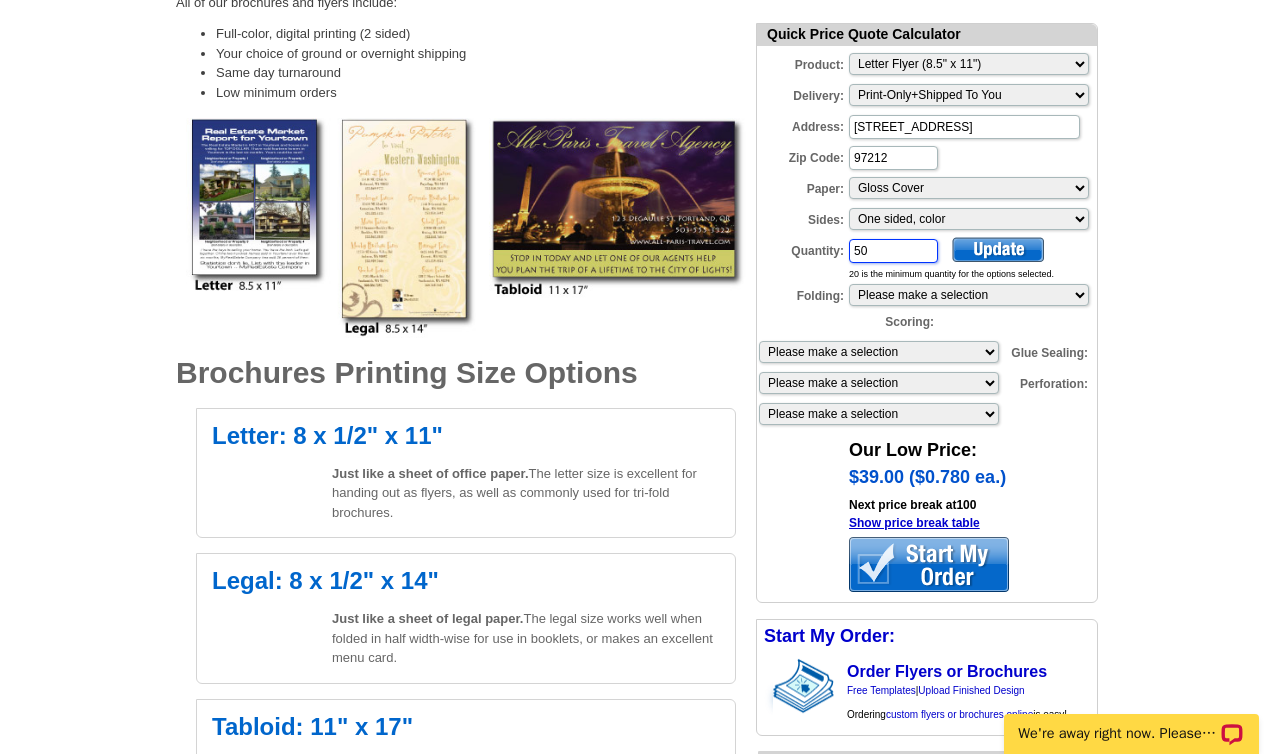 drag, startPoint x: 902, startPoint y: 254, endPoint x: 819, endPoint y: 260, distance: 83.21658 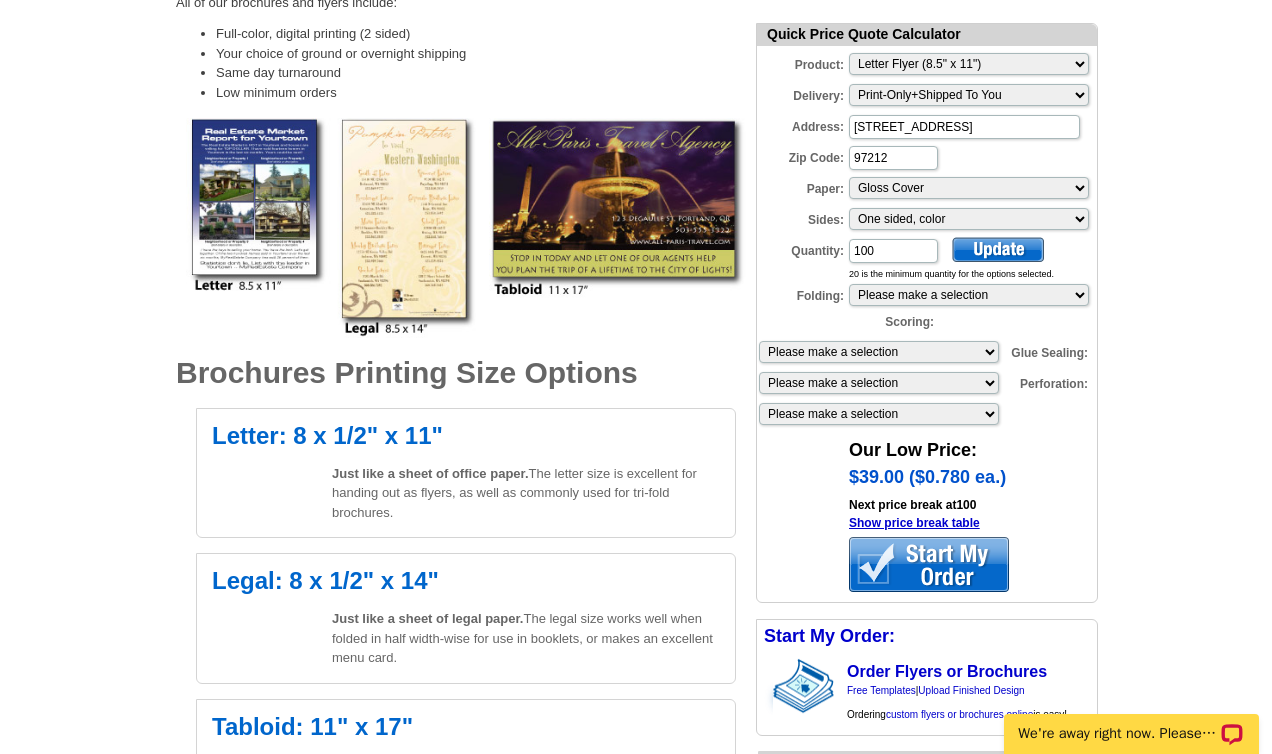 click on "Quick Price Quote Calculator
Product: Please Make a Selection Jumbo Postcard (5.5" x 8.5") Regular Postcard (4.25" x 5.6") Panoramic Postcard (5.75" x 11.25") Giant Postcard (8.5" x 11") EDDM Postcard (6.125" x 8.25") Business Card (3.5" x 2") Letter Flyer (8.5" x 11") Tabloid Flyer (11" x 17") Greeting Card (4.5" x 6") Greeting Card - Large (8.5" x 5.5") Door Hanger (4" x 11")
Delivery: Please make a selection Print + Address+USPS First Class Print-Only+Shipped To You
Address:    2843 NE Alameda St. Portland, OR
Zip Code:    97212
Paper: Please make a selection Uncoated Heavy Card Stock Uncoated Cover Stock Regular Bond Paper Gloss Cover
Sides: Please make a selection One sided, color Two sided, color + B/W Two sided, full color
Quantity:   100
20 is the minimum quantity for the options selected.
Folding:   1 fold (bi-fold)" at bounding box center (926, 436) 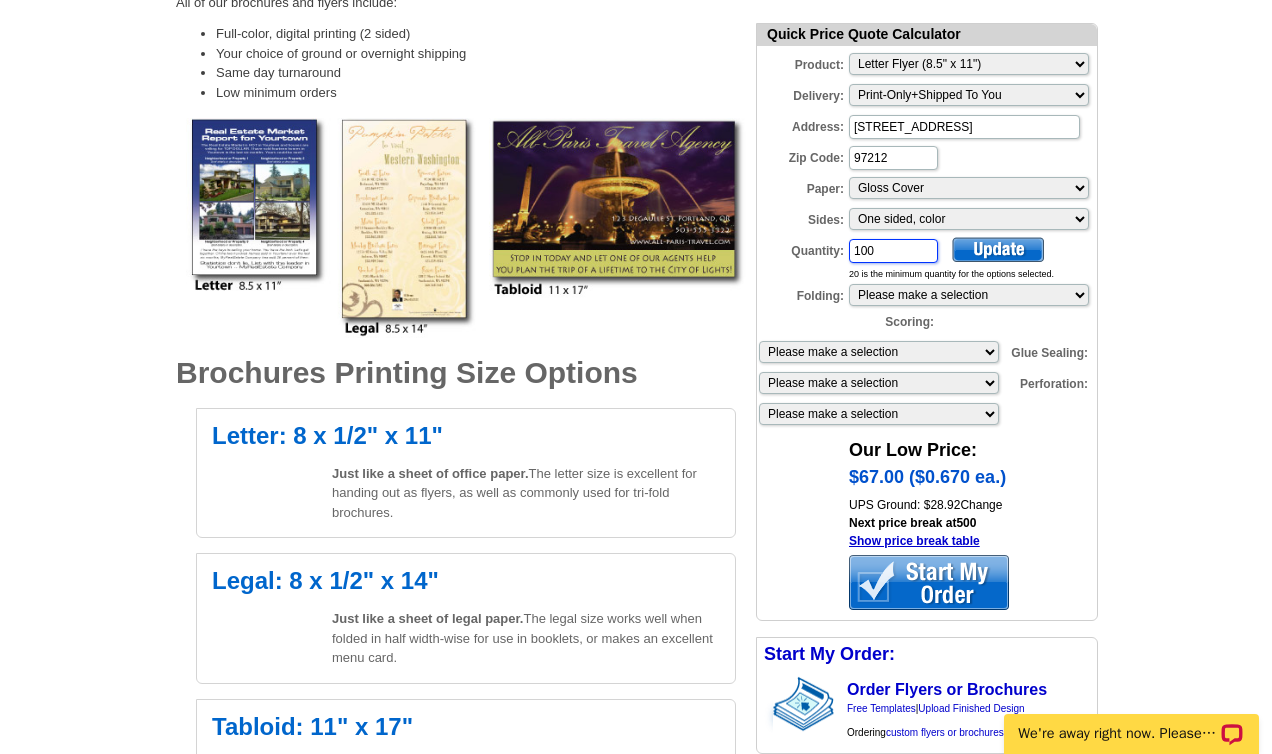 drag, startPoint x: 889, startPoint y: 247, endPoint x: 847, endPoint y: 244, distance: 42.107006 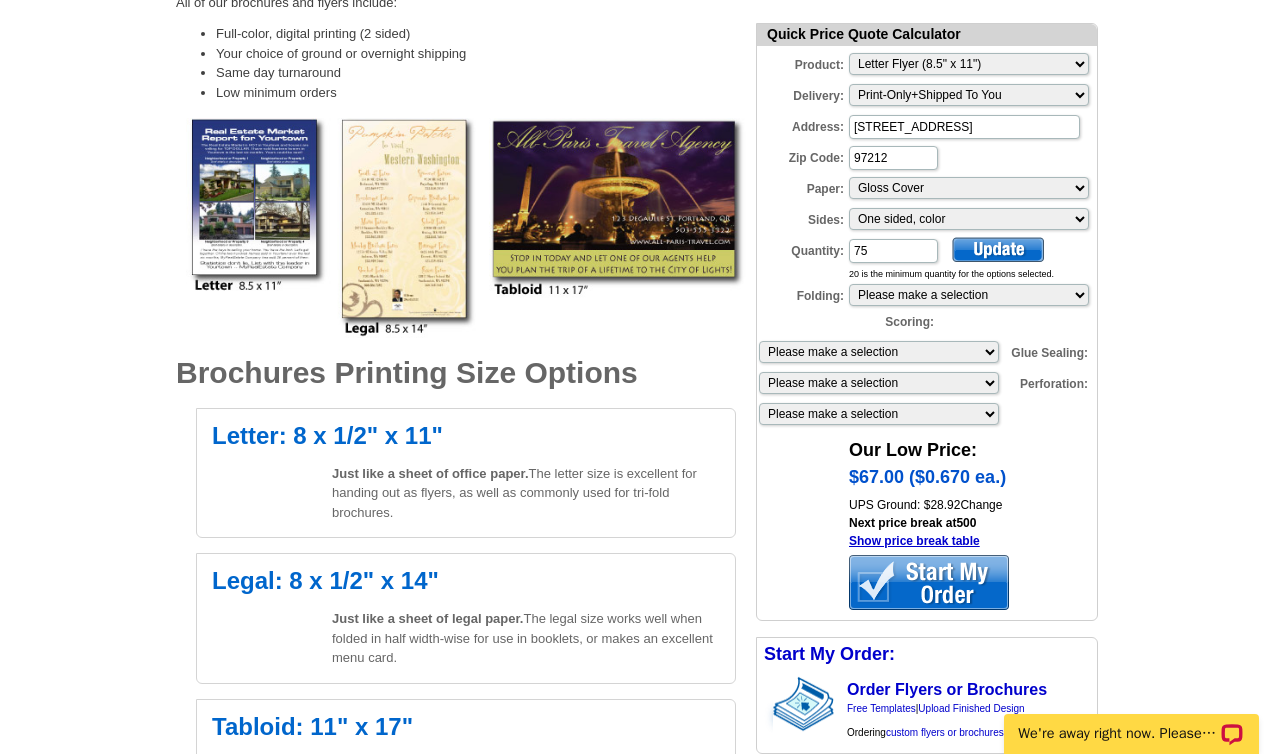 click on "Quick Price Quote Calculator
Product: Please Make a Selection Jumbo Postcard (5.5" x 8.5") Regular Postcard (4.25" x 5.6") Panoramic Postcard (5.75" x 11.25") Giant Postcard (8.5" x 11") EDDM Postcard (6.125" x 8.25") Business Card (3.5" x 2") Letter Flyer (8.5" x 11") Tabloid Flyer (11" x 17") Greeting Card (4.5" x 6") Greeting Card - Large (8.5" x 5.5") Door Hanger (4" x 11")
Delivery: Please make a selection Print + Address+USPS First Class Print-Only+Shipped To You
Address:    2843 NE Alameda St. Portland, OR
Zip Code:    97212
Paper: Please make a selection Uncoated Heavy Card Stock Uncoated Cover Stock Regular Bond Paper Gloss Cover
Sides: Please make a selection One sided, color Two sided, color + B/W Two sided, full color
Quantity:   75
20 is the minimum quantity for the options selected.
Folding:   1 fold (bi-fold)" at bounding box center [926, 445] 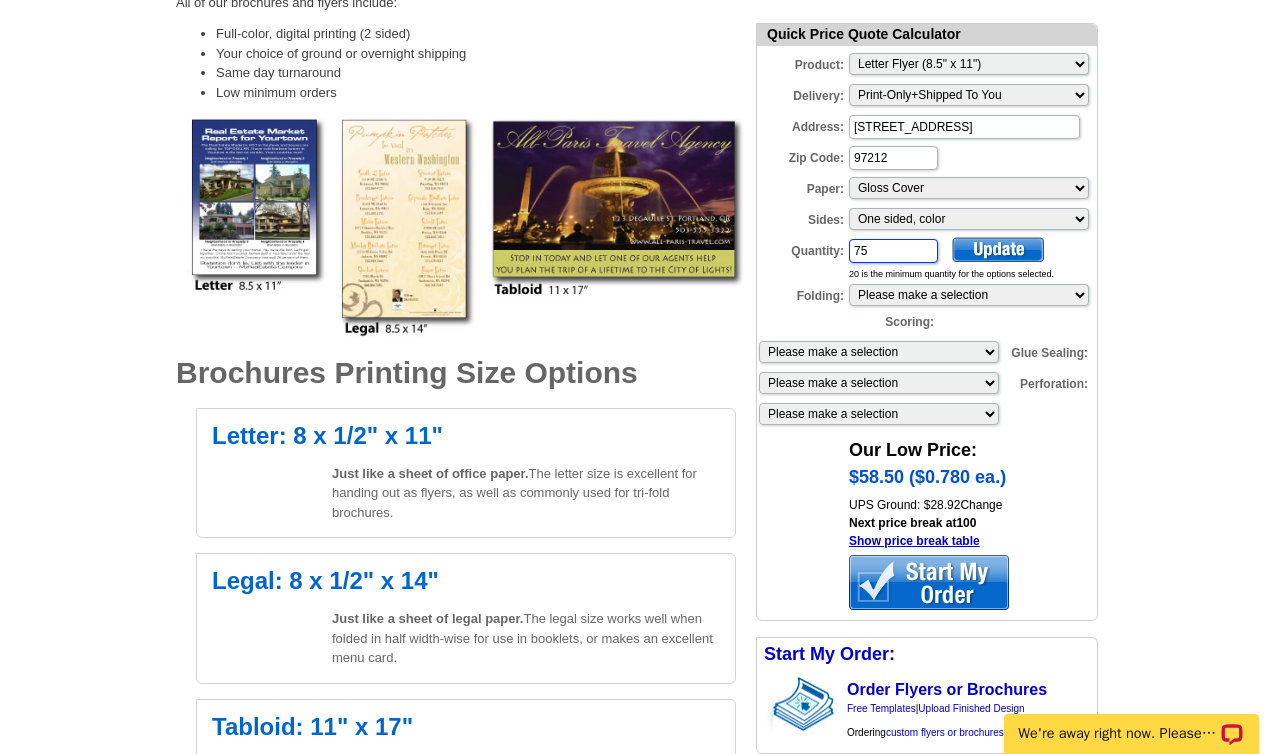 drag, startPoint x: 893, startPoint y: 249, endPoint x: 777, endPoint y: 250, distance: 116.00431 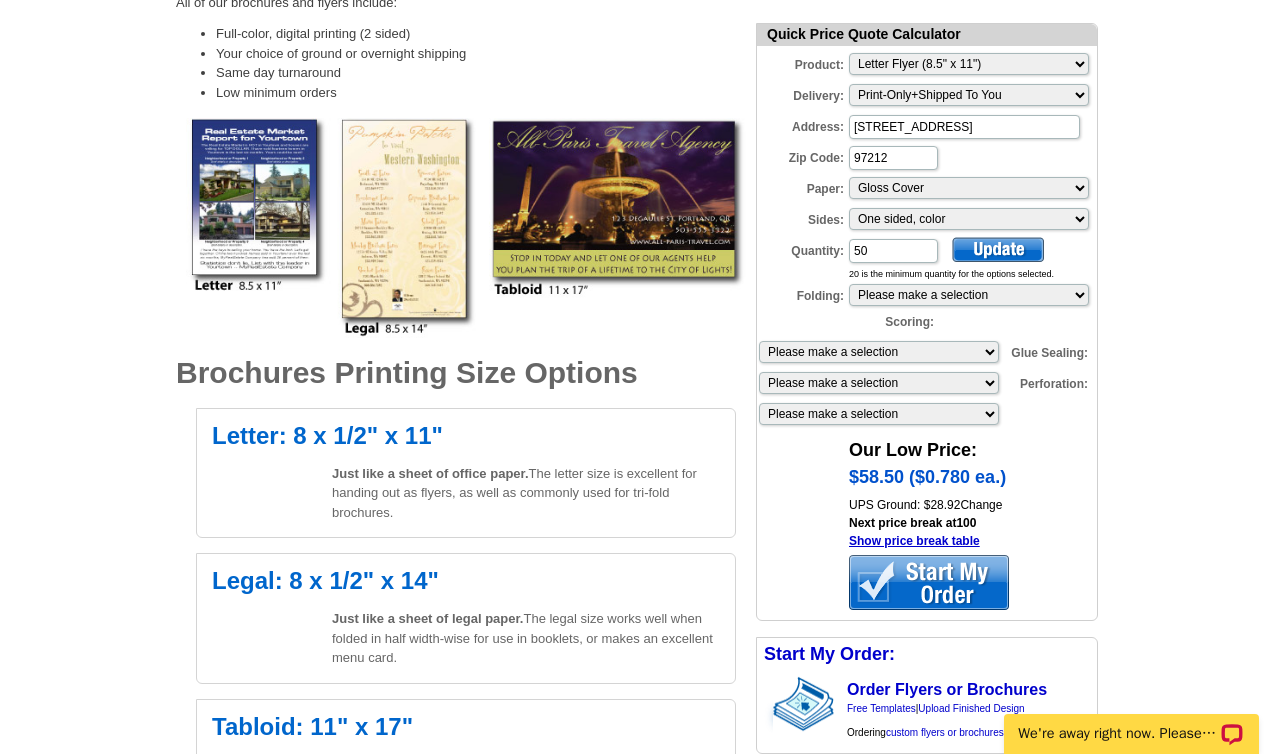 click on "Quick Price Quote Calculator
Product: Please Make a Selection Jumbo Postcard (5.5" x 8.5") Regular Postcard (4.25" x 5.6") Panoramic Postcard (5.75" x 11.25") Giant Postcard (8.5" x 11") EDDM Postcard (6.125" x 8.25") Business Card (3.5" x 2") Letter Flyer (8.5" x 11") Tabloid Flyer (11" x 17") Greeting Card (4.5" x 6") Greeting Card - Large (8.5" x 5.5") Door Hanger (4" x 11")
Delivery: Please make a selection Print + Address+USPS First Class Print-Only+Shipped To You
Address:    2843 NE Alameda St. Portland, OR
Zip Code:    97212
Paper: Please make a selection Uncoated Heavy Card Stock Uncoated Cover Stock Regular Bond Paper Gloss Cover
Sides: Please make a selection One sided, color Two sided, color + B/W Two sided, full color
Quantity:   50
20 is the minimum quantity for the options selected.
Folding:   1 fold (bi-fold)" at bounding box center (926, 445) 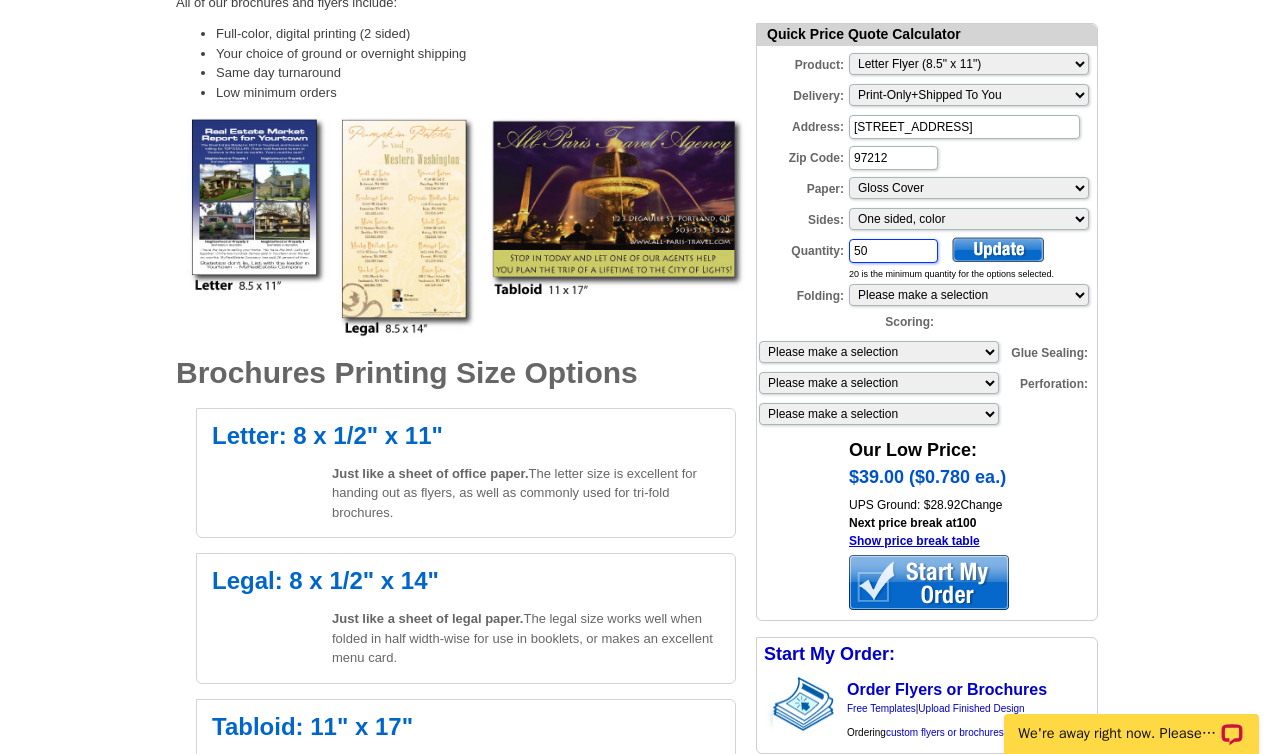 drag, startPoint x: 887, startPoint y: 249, endPoint x: 824, endPoint y: 269, distance: 66.09841 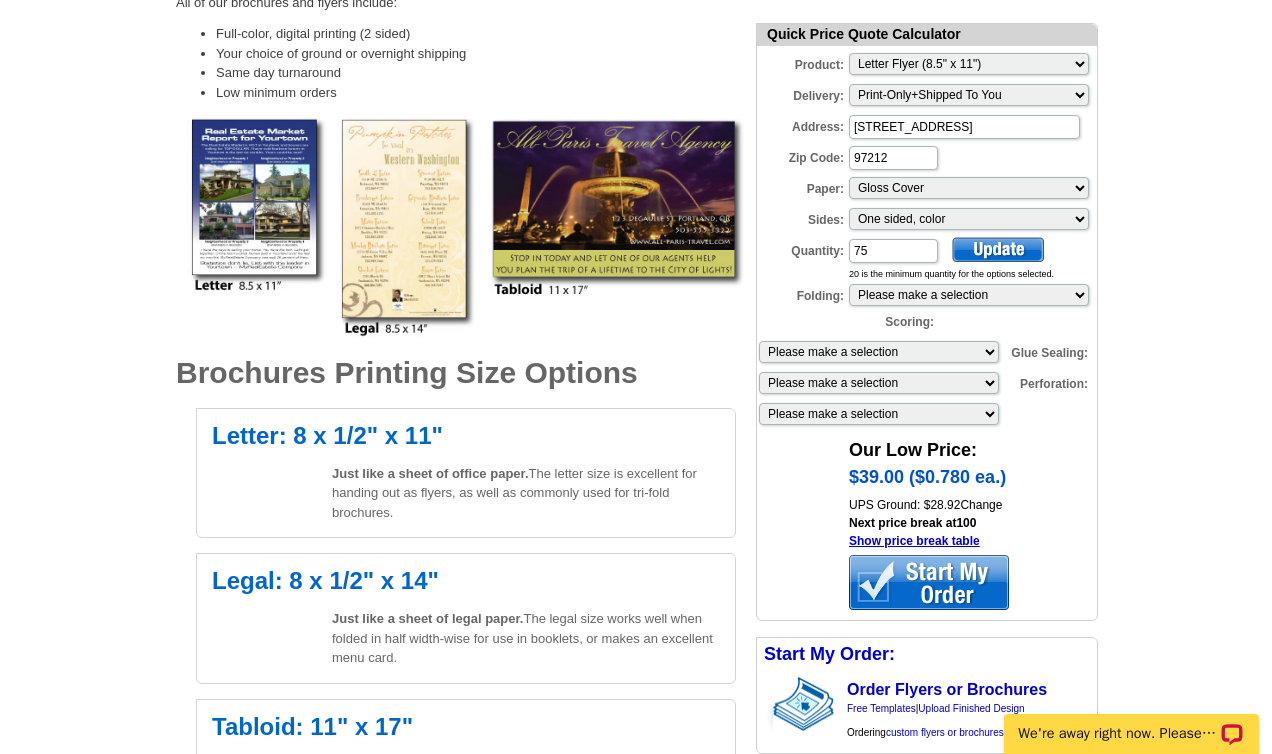 click on "Quick Price Quote Calculator
Product: Please Make a Selection Jumbo Postcard (5.5" x 8.5") Regular Postcard (4.25" x 5.6") Panoramic Postcard (5.75" x 11.25") Giant Postcard (8.5" x 11") EDDM Postcard (6.125" x 8.25") Business Card (3.5" x 2") Letter Flyer (8.5" x 11") Tabloid Flyer (11" x 17") Greeting Card (4.5" x 6") Greeting Card - Large (8.5" x 5.5") Door Hanger (4" x 11")
Delivery: Please make a selection Print + Address+USPS First Class Print-Only+Shipped To You
Address:    2843 NE Alameda St. Portland, OR
Zip Code:    97212
Paper: Please make a selection Uncoated Heavy Card Stock Uncoated Cover Stock Regular Bond Paper Gloss Cover
Sides: Please make a selection One sided, color Two sided, color + B/W Two sided, full color
Quantity:   75
20 is the minimum quantity for the options selected.
Folding:   Please make a selection 1 fold (bi-fold)" at bounding box center [927, 322] 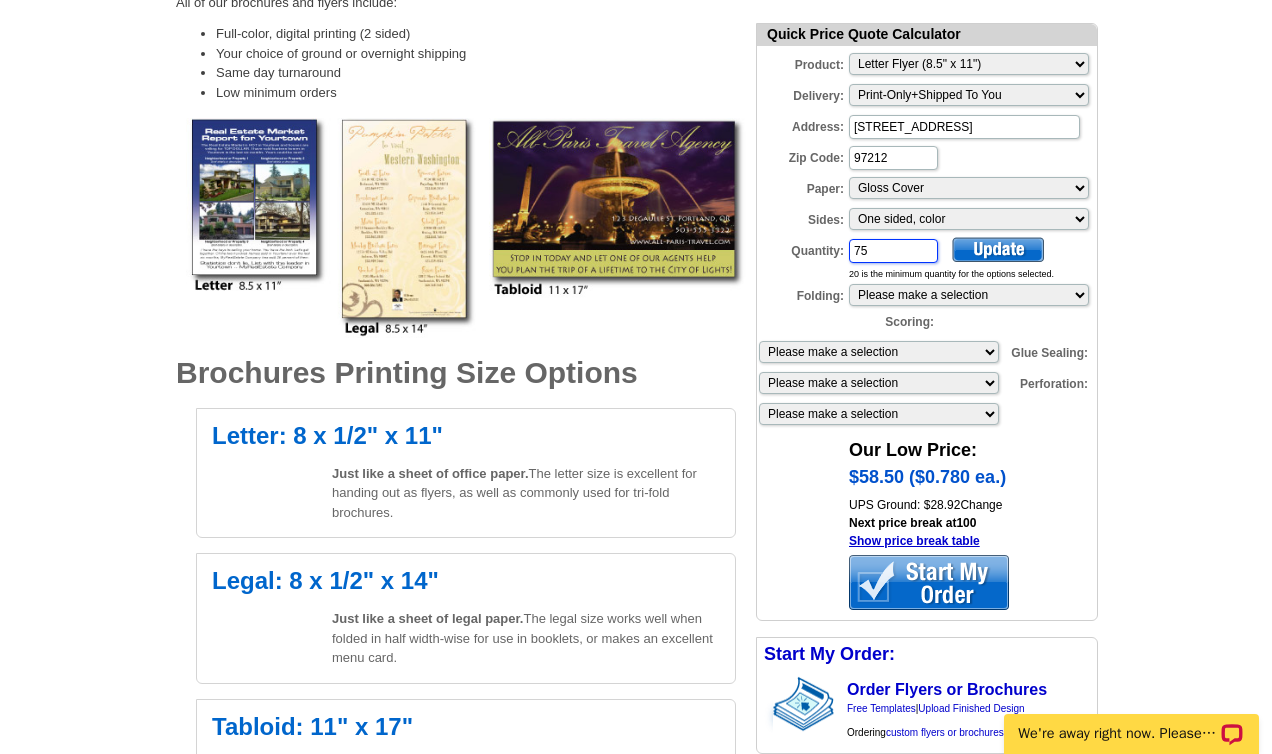 drag, startPoint x: 873, startPoint y: 251, endPoint x: 850, endPoint y: 248, distance: 23.194826 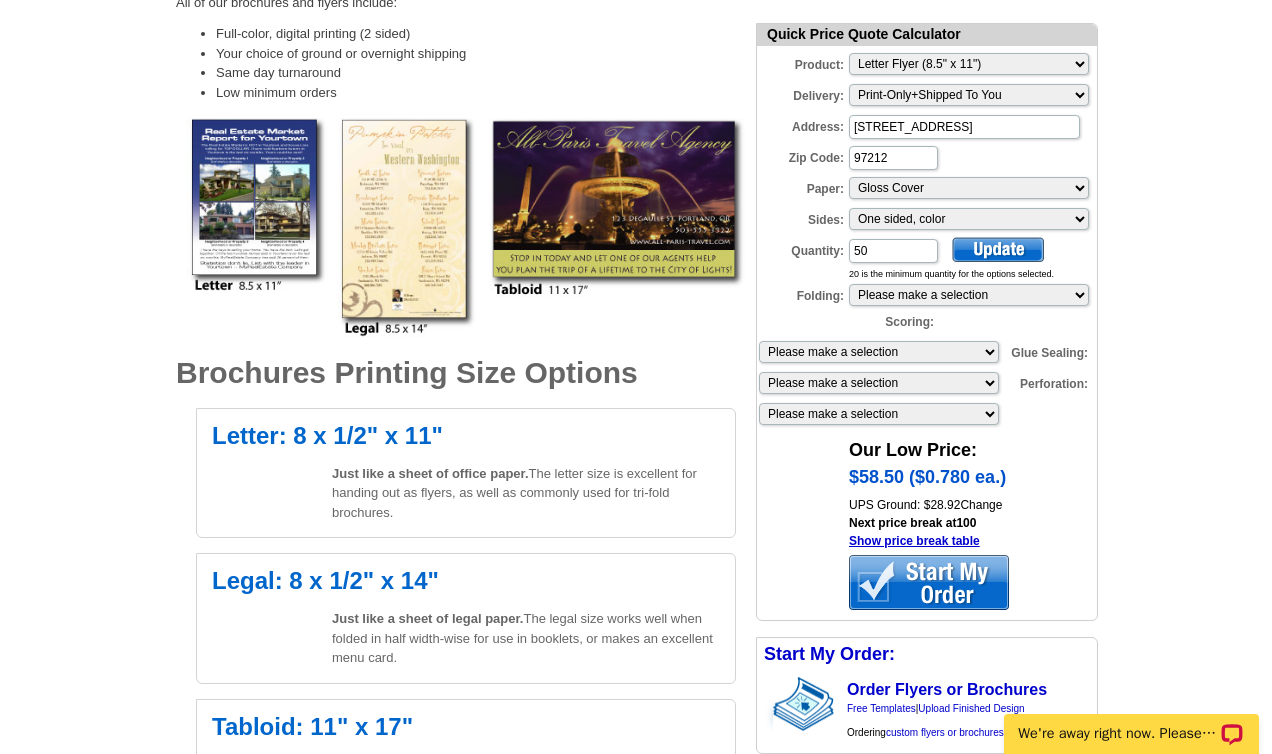 click on "Quick Price Quote Calculator
Product: Please Make a Selection Jumbo Postcard (5.5" x 8.5") Regular Postcard (4.25" x 5.6") Panoramic Postcard (5.75" x 11.25") Giant Postcard (8.5" x 11") EDDM Postcard (6.125" x 8.25") Business Card (3.5" x 2") Letter Flyer (8.5" x 11") Tabloid Flyer (11" x 17") Greeting Card (4.5" x 6") Greeting Card - Large (8.5" x 5.5") Door Hanger (4" x 11")
Delivery: Please make a selection Print + Address+USPS First Class Print-Only+Shipped To You
Address:    2843 NE Alameda St. Portland, OR
Zip Code:    97212
Paper: Please make a selection Uncoated Heavy Card Stock Uncoated Cover Stock Regular Bond Paper Gloss Cover
Sides: Please make a selection One sided, color Two sided, color + B/W Two sided, full color
Quantity:   50
20 is the minimum quantity for the options selected.
Folding:   1 fold (bi-fold)" at bounding box center [926, 445] 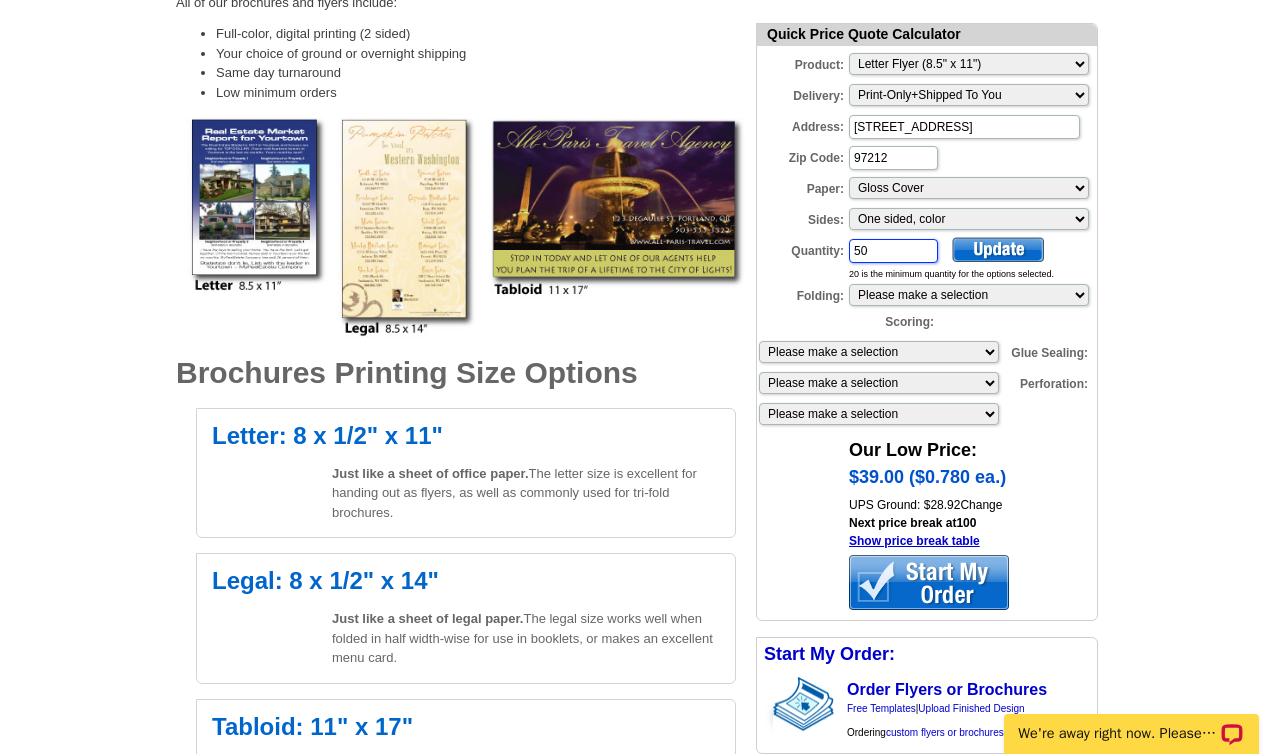 drag, startPoint x: 902, startPoint y: 257, endPoint x: 793, endPoint y: 250, distance: 109.22454 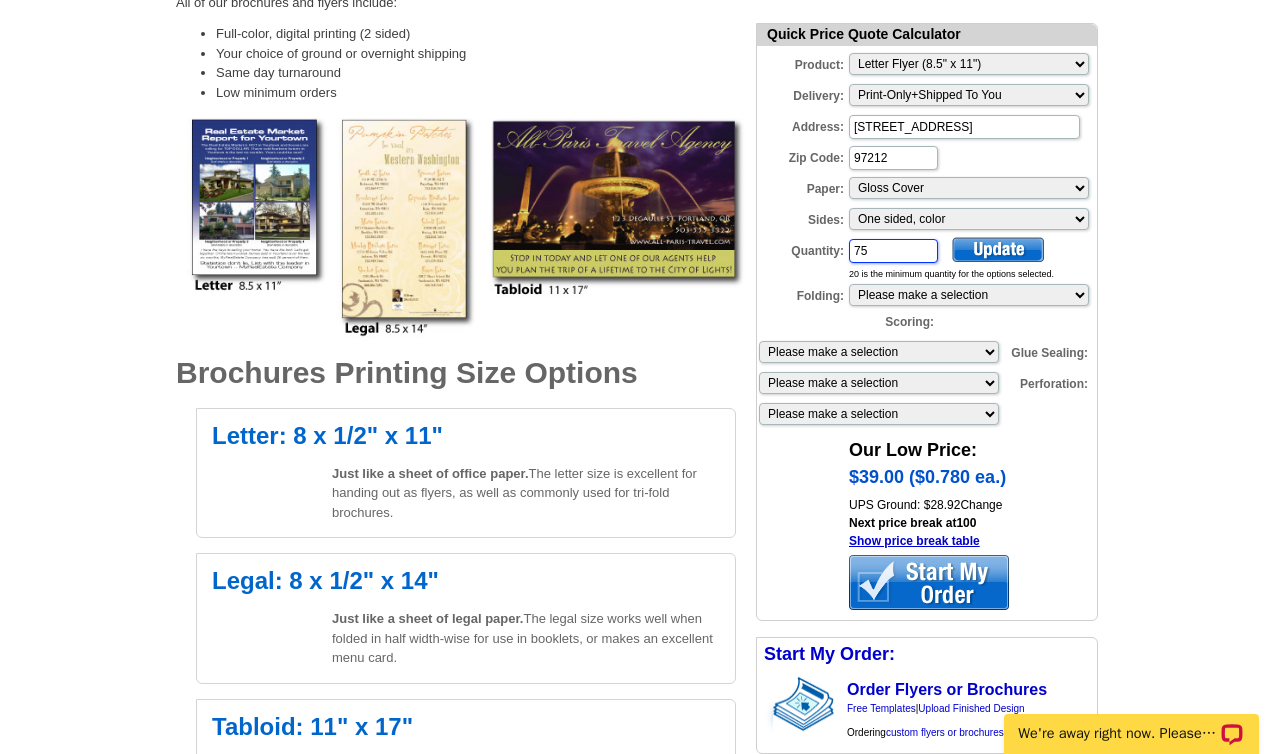 type on "75" 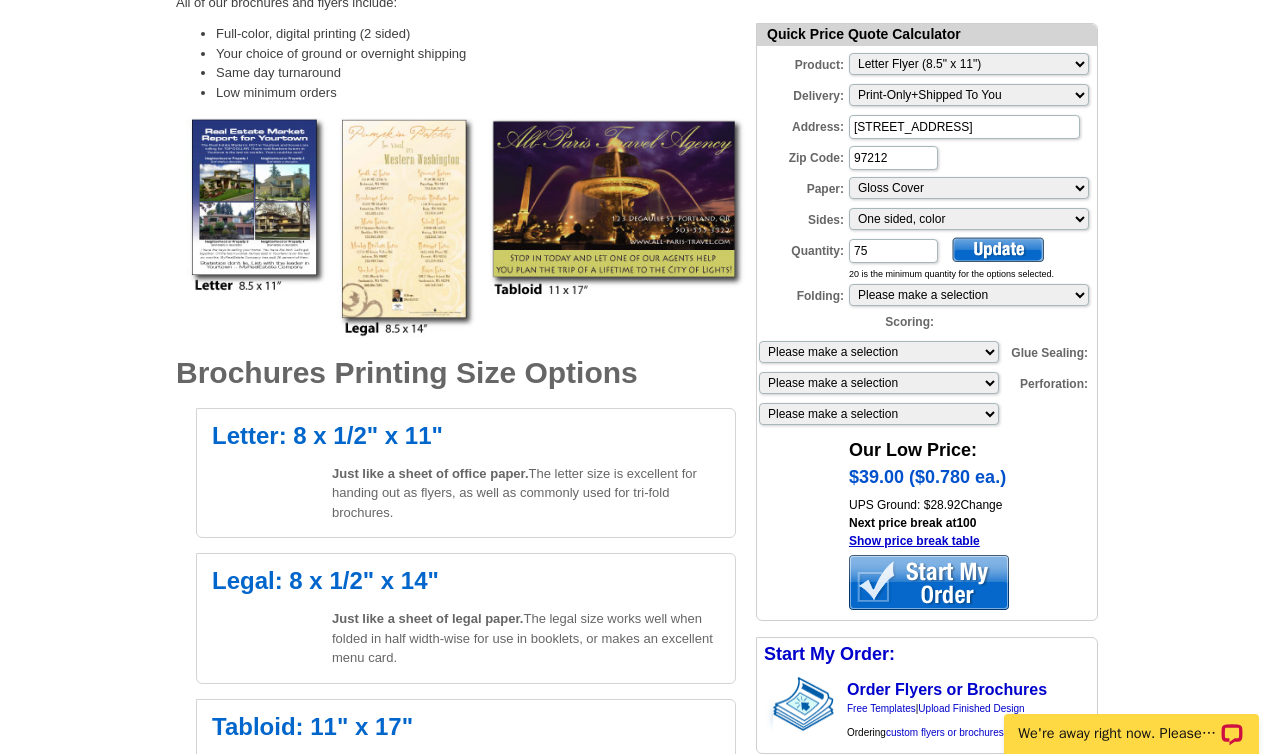 click on "Quick Price Quote Calculator
Product: Please Make a Selection Jumbo Postcard (5.5" x 8.5") Regular Postcard (4.25" x 5.6") Panoramic Postcard (5.75" x 11.25") Giant Postcard (8.5" x 11") EDDM Postcard (6.125" x 8.25") Business Card (3.5" x 2") Letter Flyer (8.5" x 11") Tabloid Flyer (11" x 17") Greeting Card (4.5" x 6") Greeting Card - Large (8.5" x 5.5") Door Hanger (4" x 11")
Delivery: Please make a selection Print + Address+USPS First Class Print-Only+Shipped To You
Address:    2843 NE Alameda St. Portland, OR
Zip Code:    97212
Paper: Please make a selection Uncoated Heavy Card Stock Uncoated Cover Stock Regular Bond Paper Gloss Cover
Sides: Please make a selection One sided, color Two sided, color + B/W Two sided, full color
Quantity:   75
20 is the minimum quantity for the options selected.
Folding:   Please make a selection 1 fold (bi-fold)" at bounding box center (927, 322) 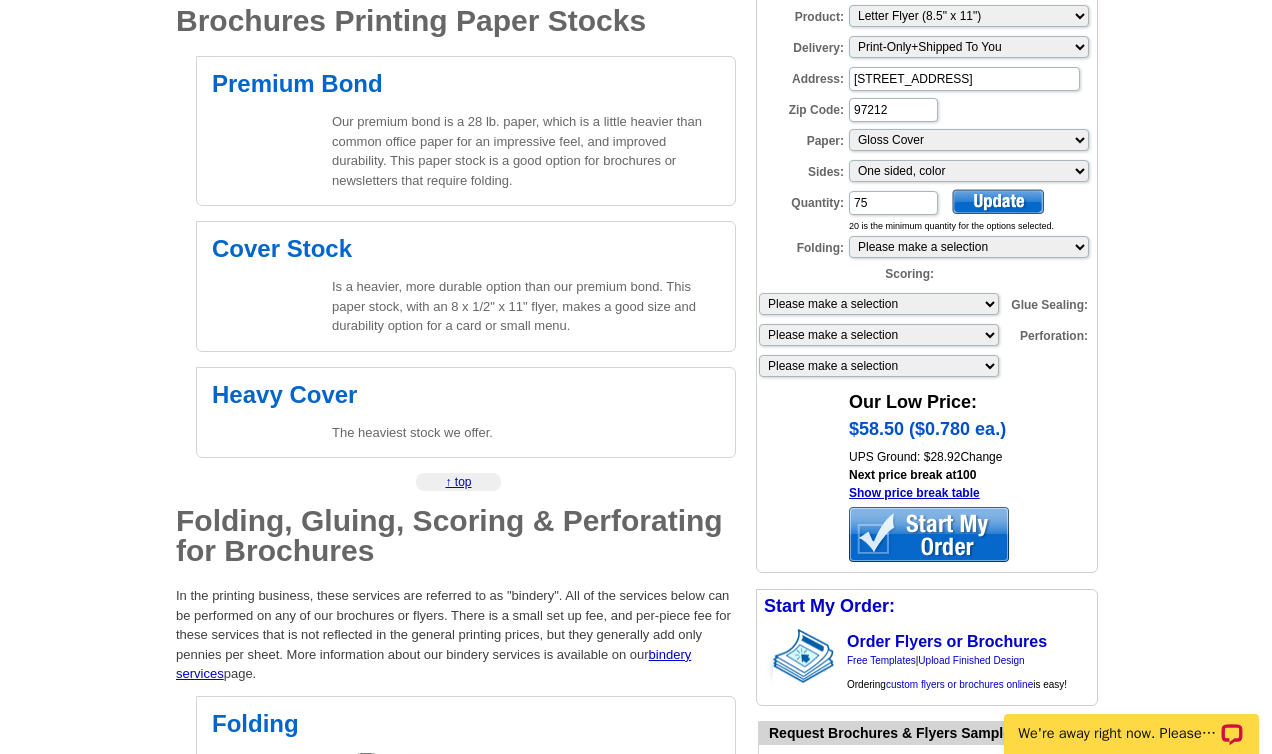 scroll, scrollTop: 1265, scrollLeft: 0, axis: vertical 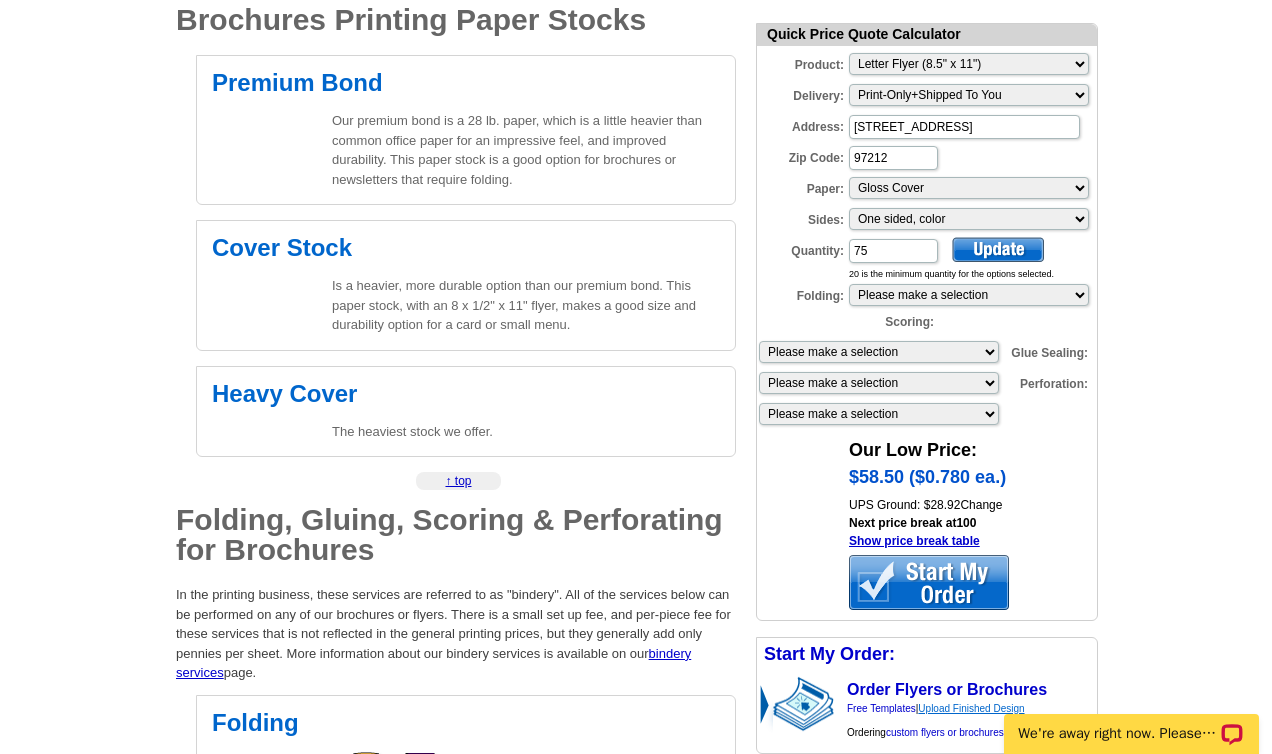 click on "Upload Finished Design" at bounding box center [971, 708] 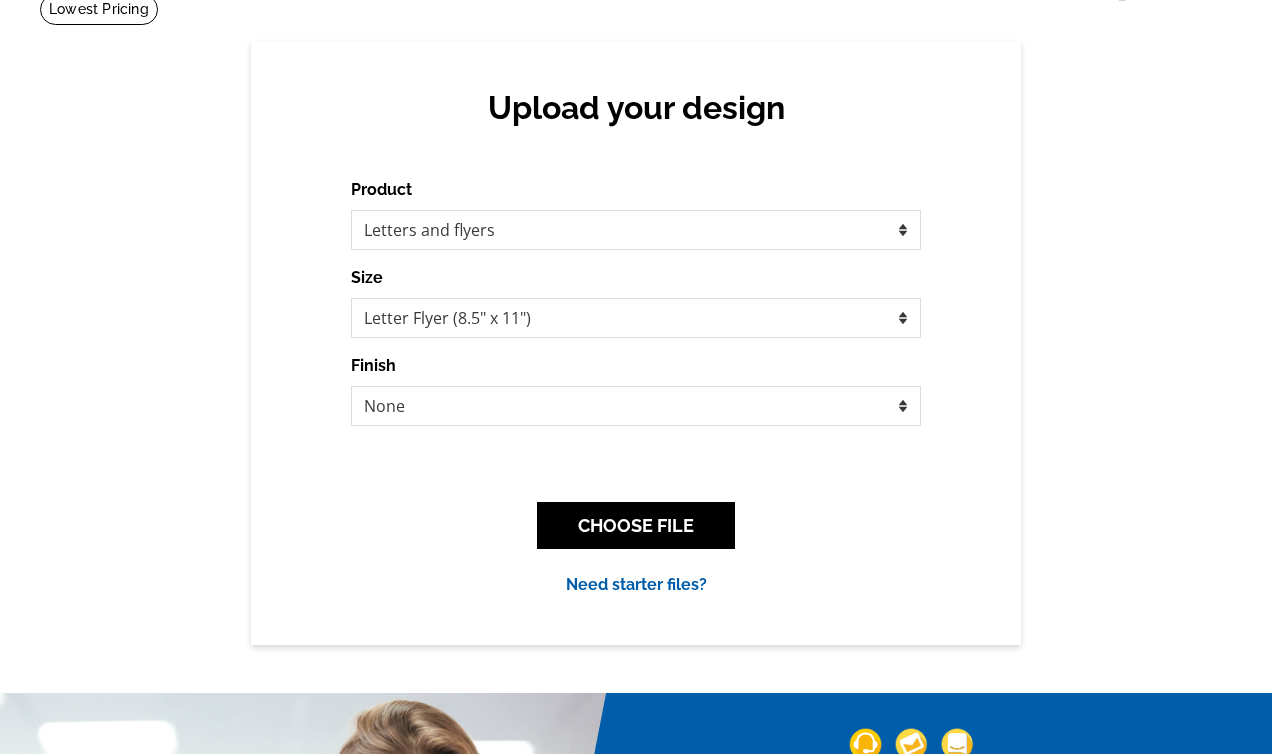 scroll, scrollTop: 143, scrollLeft: 0, axis: vertical 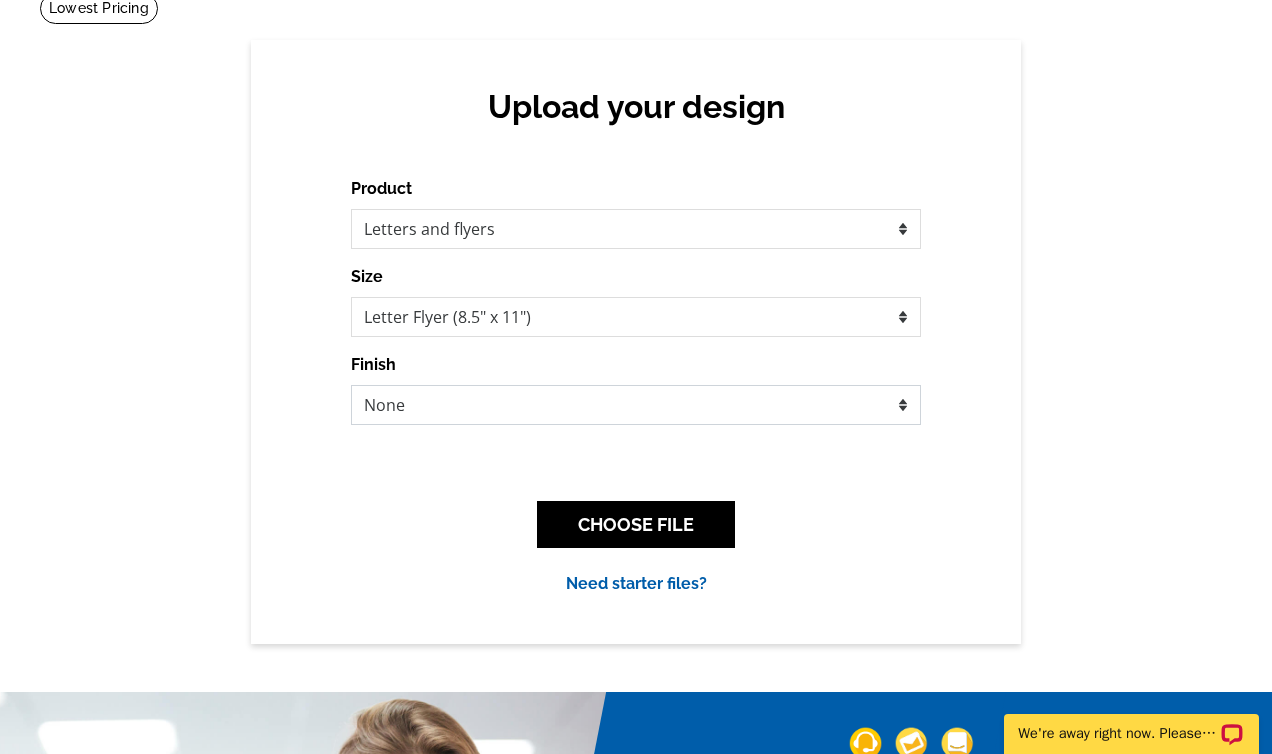 click on "None Envelope Mailer Bi-fold Mailer Tri-fold Mailer" at bounding box center (636, 405) 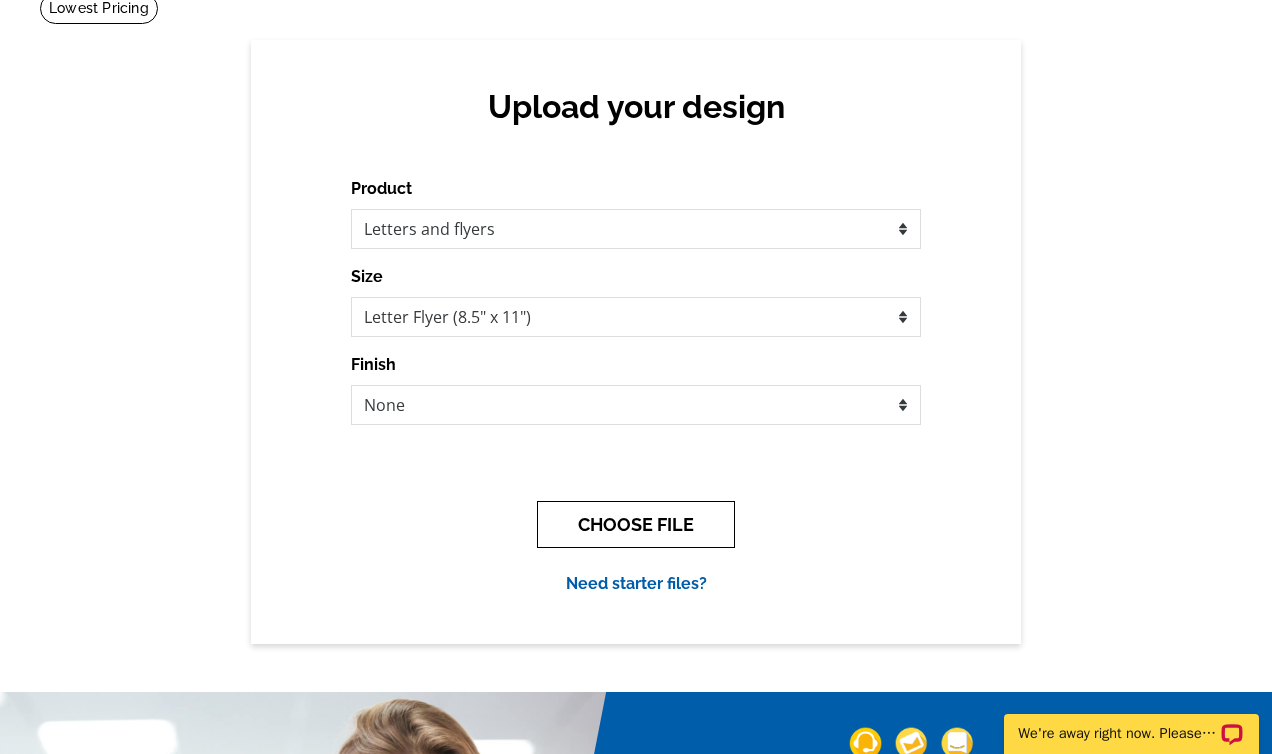 click on "CHOOSE FILE" at bounding box center [636, 524] 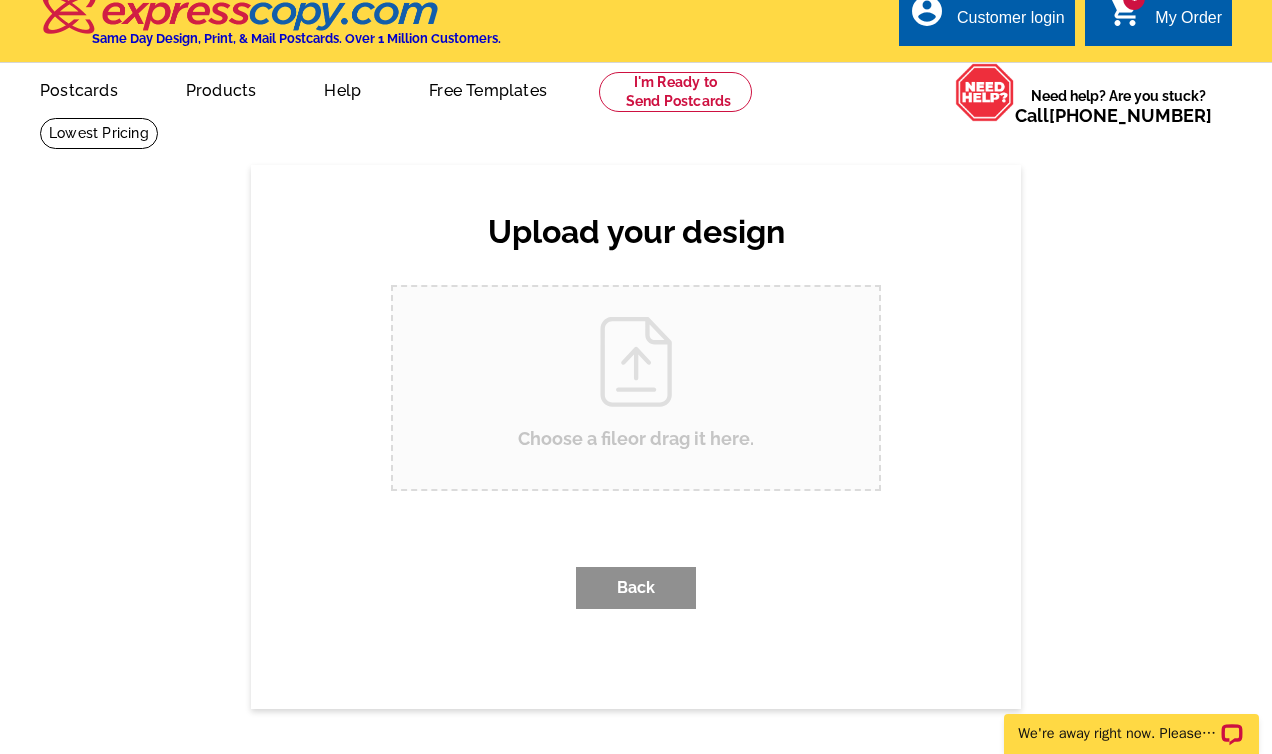scroll, scrollTop: 0, scrollLeft: 0, axis: both 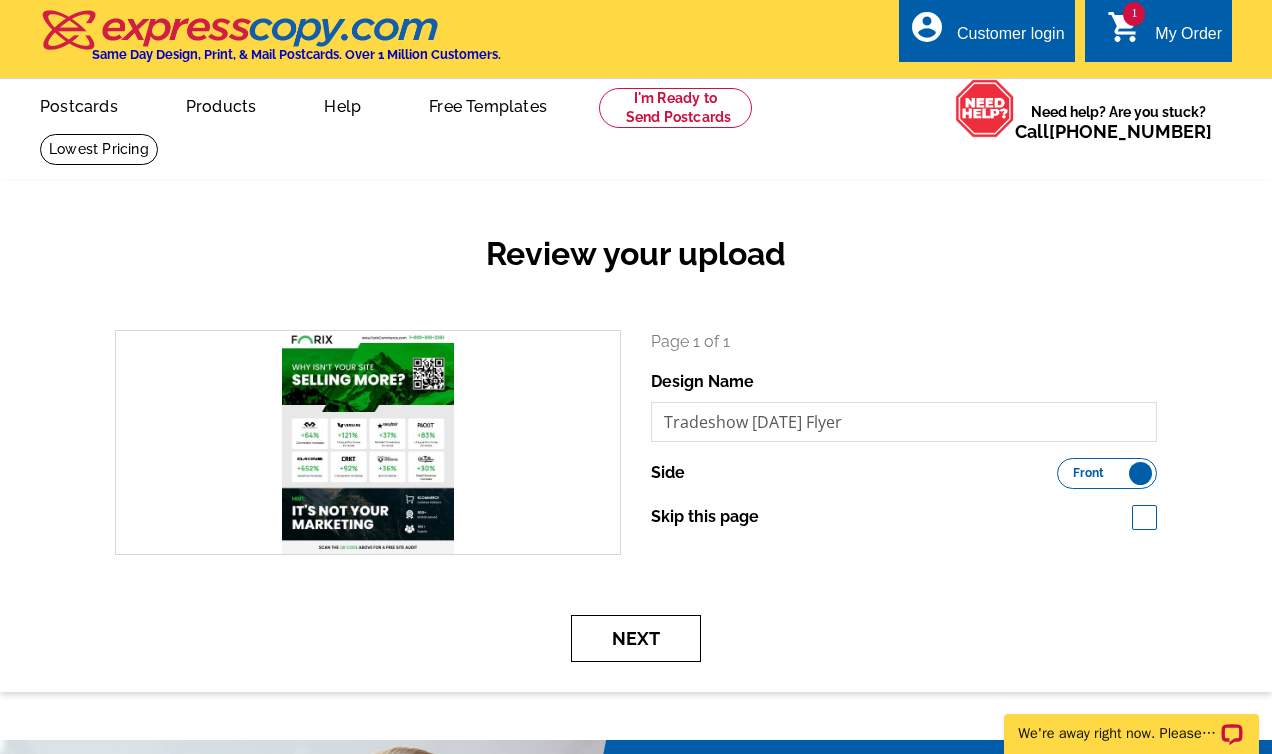 click on "Next" at bounding box center (636, 638) 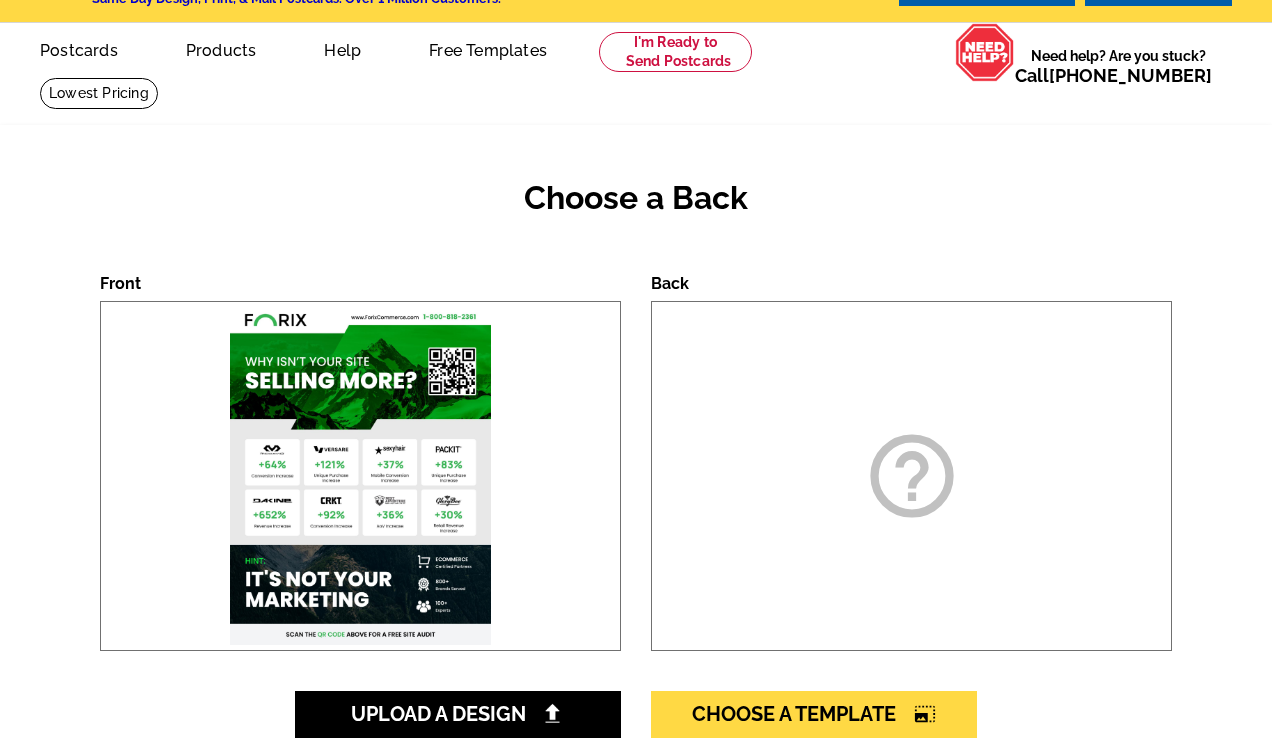 scroll, scrollTop: 117, scrollLeft: 0, axis: vertical 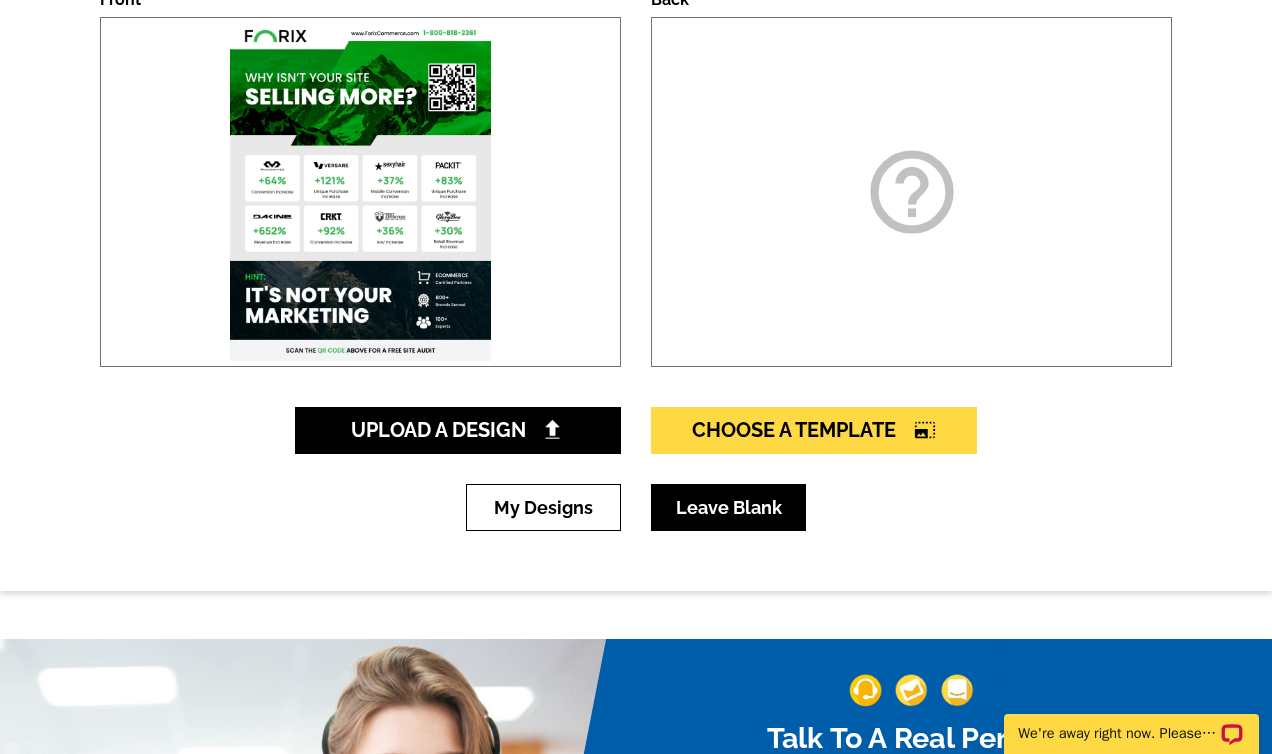 click on "Leave Blank" at bounding box center [728, 507] 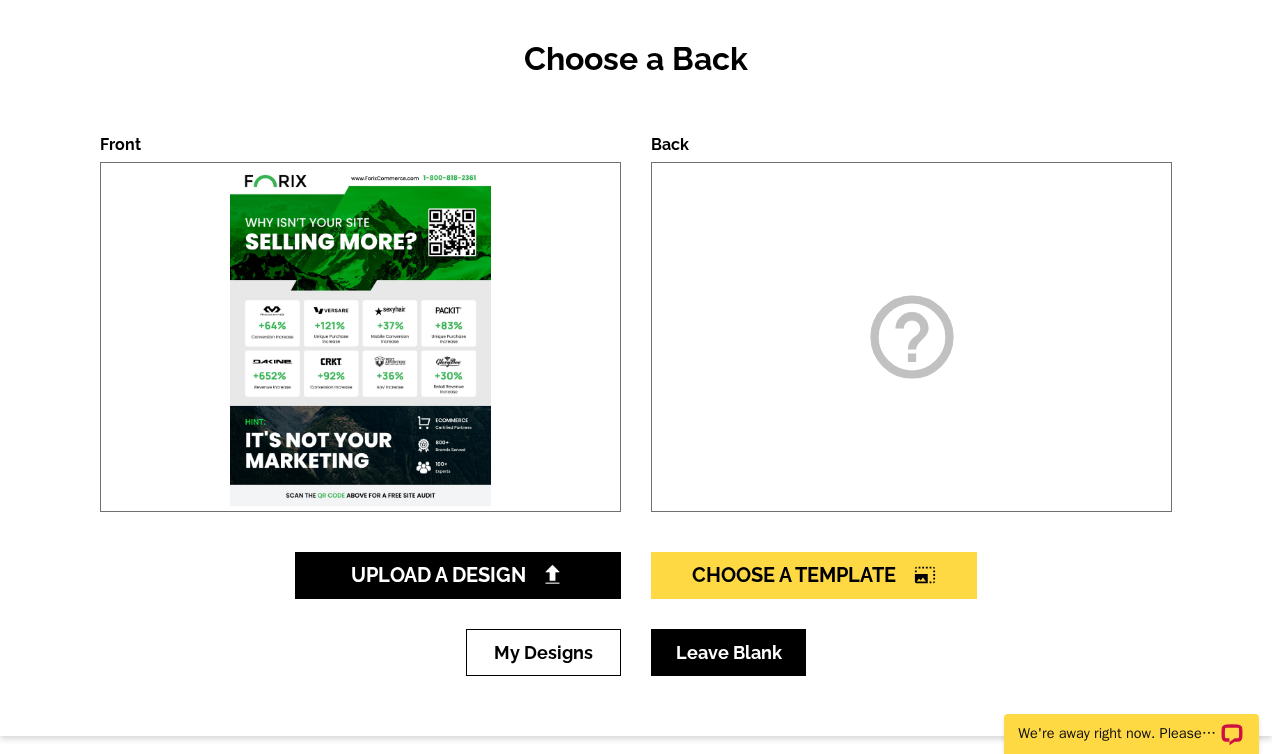 scroll, scrollTop: 169, scrollLeft: 0, axis: vertical 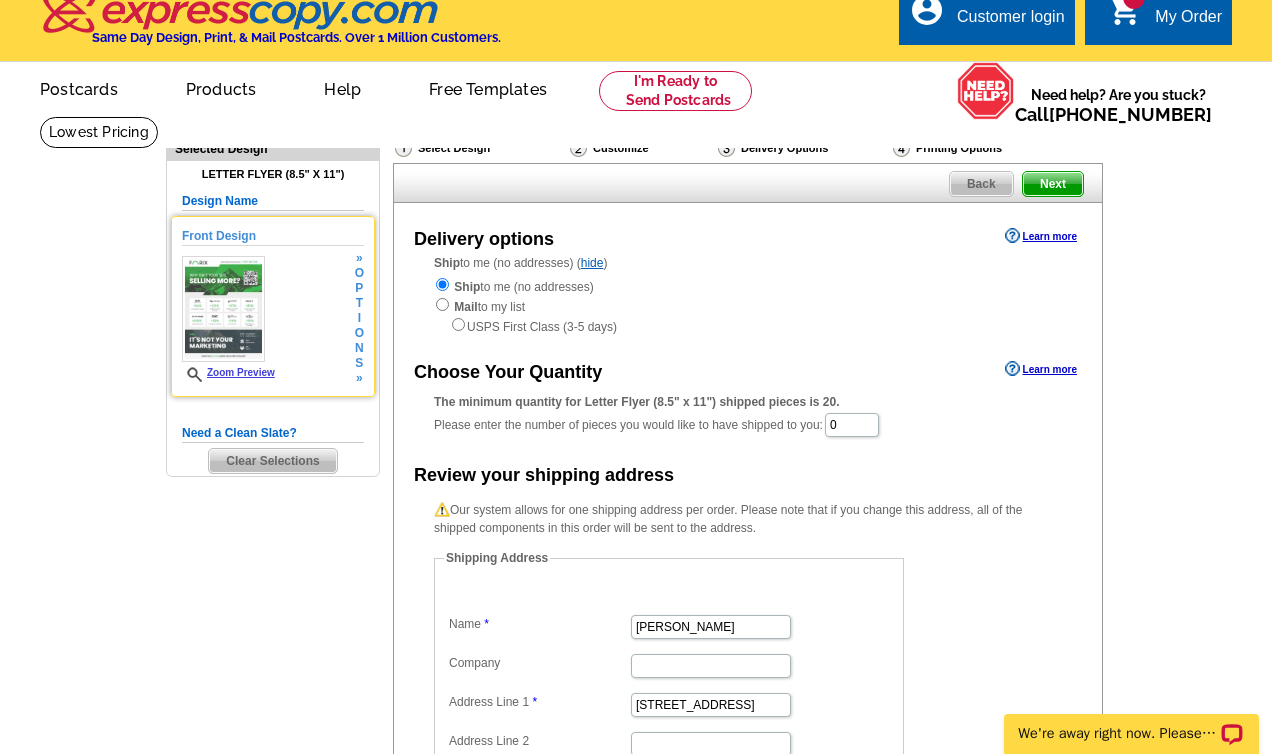 click on "Zoom Preview" at bounding box center [228, 372] 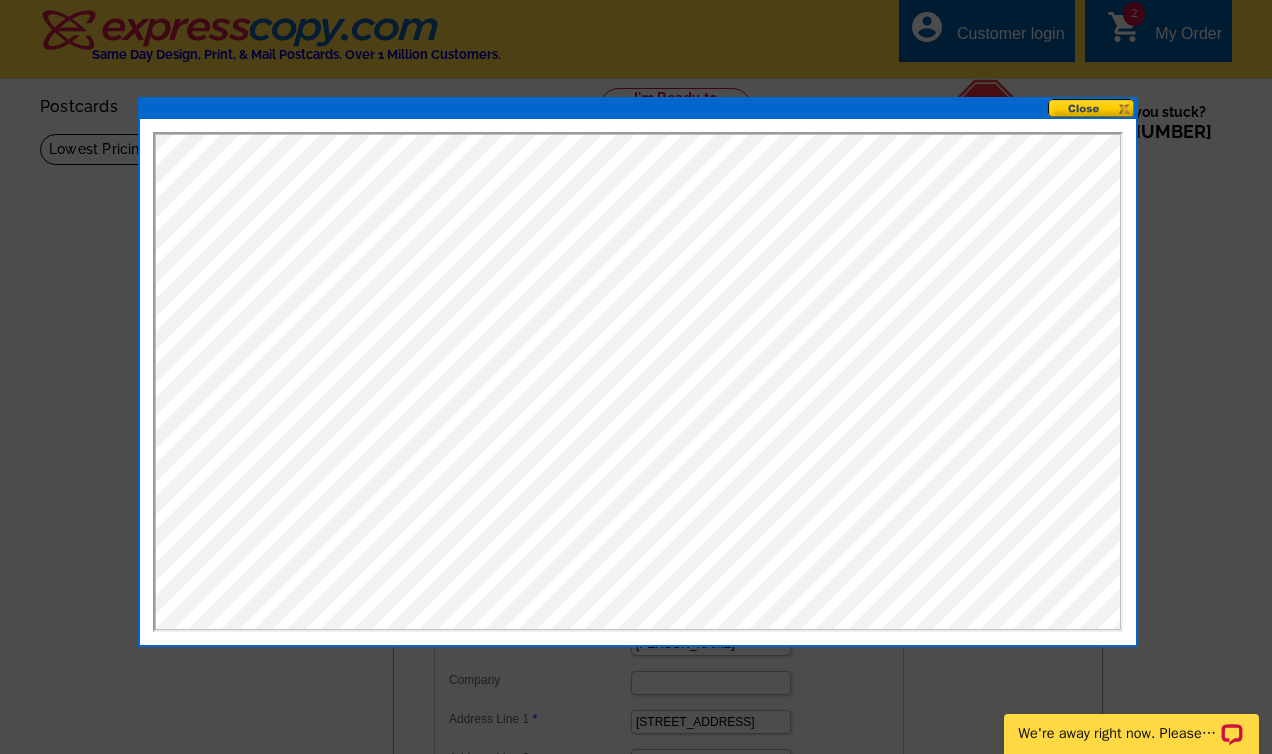 scroll, scrollTop: 59, scrollLeft: 0, axis: vertical 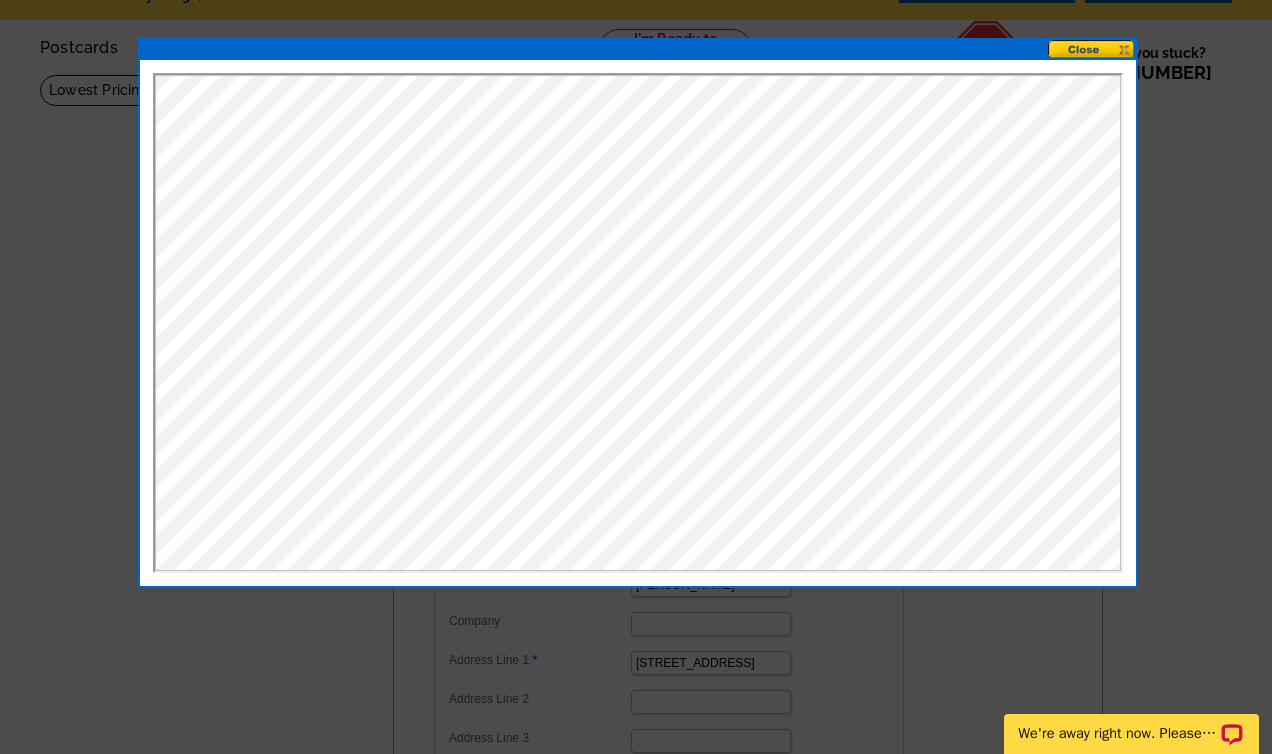 click at bounding box center (1092, 49) 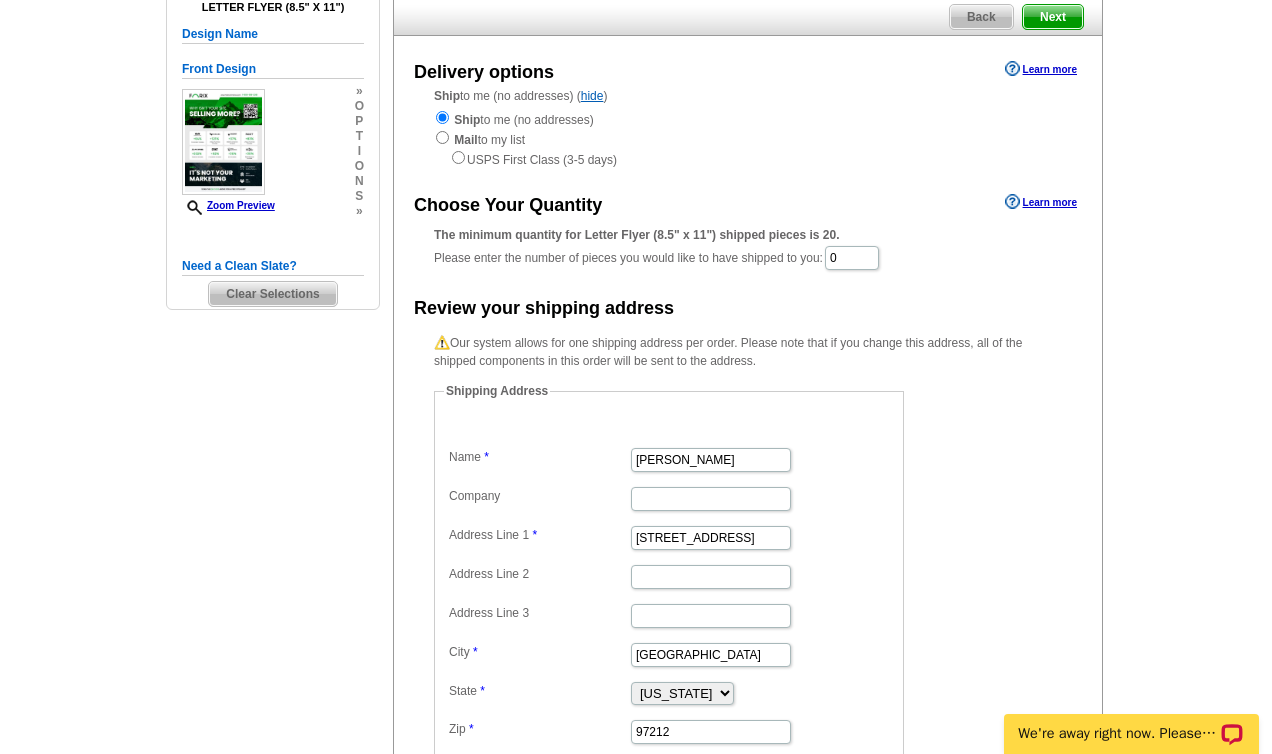 scroll, scrollTop: 186, scrollLeft: 0, axis: vertical 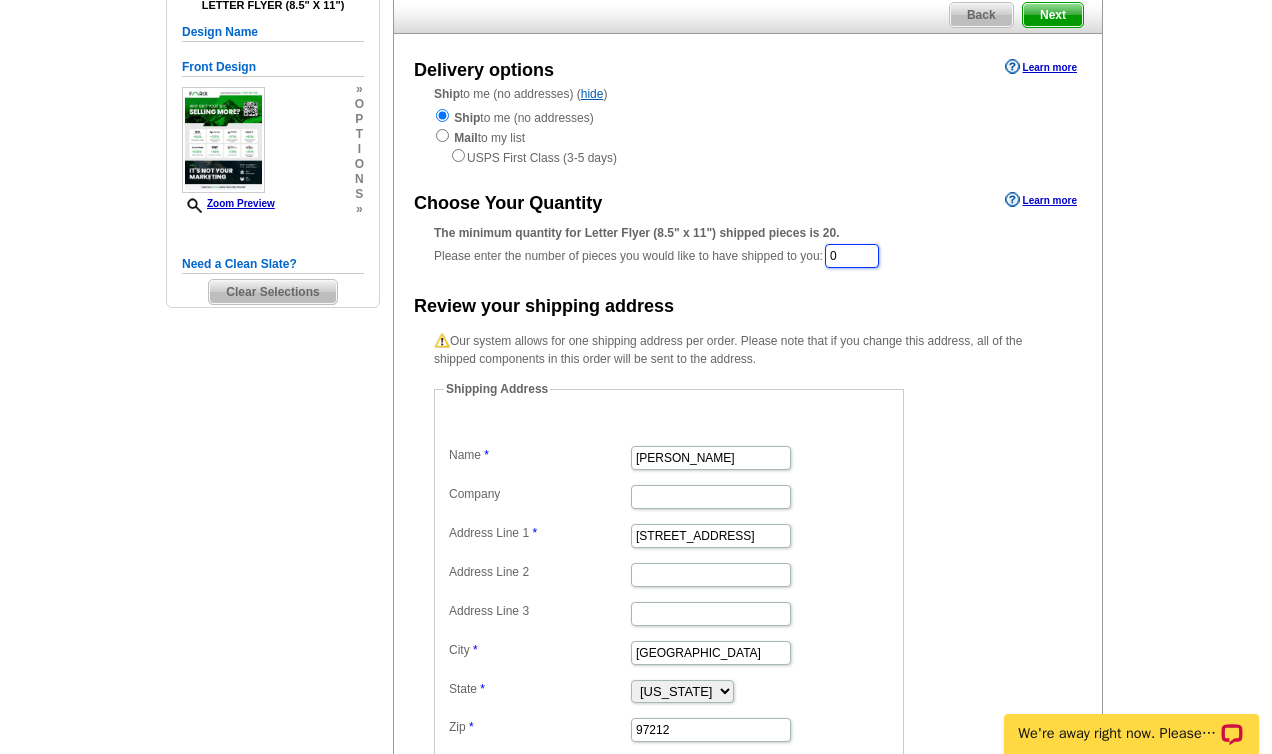 drag, startPoint x: 869, startPoint y: 252, endPoint x: 805, endPoint y: 246, distance: 64.28063 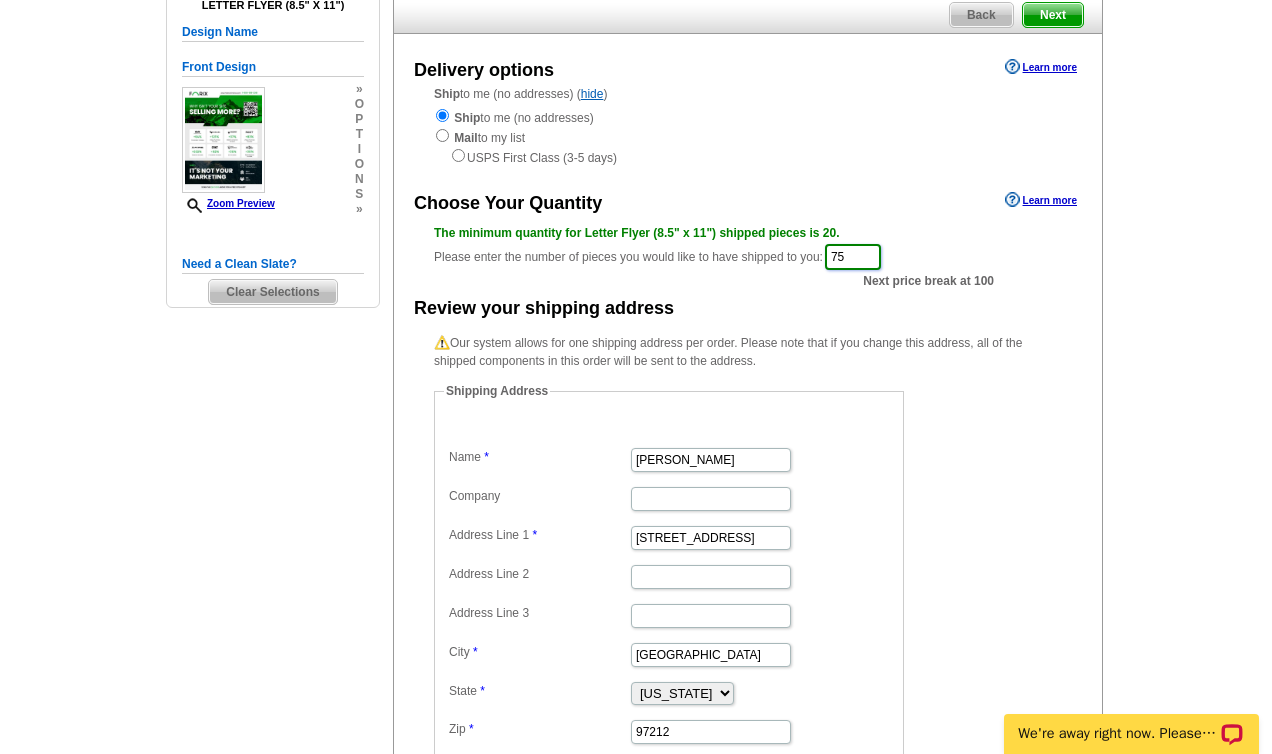 type on "75" 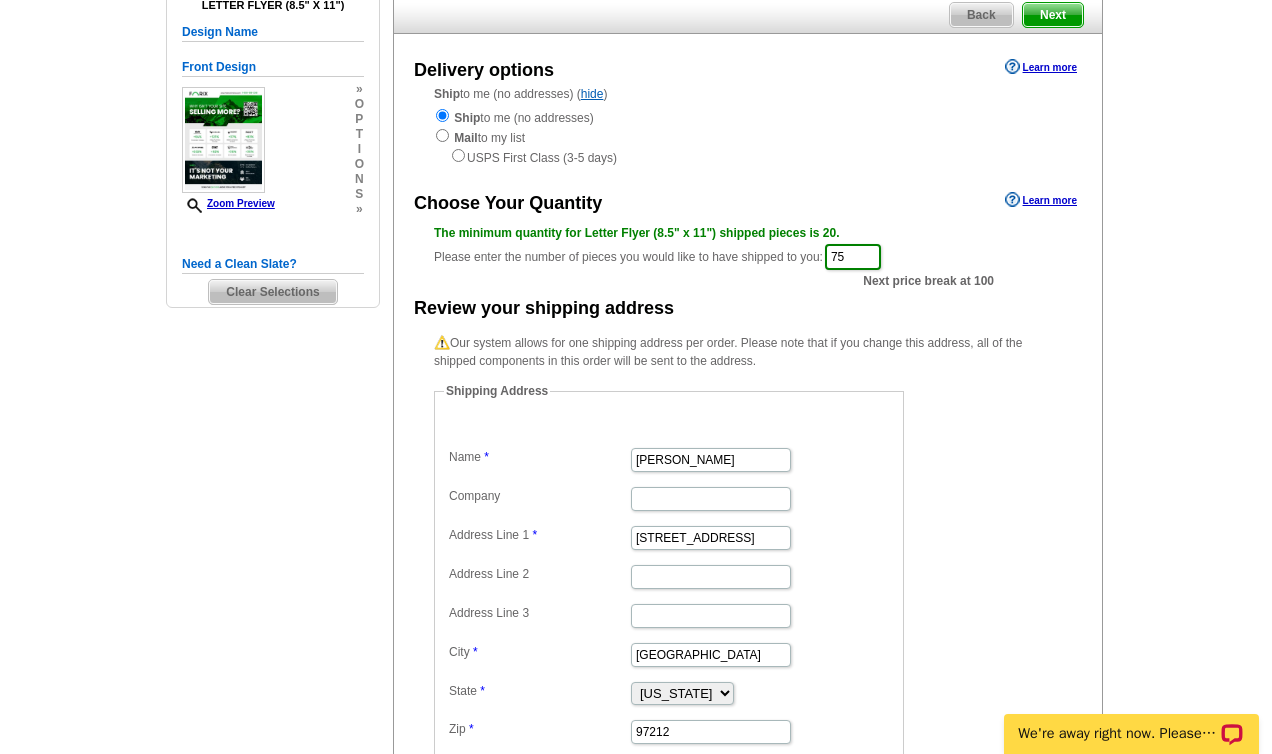 click on "Review your shipping address" at bounding box center [748, 307] 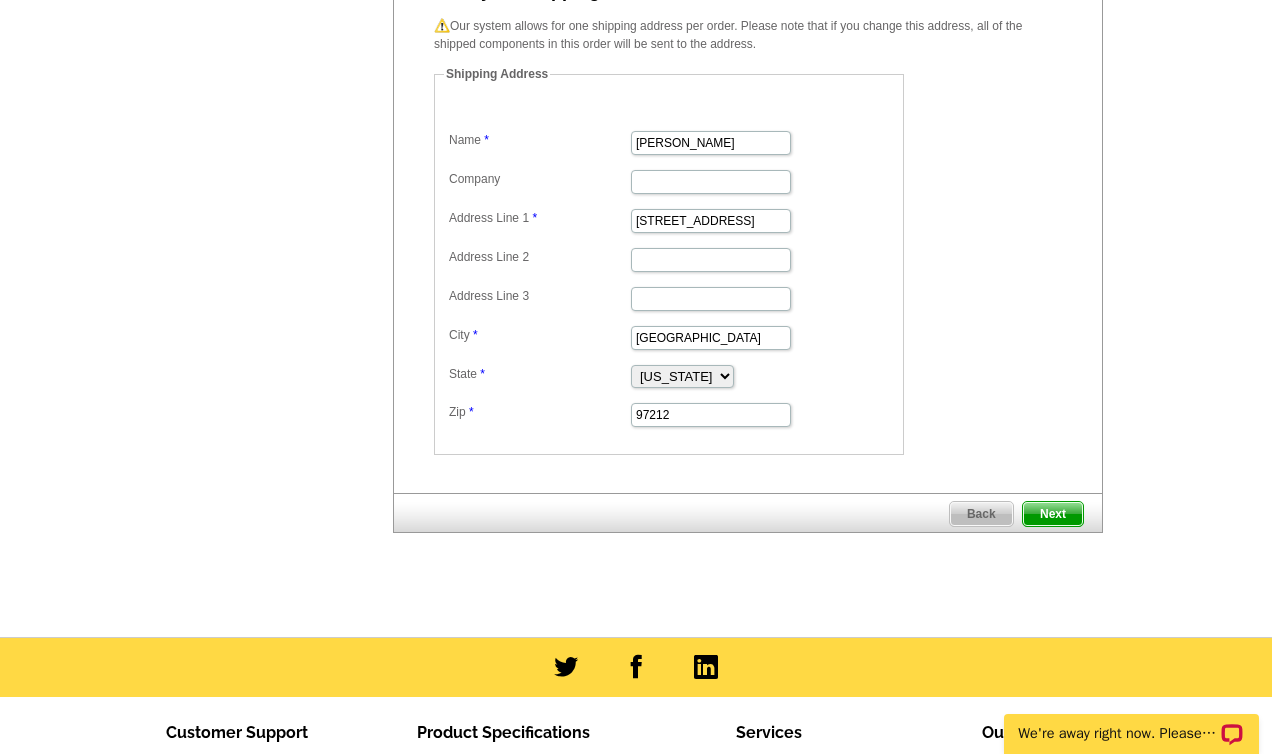 scroll, scrollTop: 568, scrollLeft: 0, axis: vertical 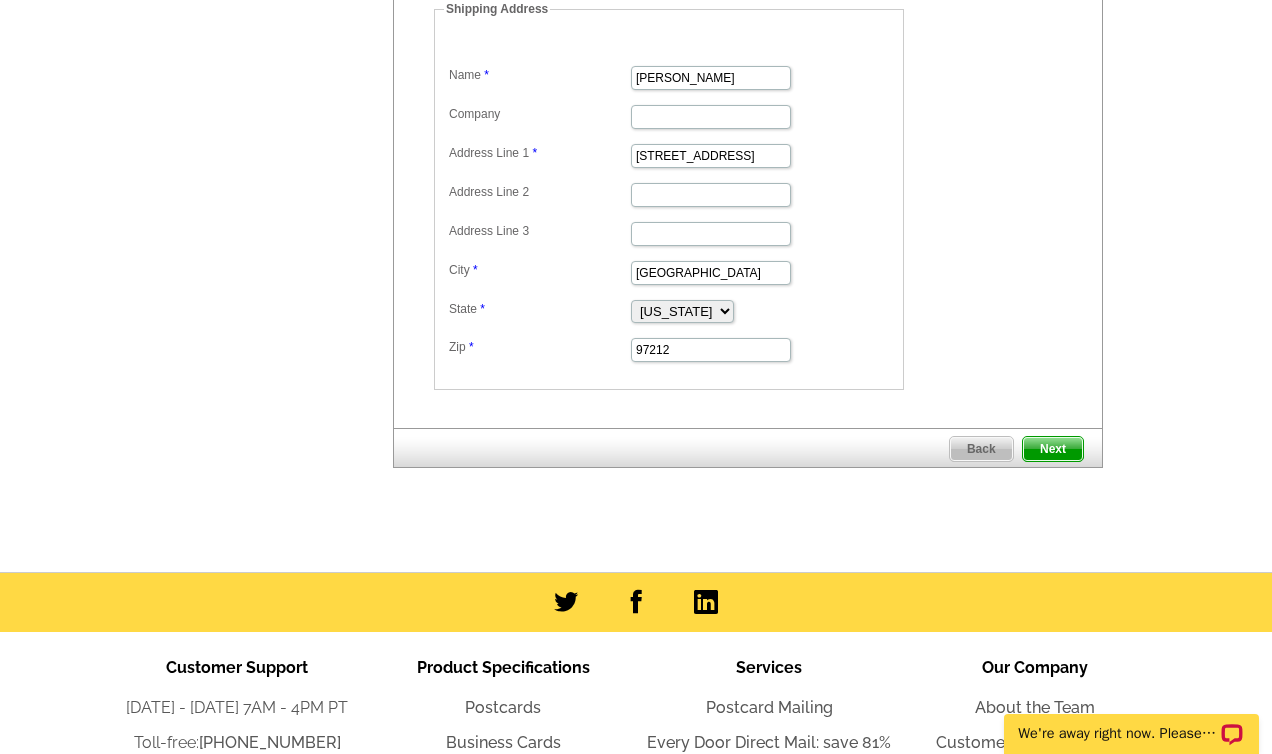 click on "Next" at bounding box center (1053, 449) 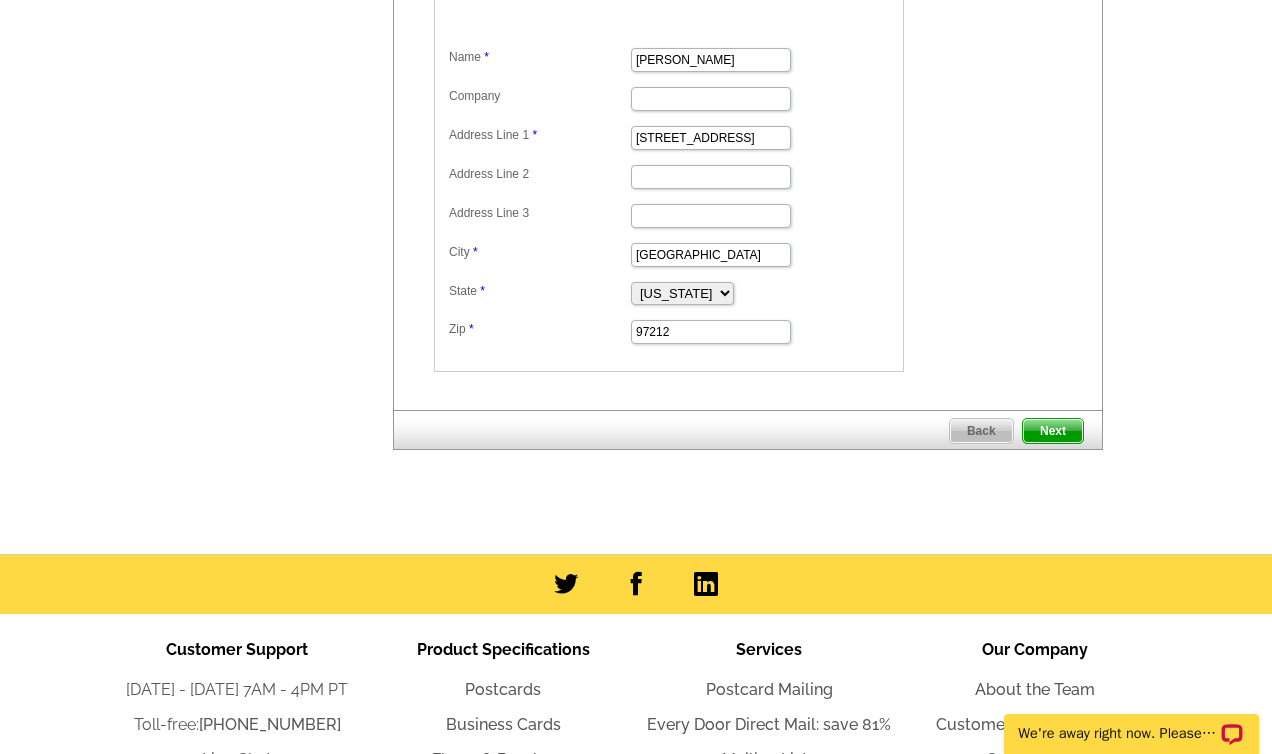 scroll, scrollTop: 515, scrollLeft: 0, axis: vertical 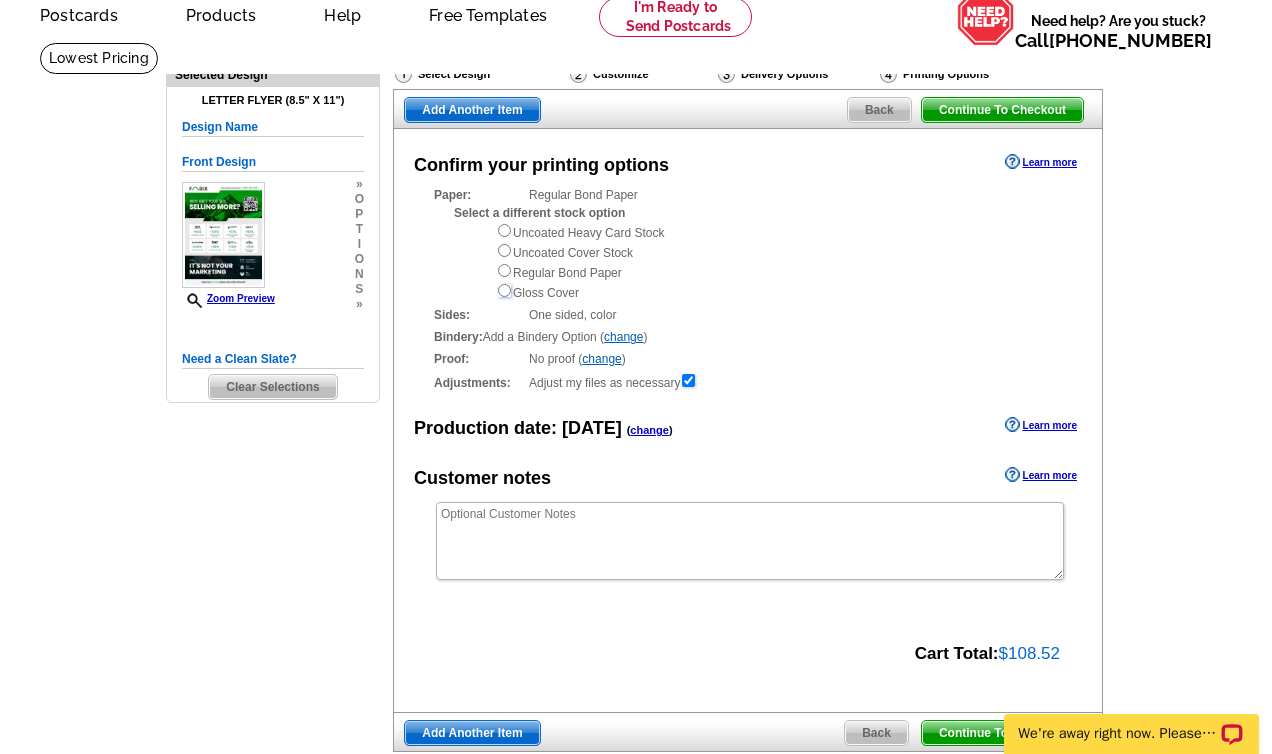click at bounding box center (504, 290) 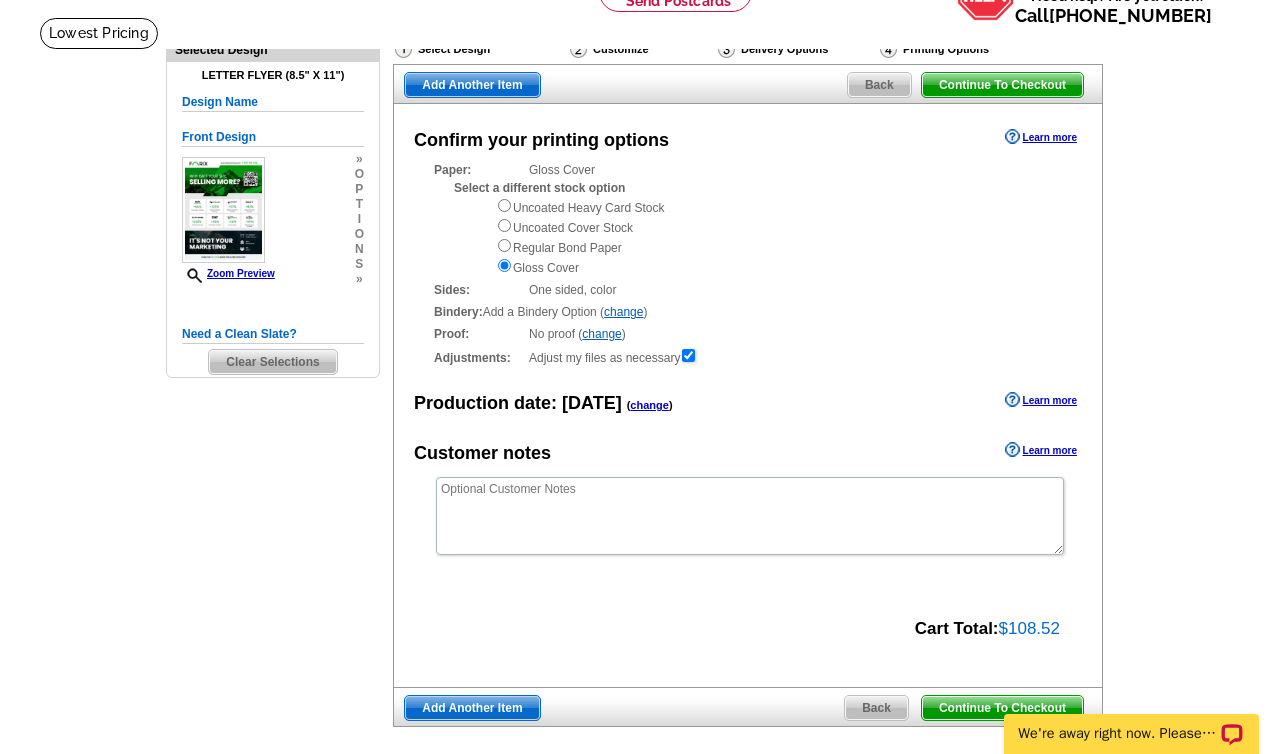 scroll, scrollTop: 119, scrollLeft: 0, axis: vertical 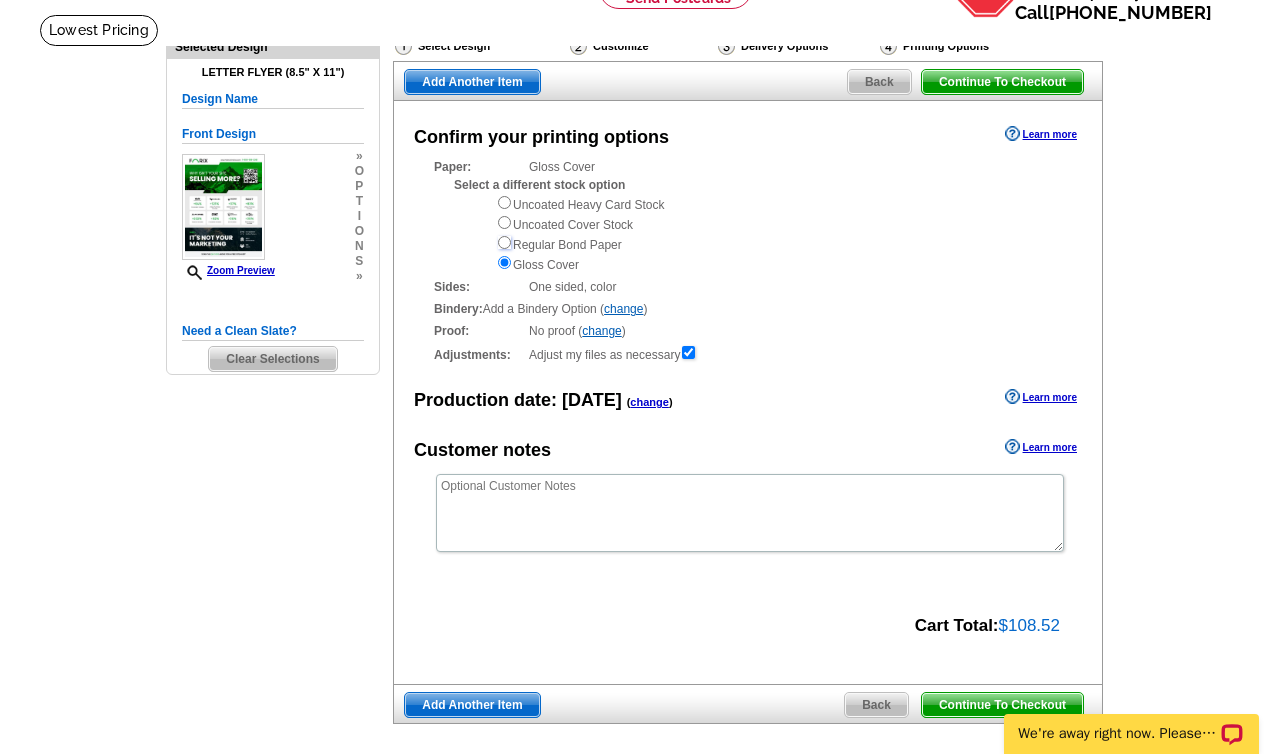 click at bounding box center [504, 242] 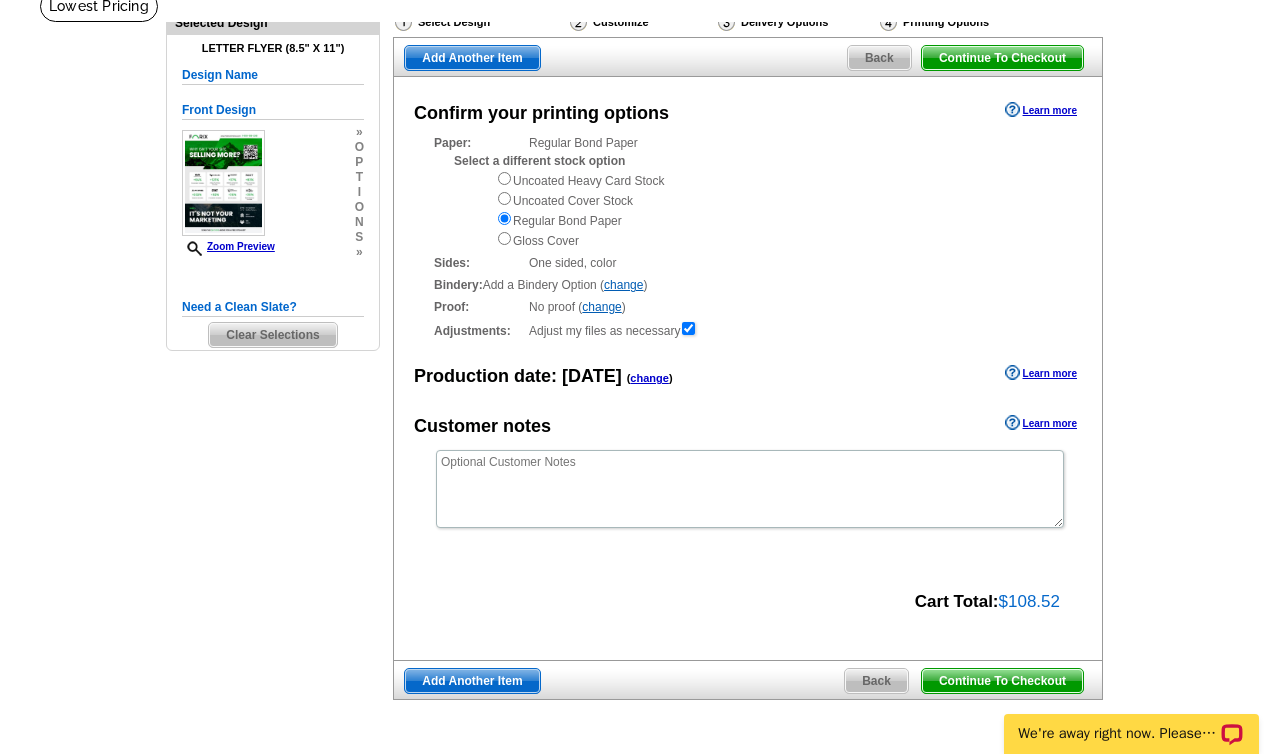 scroll, scrollTop: 170, scrollLeft: 0, axis: vertical 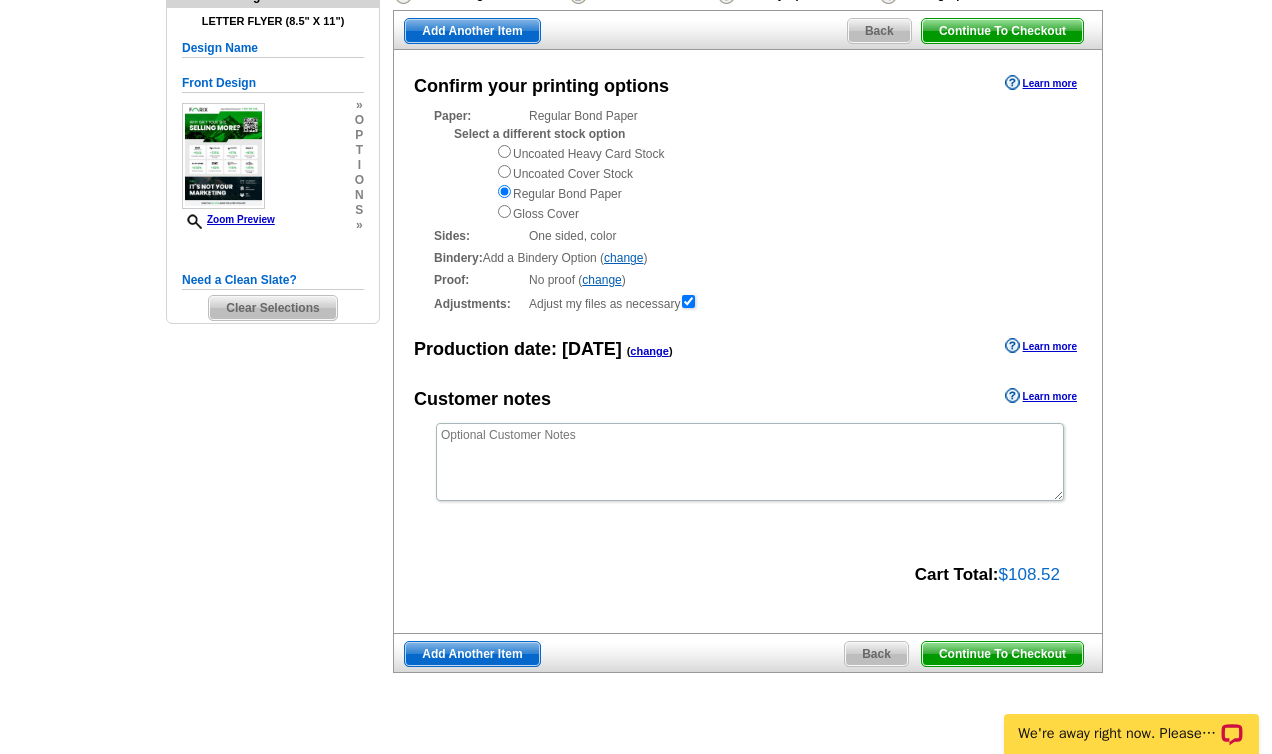 click on "Learn more" at bounding box center (1041, 83) 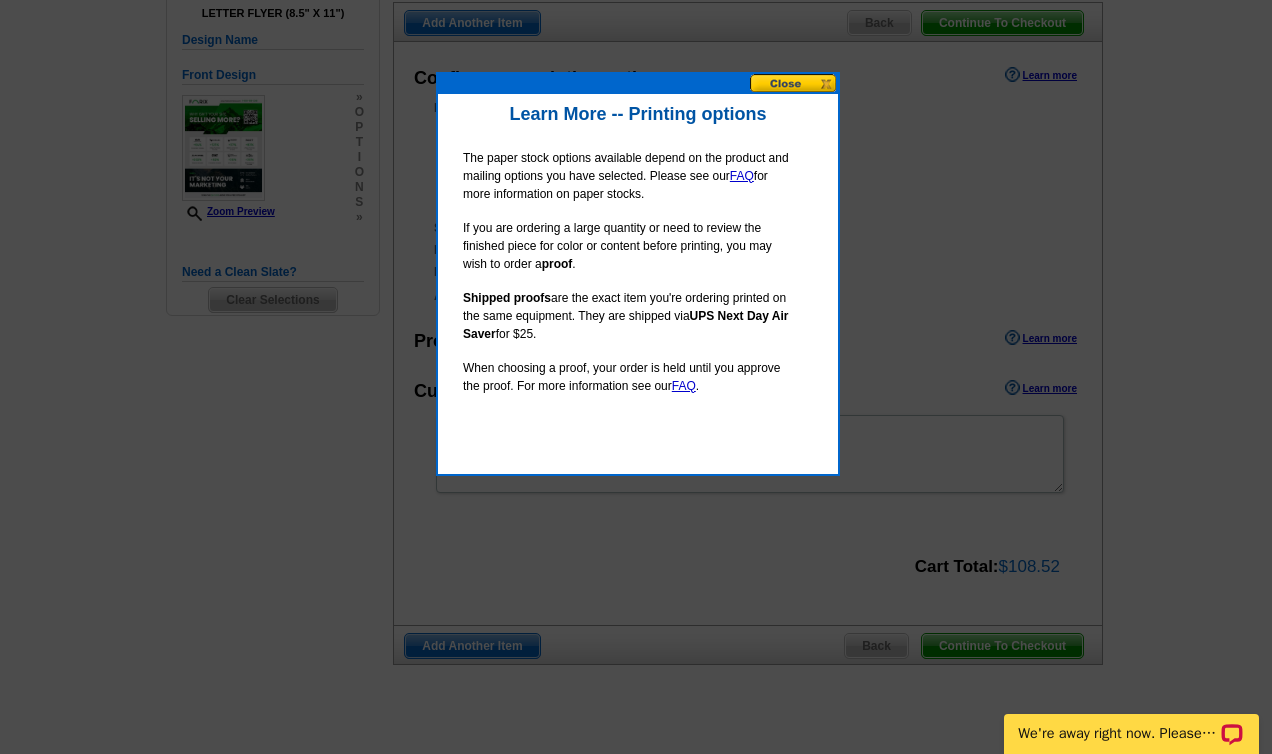 scroll, scrollTop: 183, scrollLeft: 0, axis: vertical 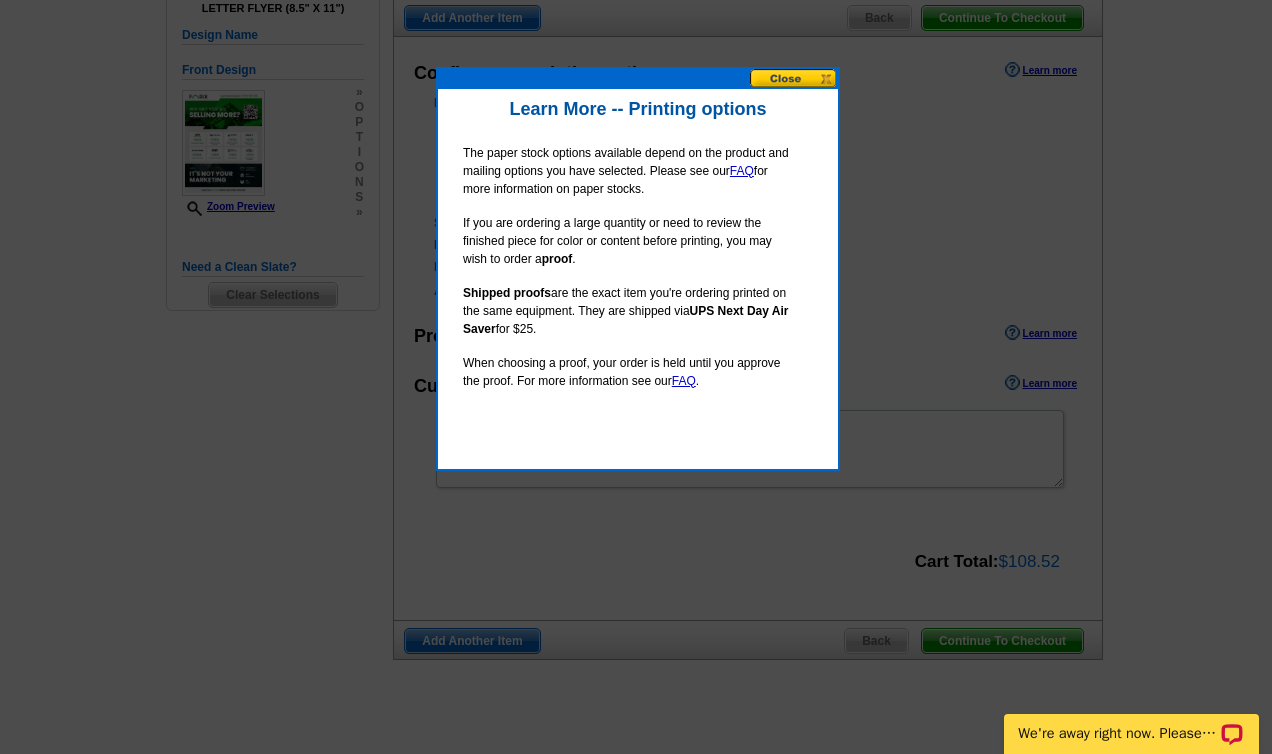 click at bounding box center [794, 78] 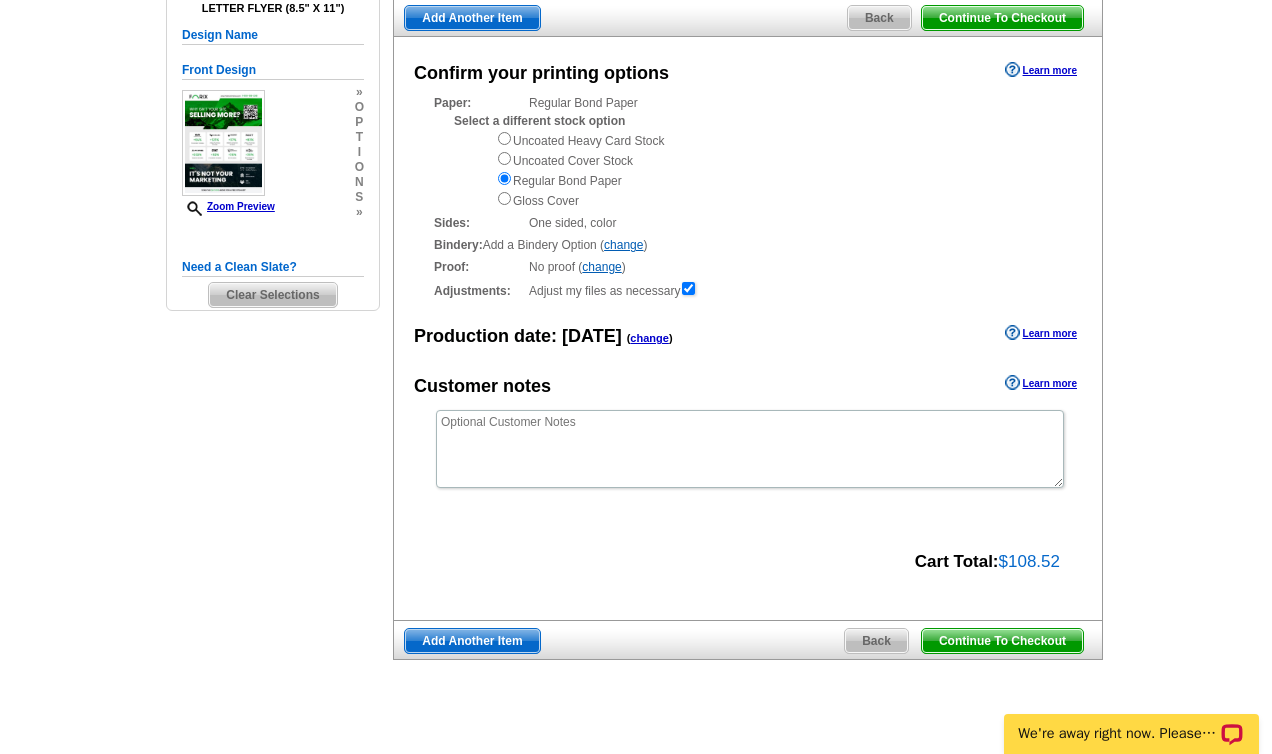 click on "Learn more" at bounding box center [1041, 333] 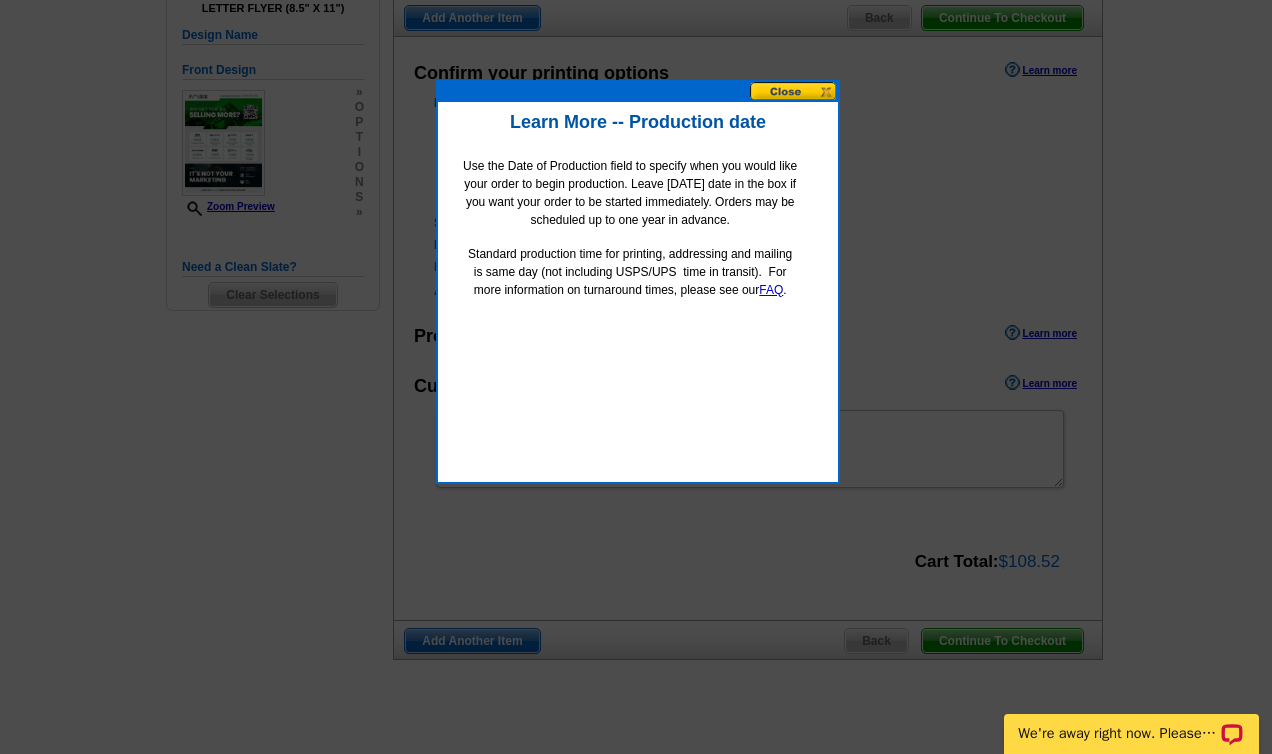 click at bounding box center (794, 91) 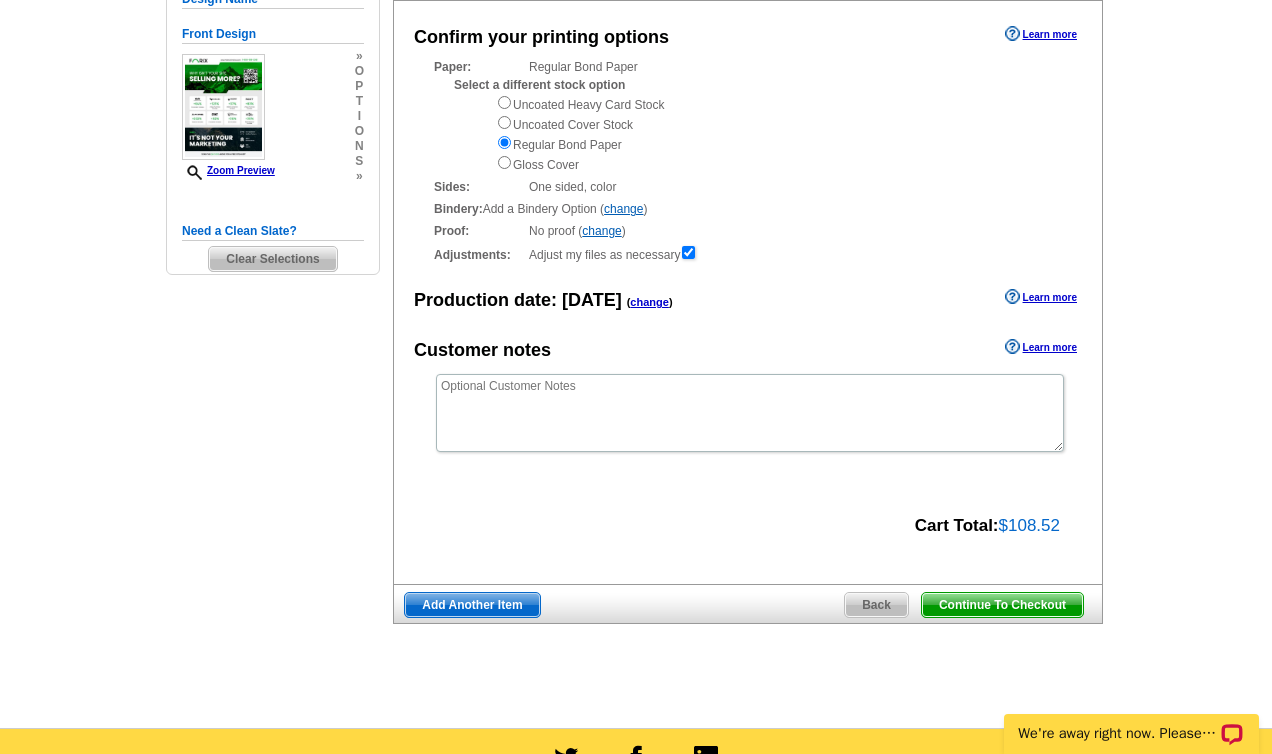 scroll, scrollTop: 223, scrollLeft: 0, axis: vertical 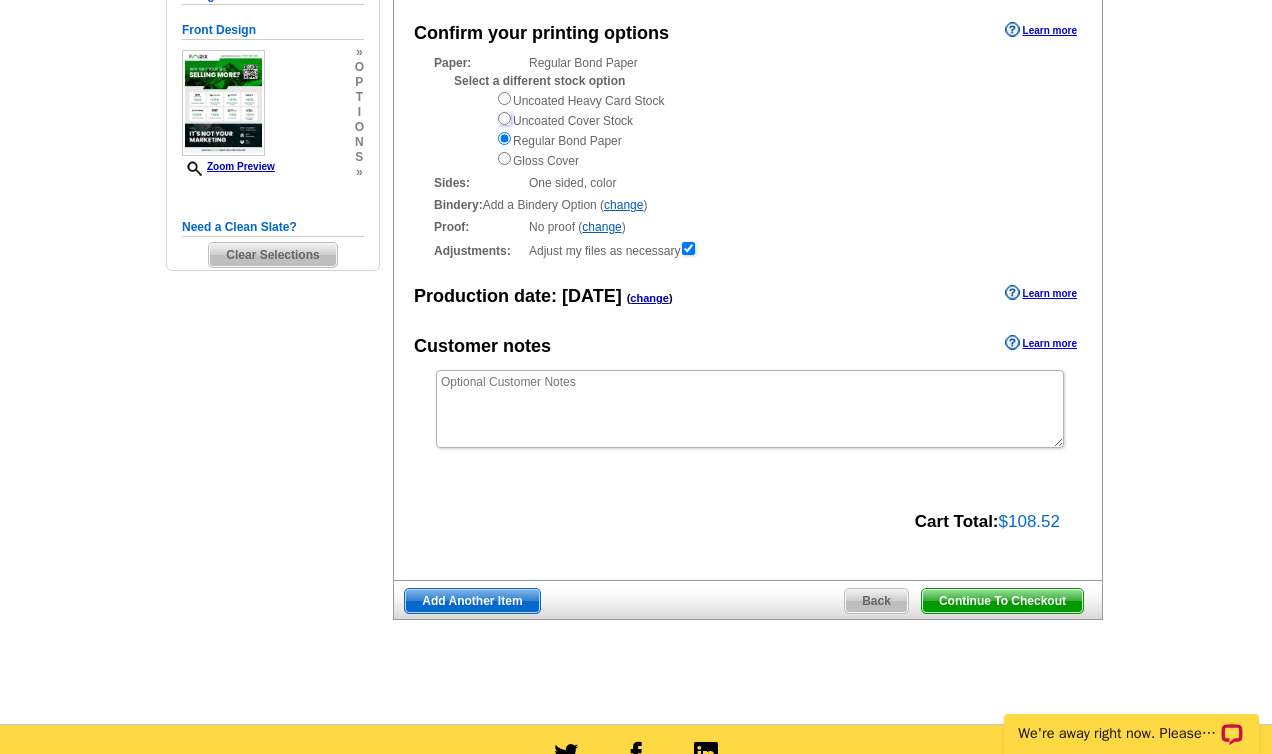 click at bounding box center (504, 118) 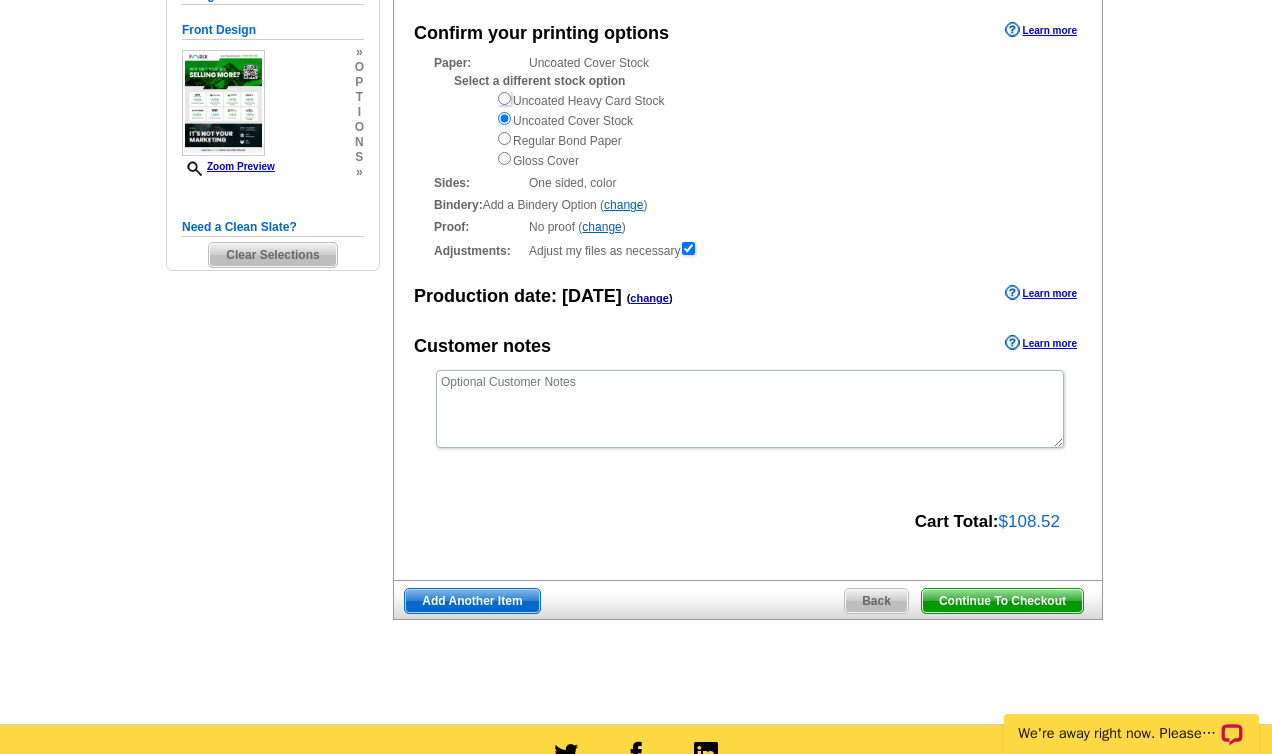 click at bounding box center [504, 98] 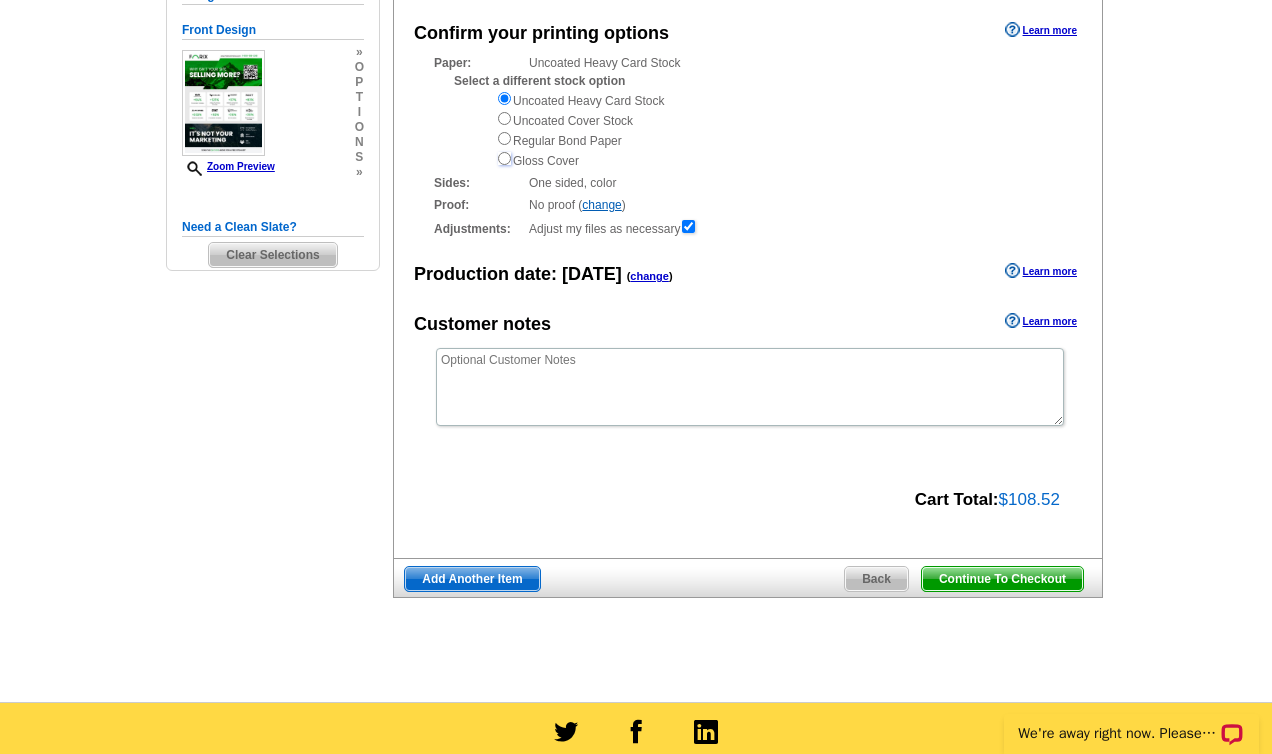 click at bounding box center (504, 158) 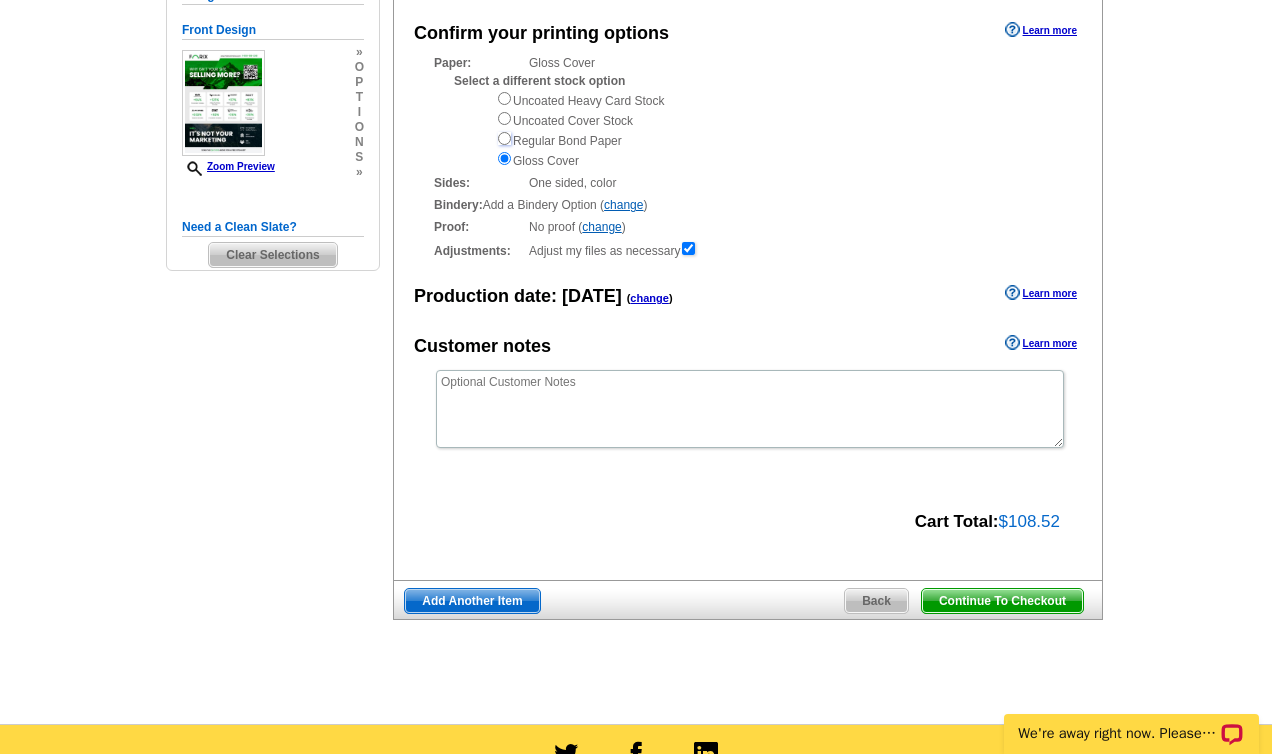 click at bounding box center (504, 138) 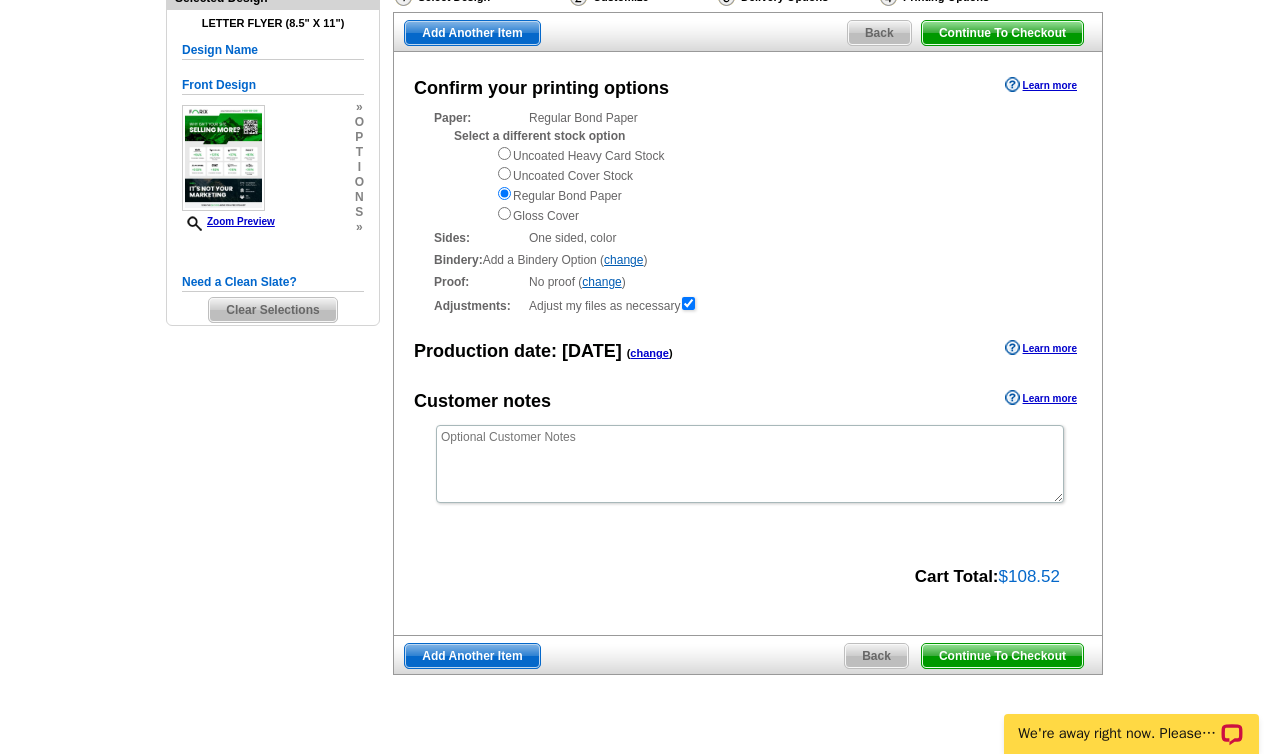 scroll, scrollTop: 171, scrollLeft: 0, axis: vertical 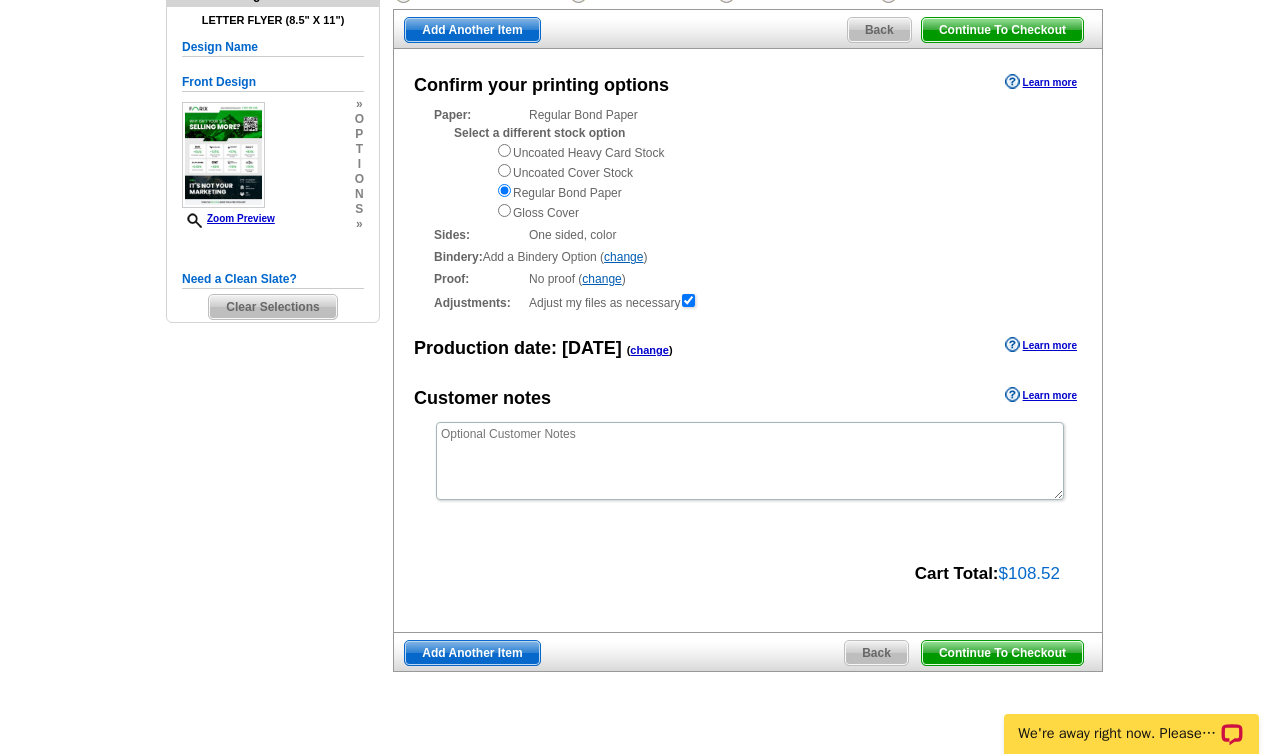 click on "Continue To Checkout" at bounding box center [1002, 653] 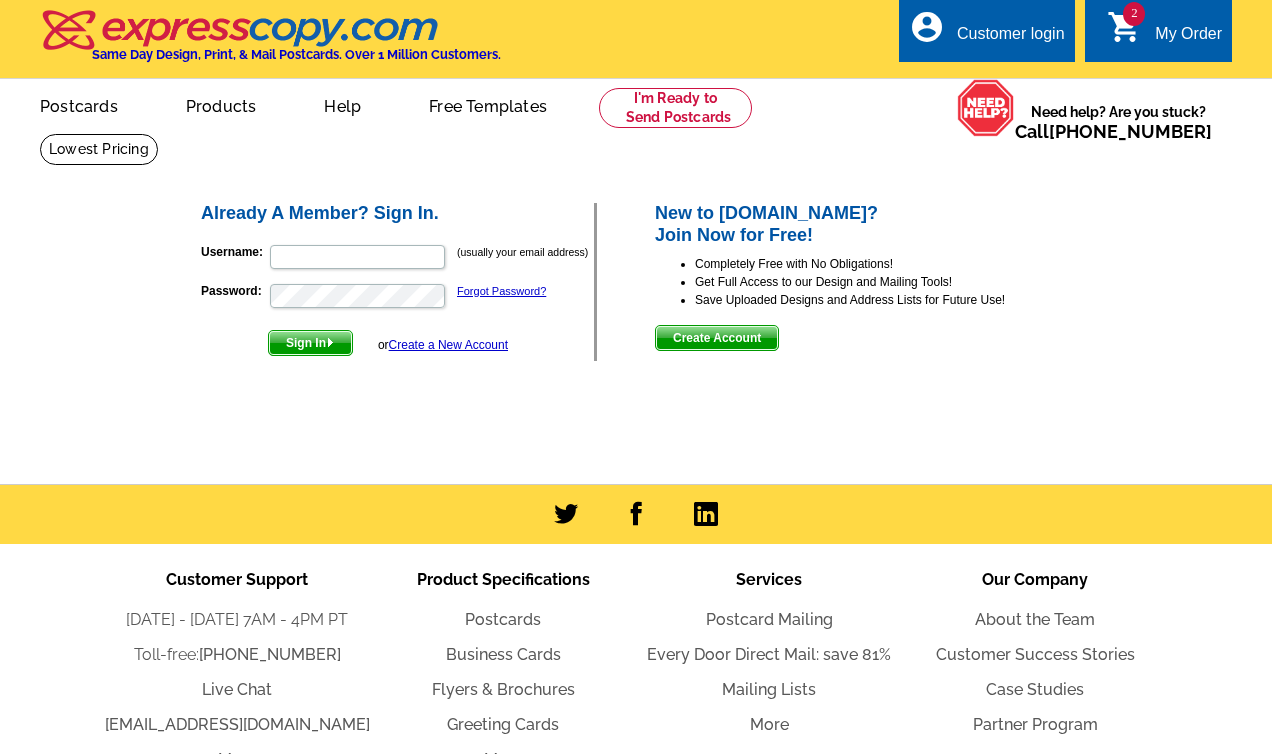 scroll, scrollTop: 0, scrollLeft: 0, axis: both 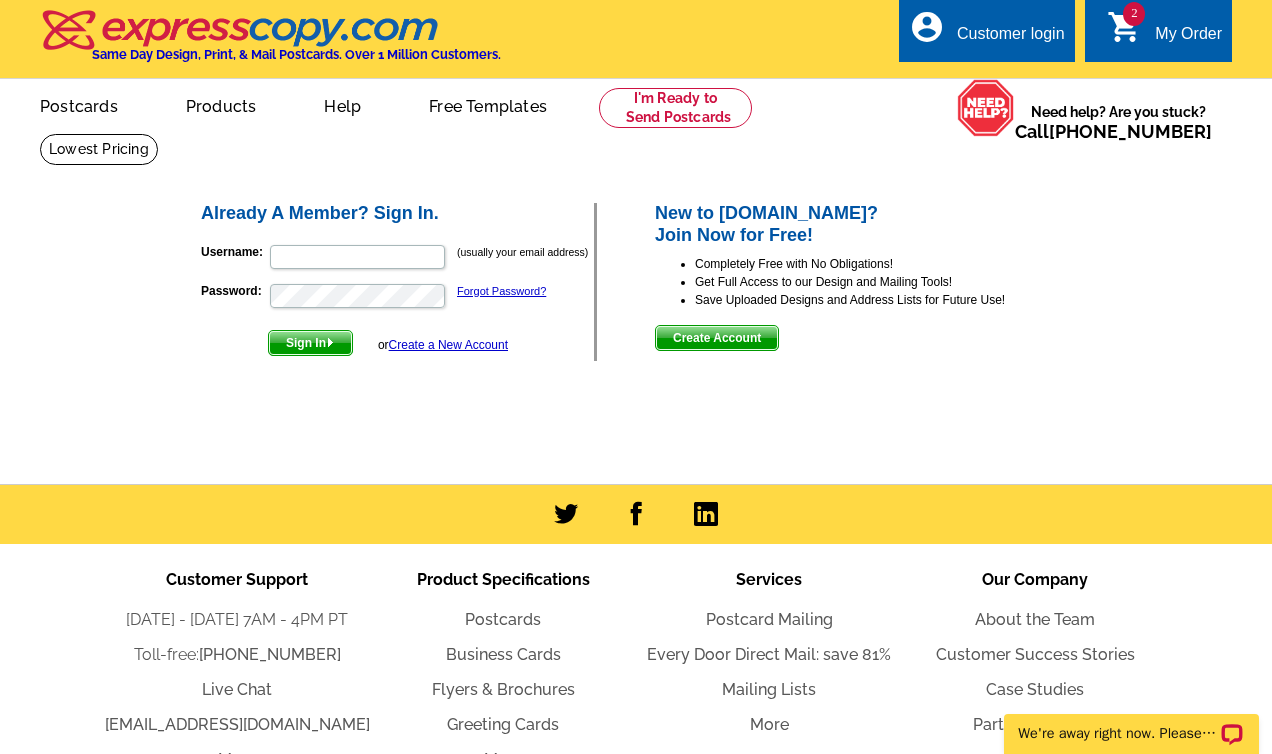 click on "Create Account" at bounding box center (717, 338) 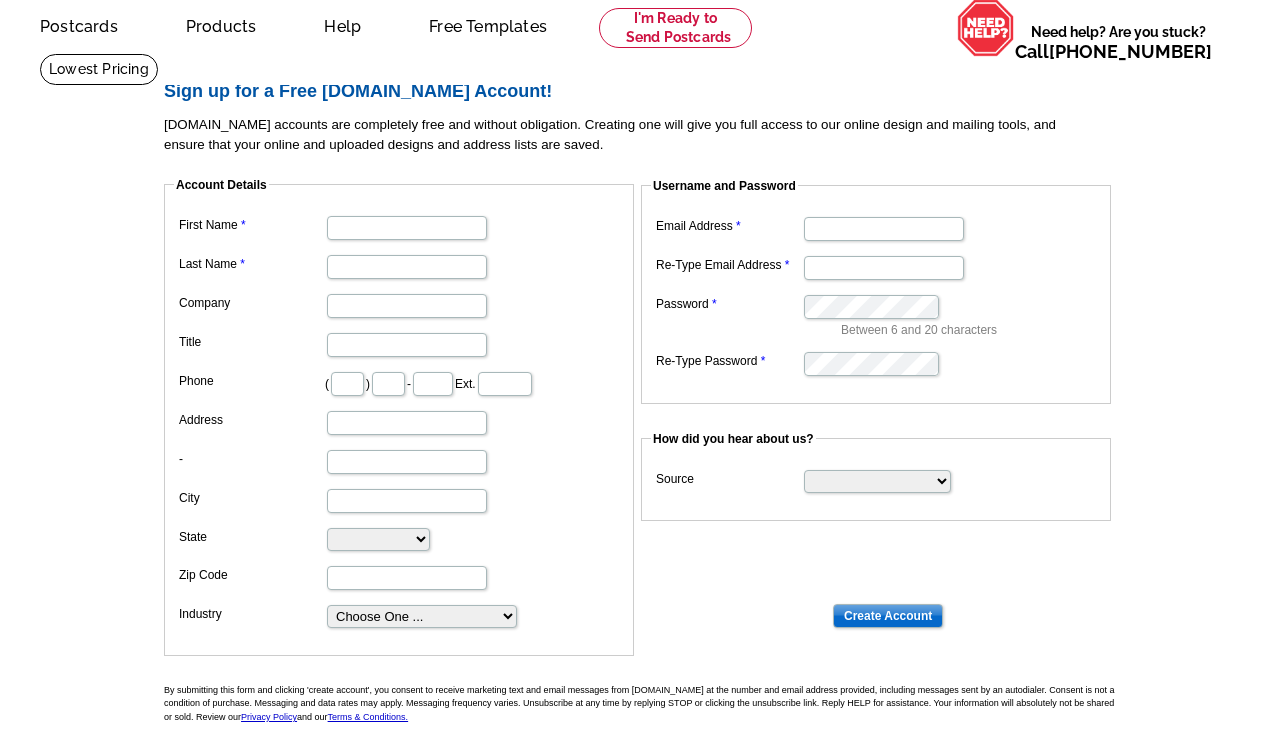 scroll, scrollTop: 86, scrollLeft: 0, axis: vertical 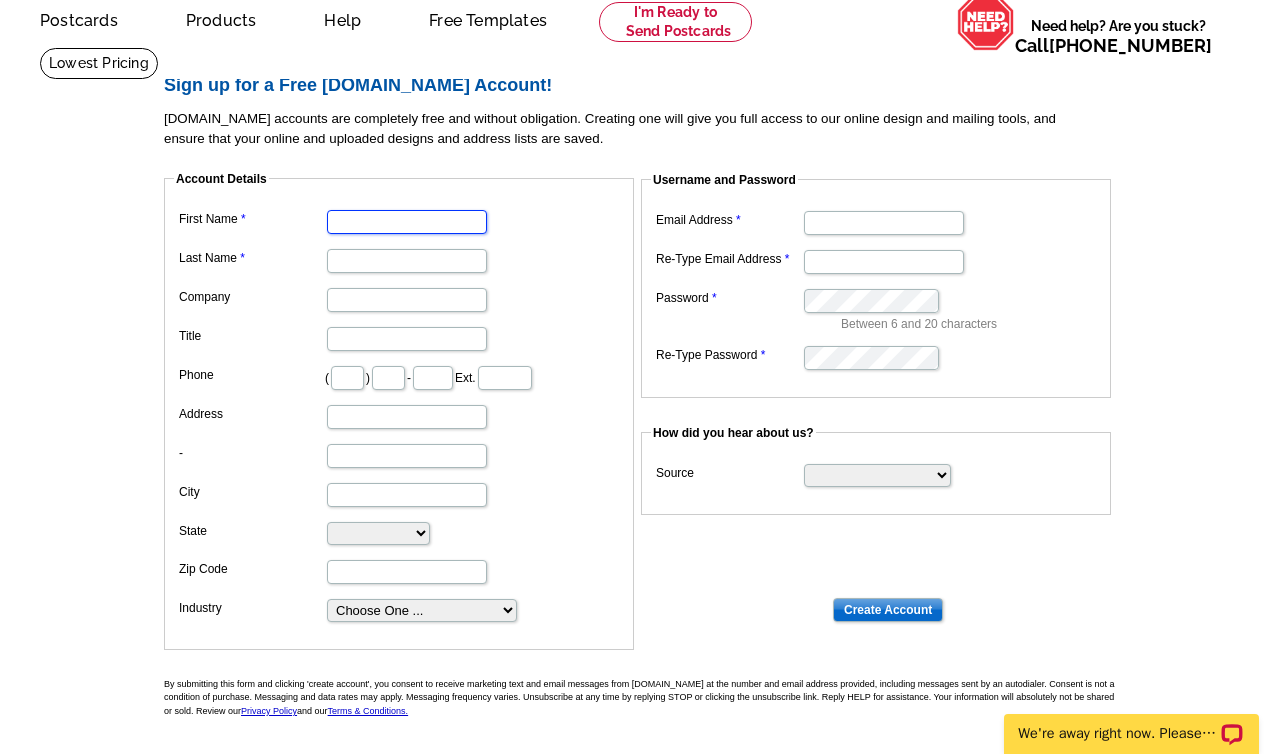 click on "First Name" at bounding box center (407, 222) 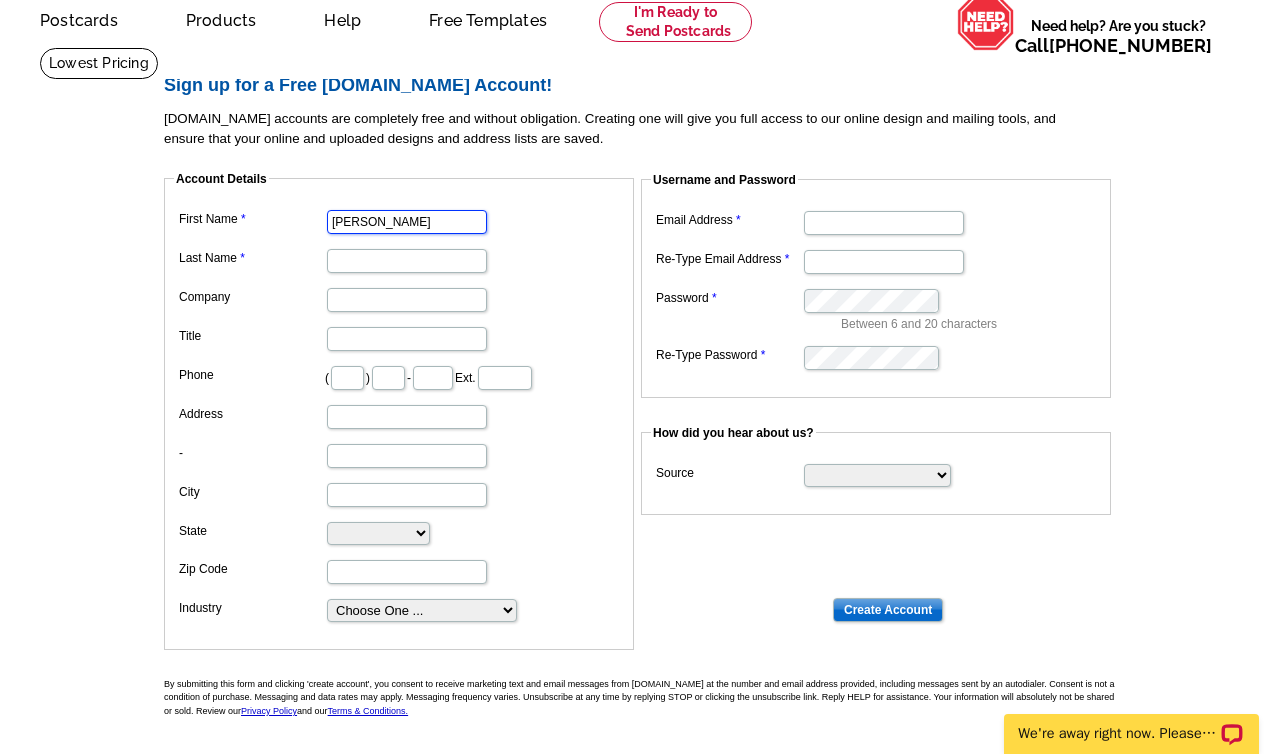 type on "[PERSON_NAME]" 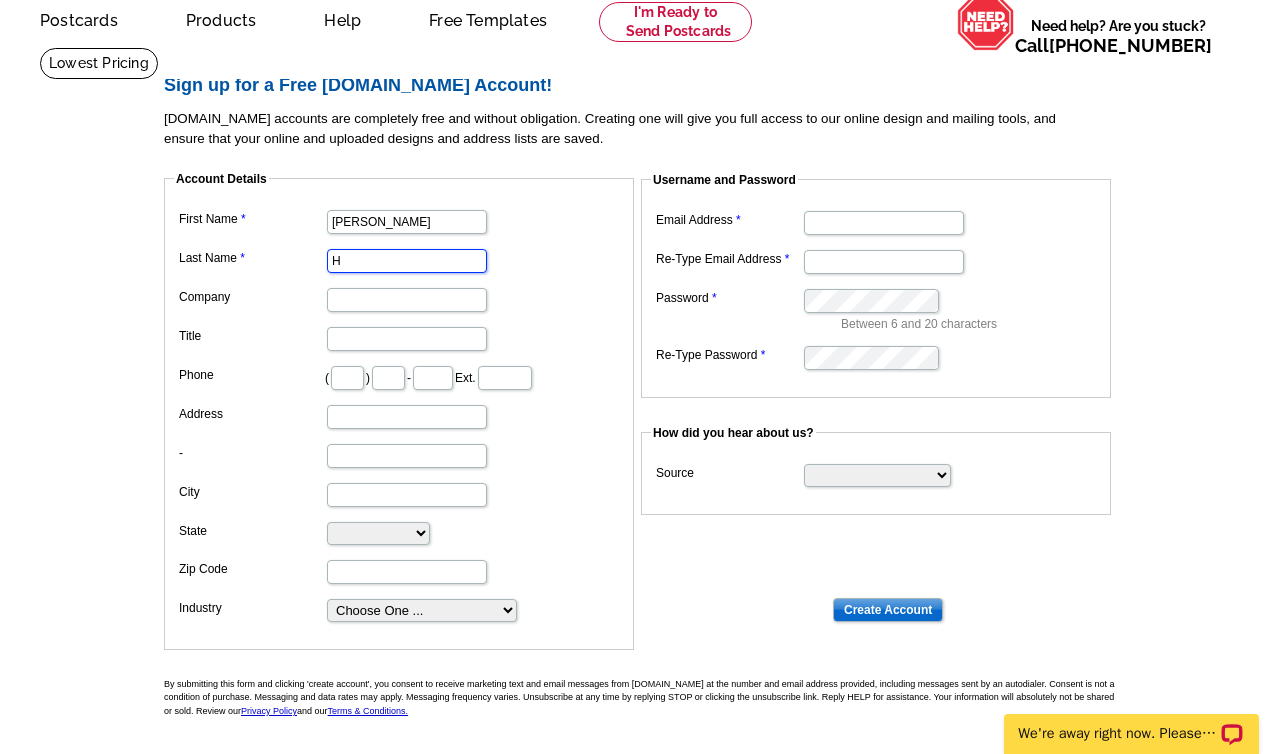type on "H" 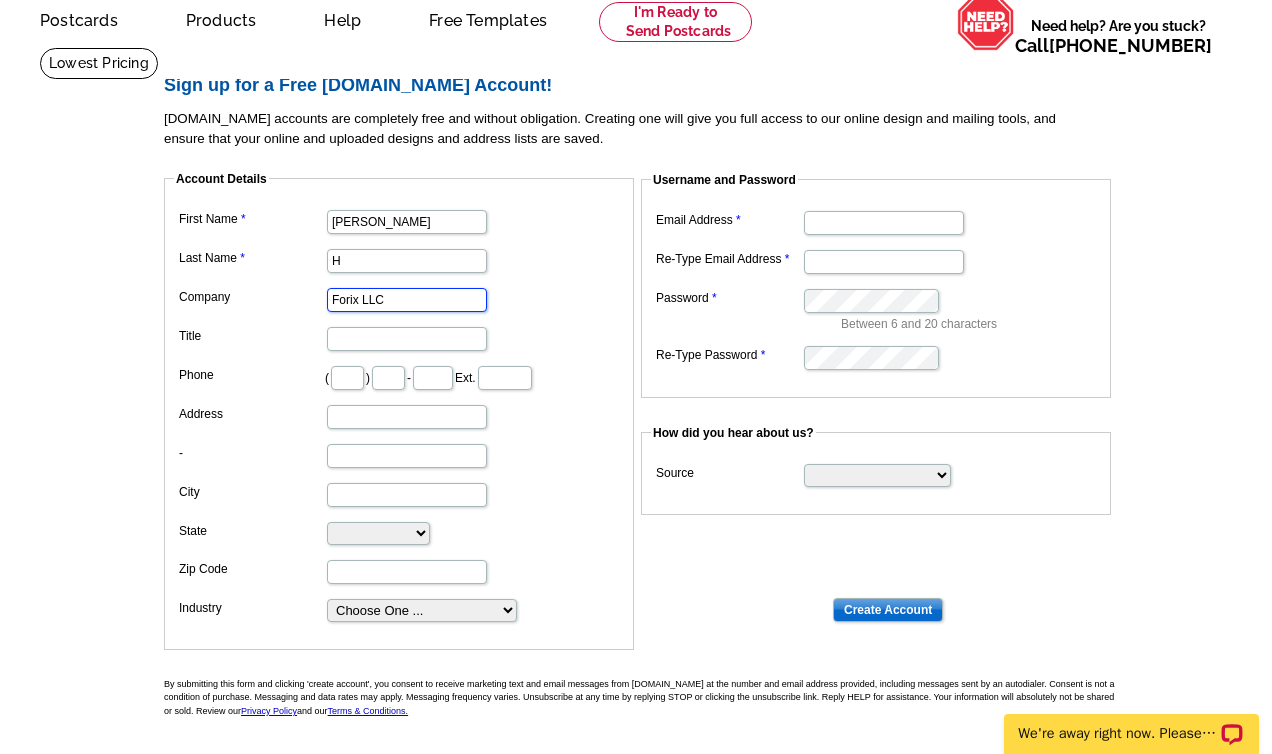 type on "Forix LLC" 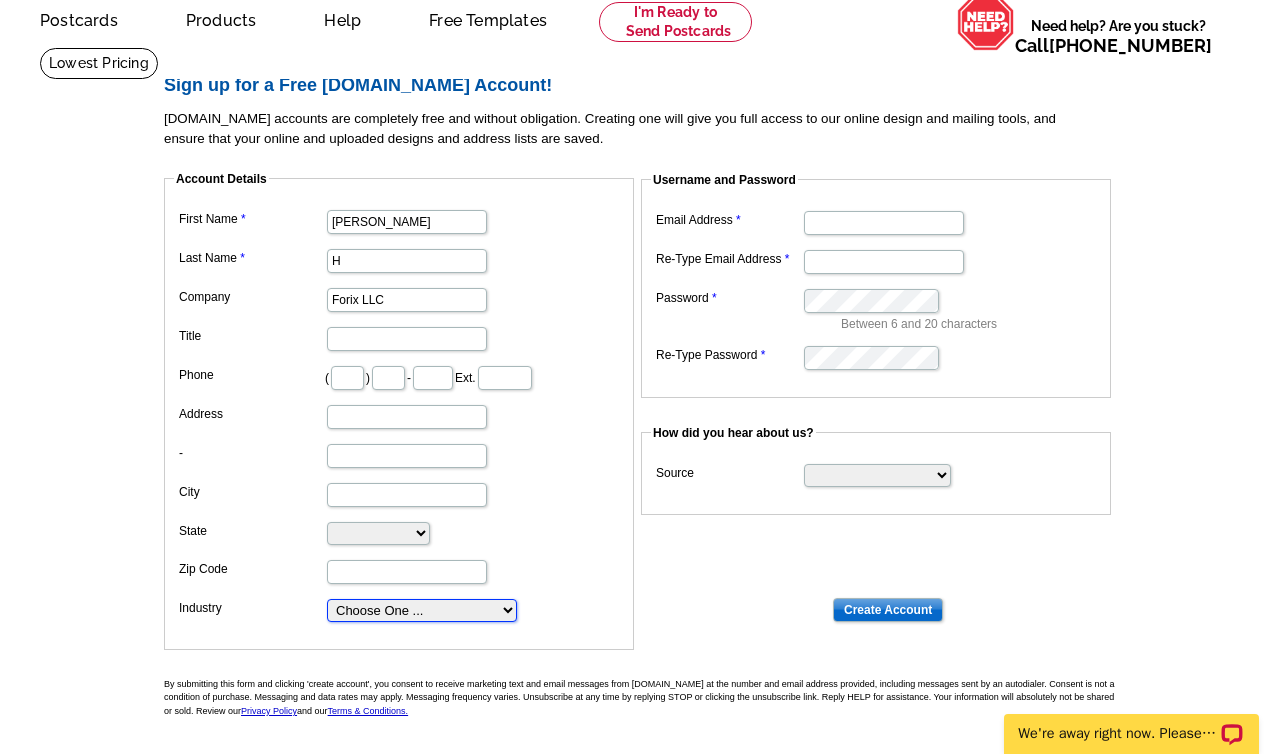 click on "Choose One ...
Residential Real Estate
Accounting
Agriculture
Architecture
Arts
Automotive
Business Services
Career Development/Training
Carpet Cleaning
[MEDICAL_DATA]
Commercial Real Estate
Communications
Computers/Electronics
Construction
Consulting
Daycare/Preschool
Dental
Education
Engineering
Entertainment
Environmental
Event Management
Financial
Fitness/gym
Government
Graphics/Design
Health & Beauty
Healthcare
Home Business
Home Inspection-Appraisal
Home Services
Home Services-Cleaning
Home Services-Exteriors
Home Services-HVAC
Home Services-Interior
Home Services-Interior Design
Home Services-Interiors
Home Services-Painting
Home Services-Plumbing
Human Resources
Insurance
Landscape/Yard
Legal Services
Manufacturing
Medical" at bounding box center (422, 610) 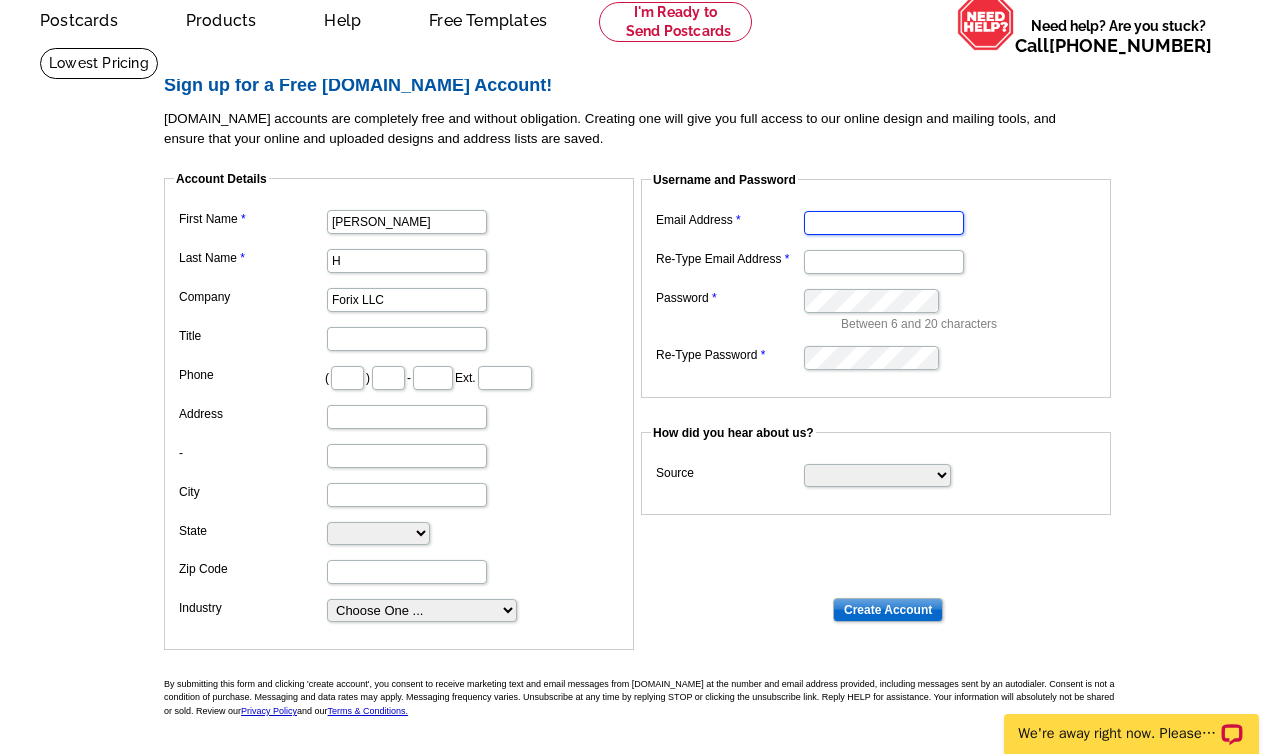 click on "Email Address" at bounding box center [884, 223] 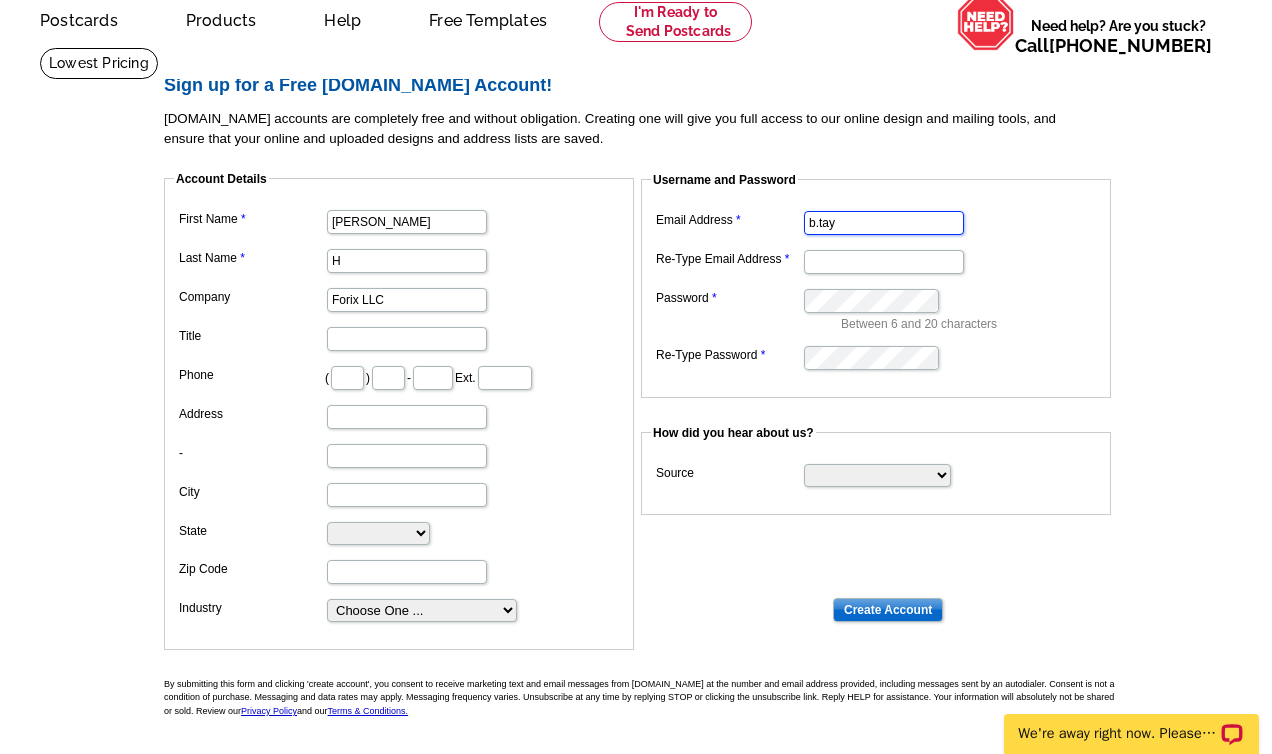 type on "[PERSON_NAME][EMAIL_ADDRESS][DOMAIN_NAME]" 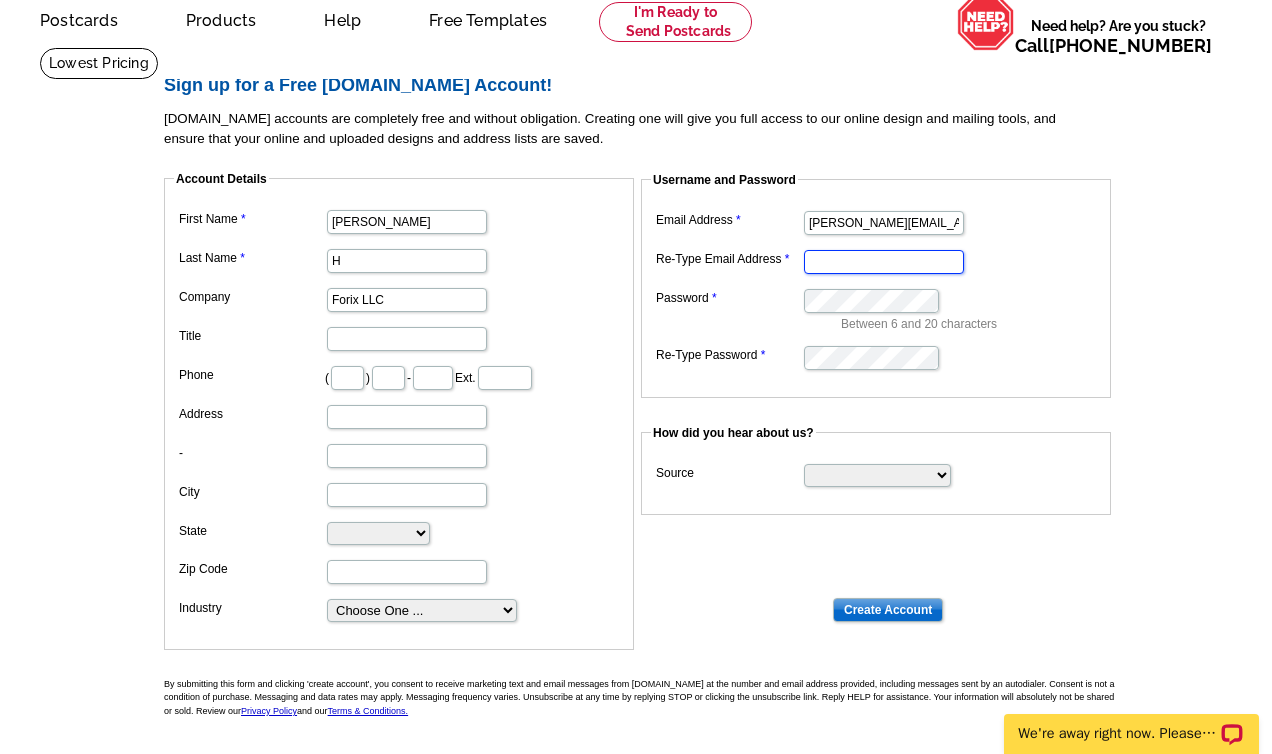 click on "Re-Type Email Address" at bounding box center (884, 262) 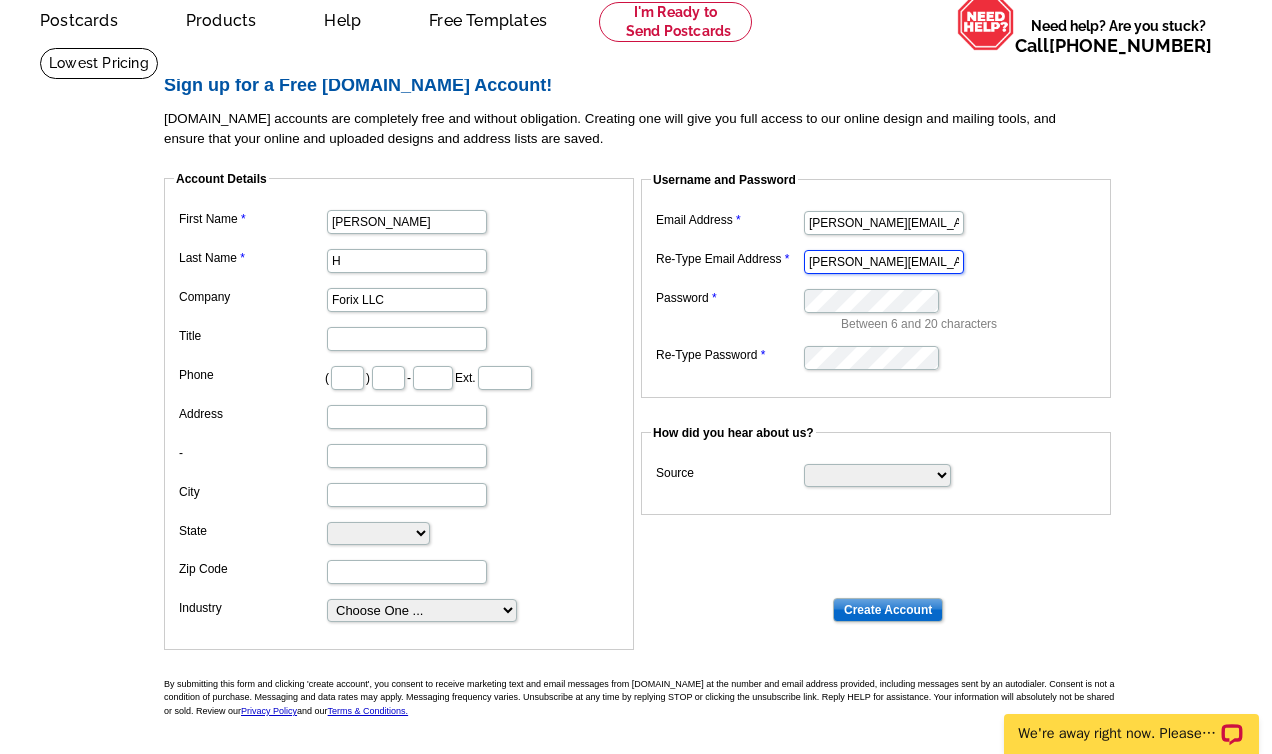 scroll, scrollTop: 0, scrollLeft: 6, axis: horizontal 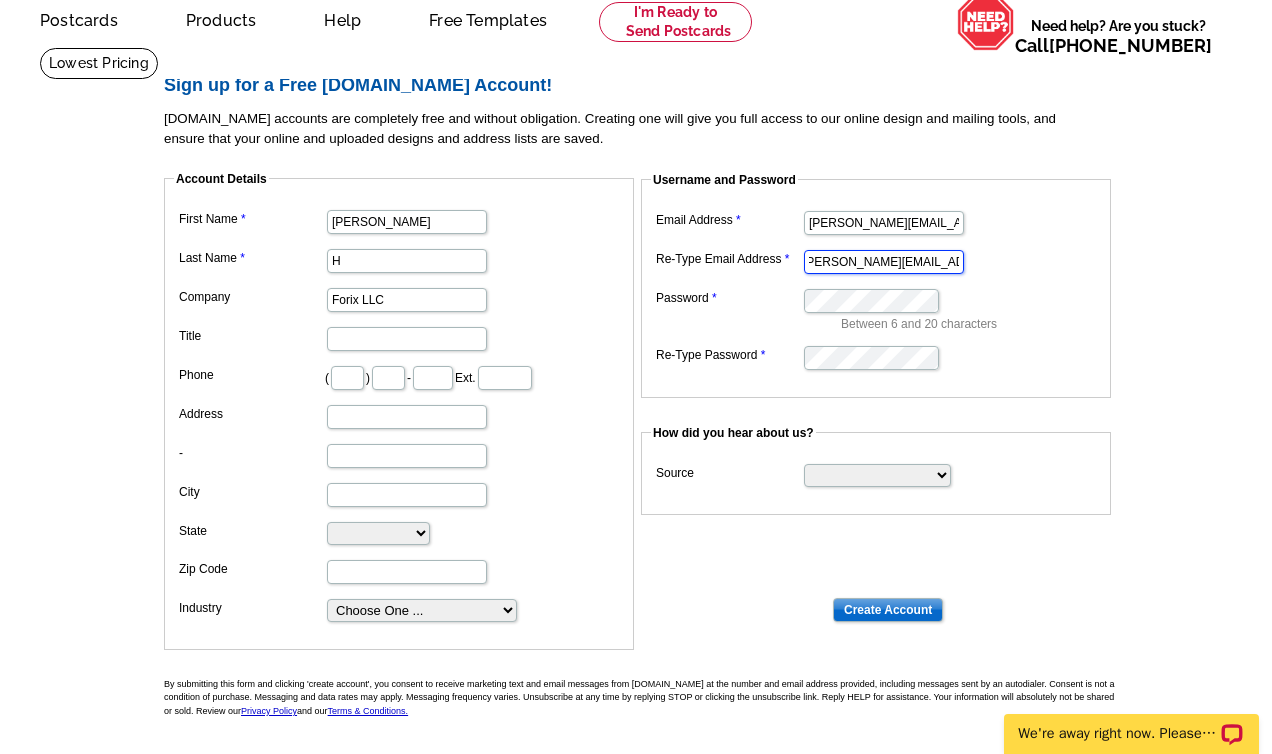 type on "[PERSON_NAME][EMAIL_ADDRESS][DOMAIN_NAME]" 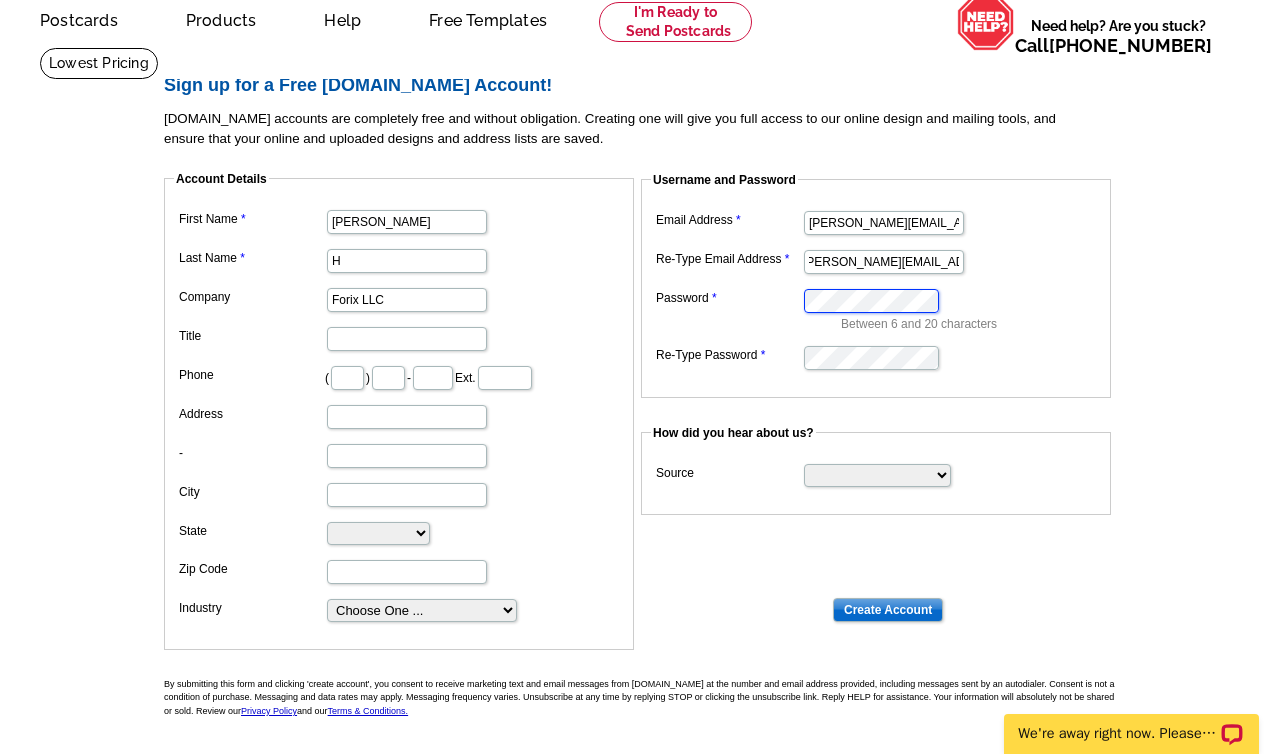 scroll, scrollTop: 0, scrollLeft: 0, axis: both 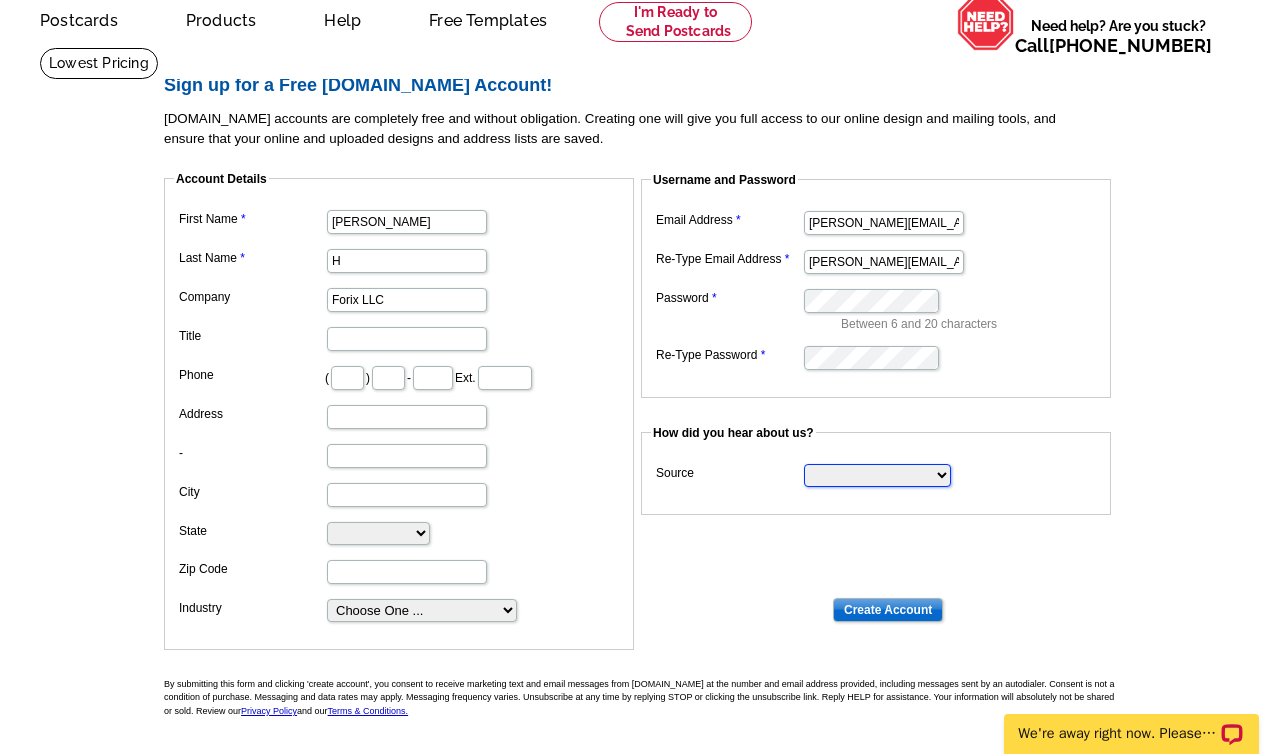 click on "Search Engine
Television Ad
Direct Mail Postcard
Email
Referred by a friend
Other" at bounding box center [877, 475] 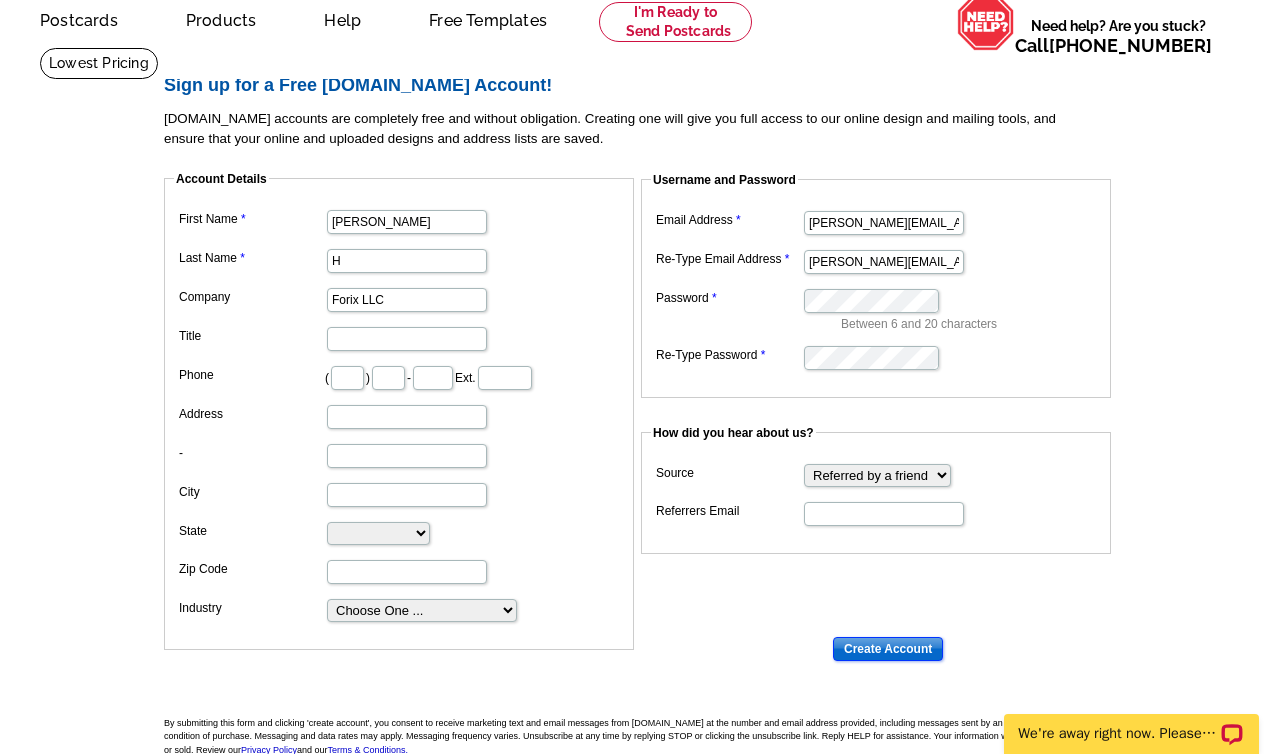 click on "Create Account" at bounding box center [888, 649] 